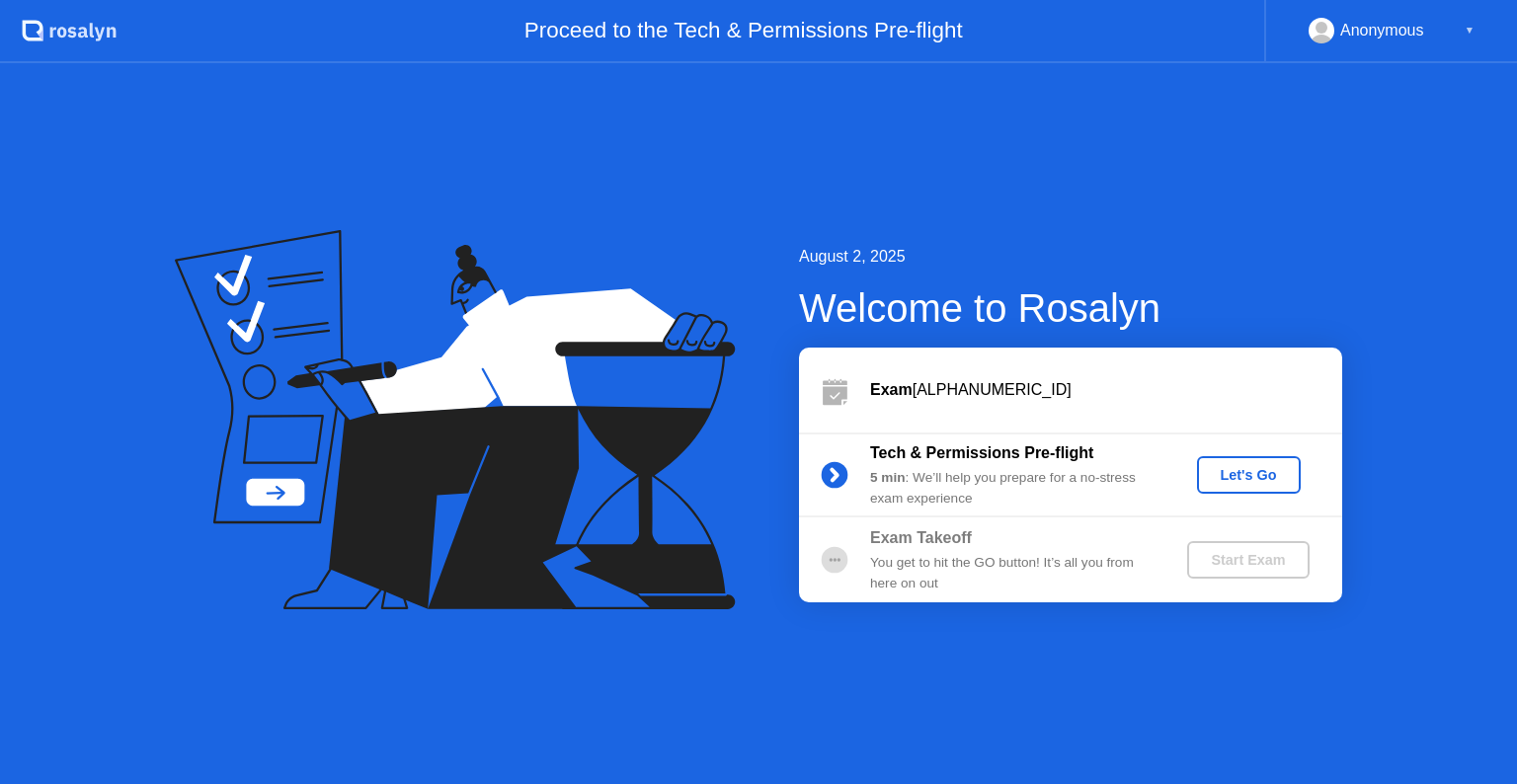 scroll, scrollTop: 0, scrollLeft: 0, axis: both 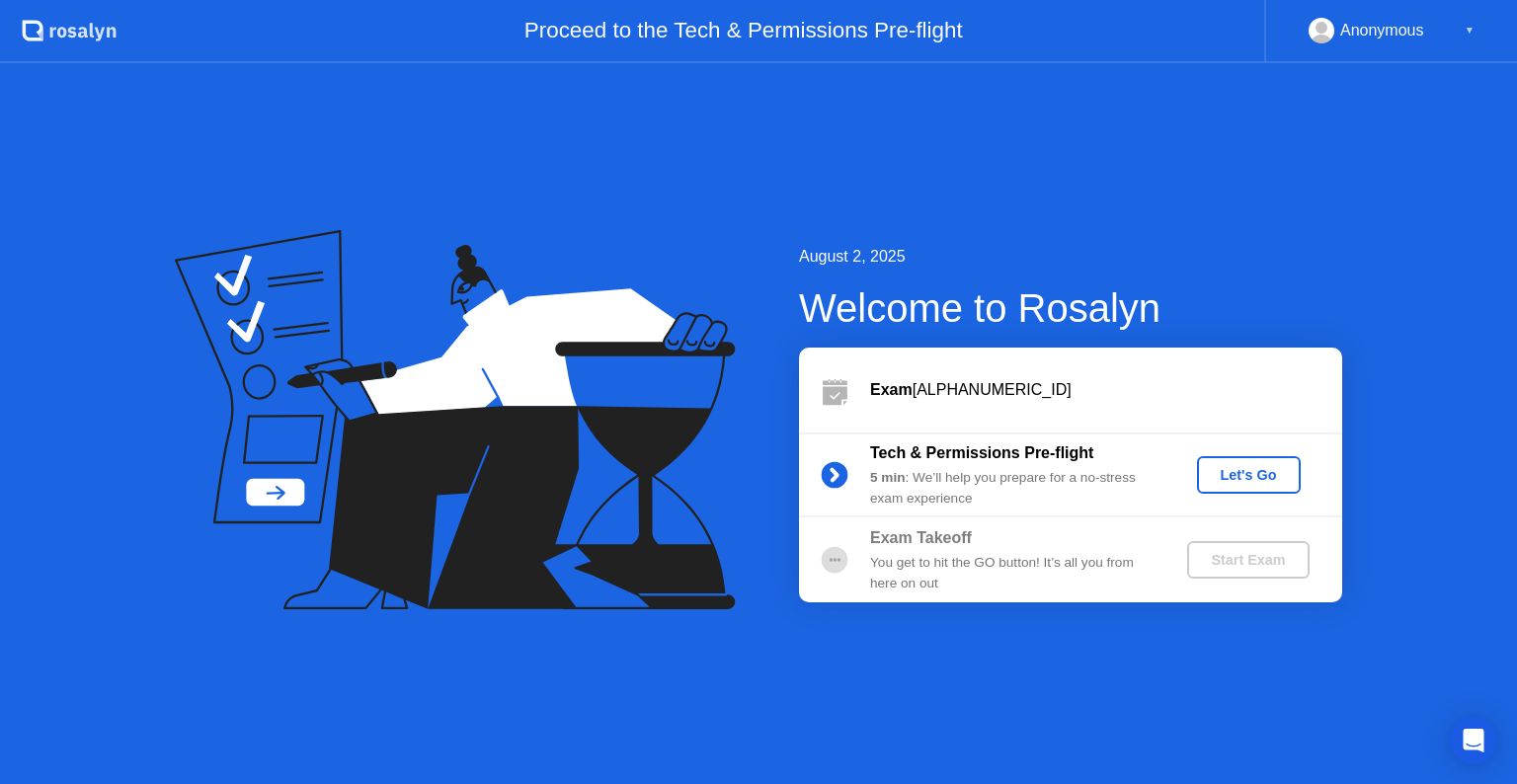 click on "Let's Go" 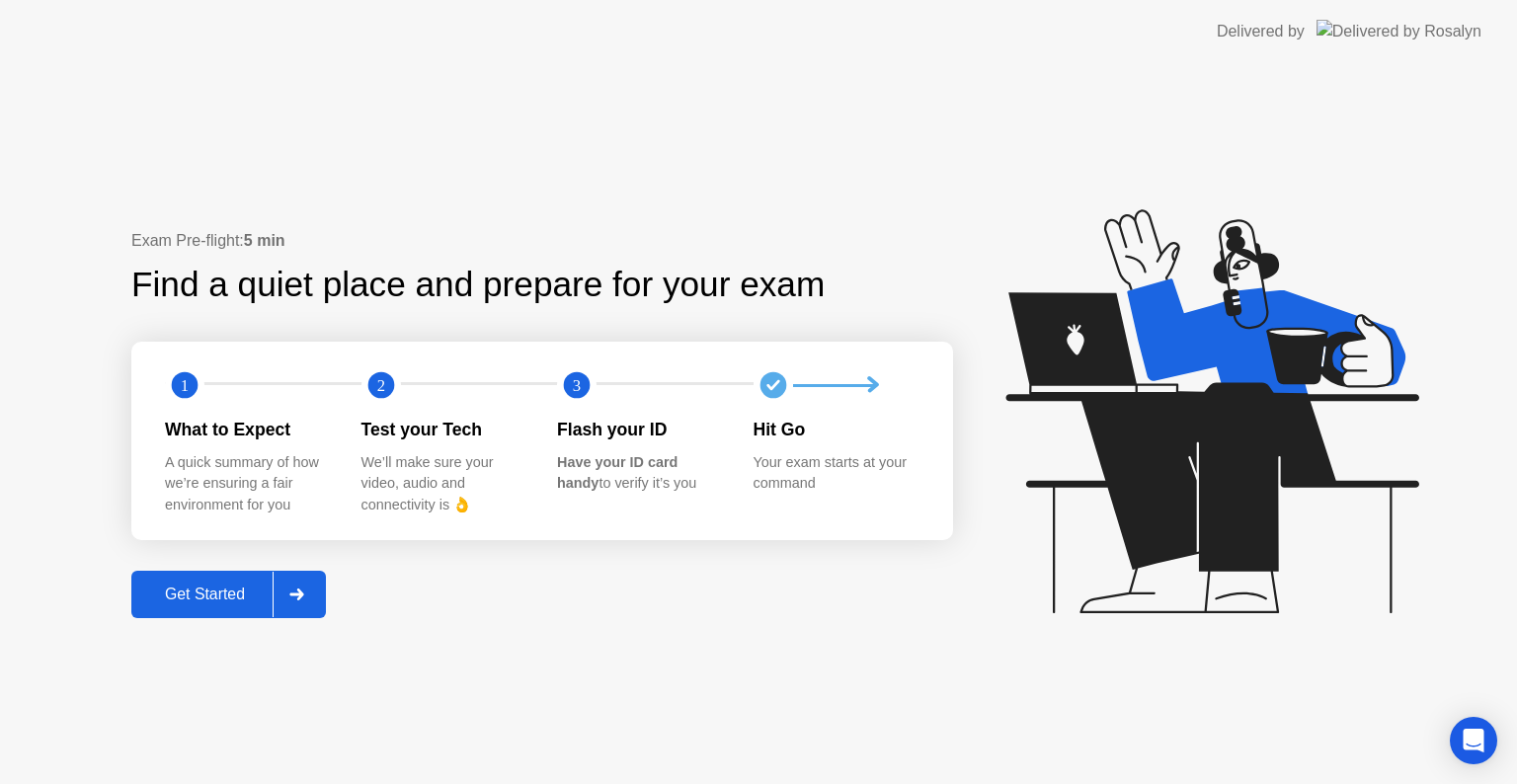 click on "Get Started" 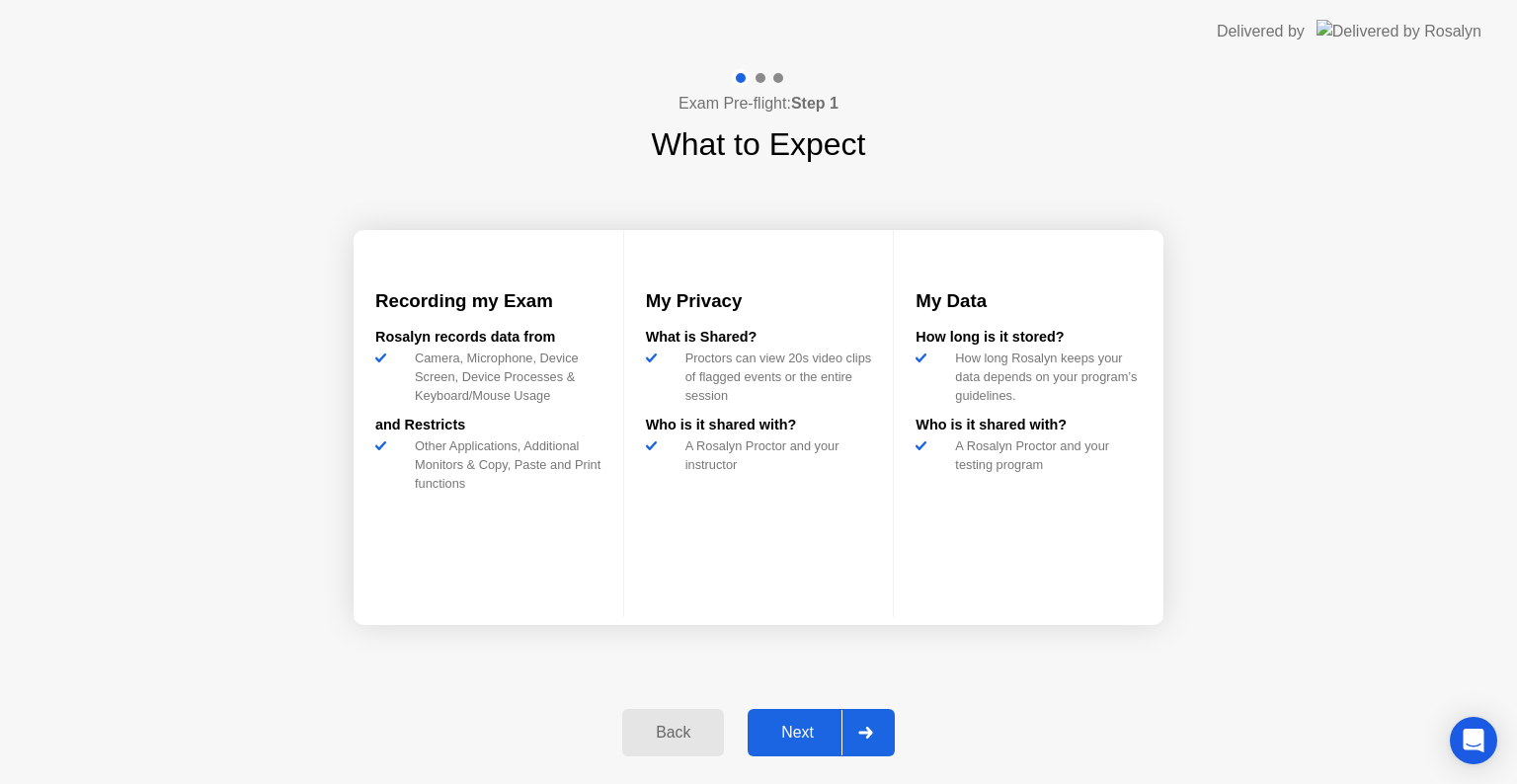 click on "Next" 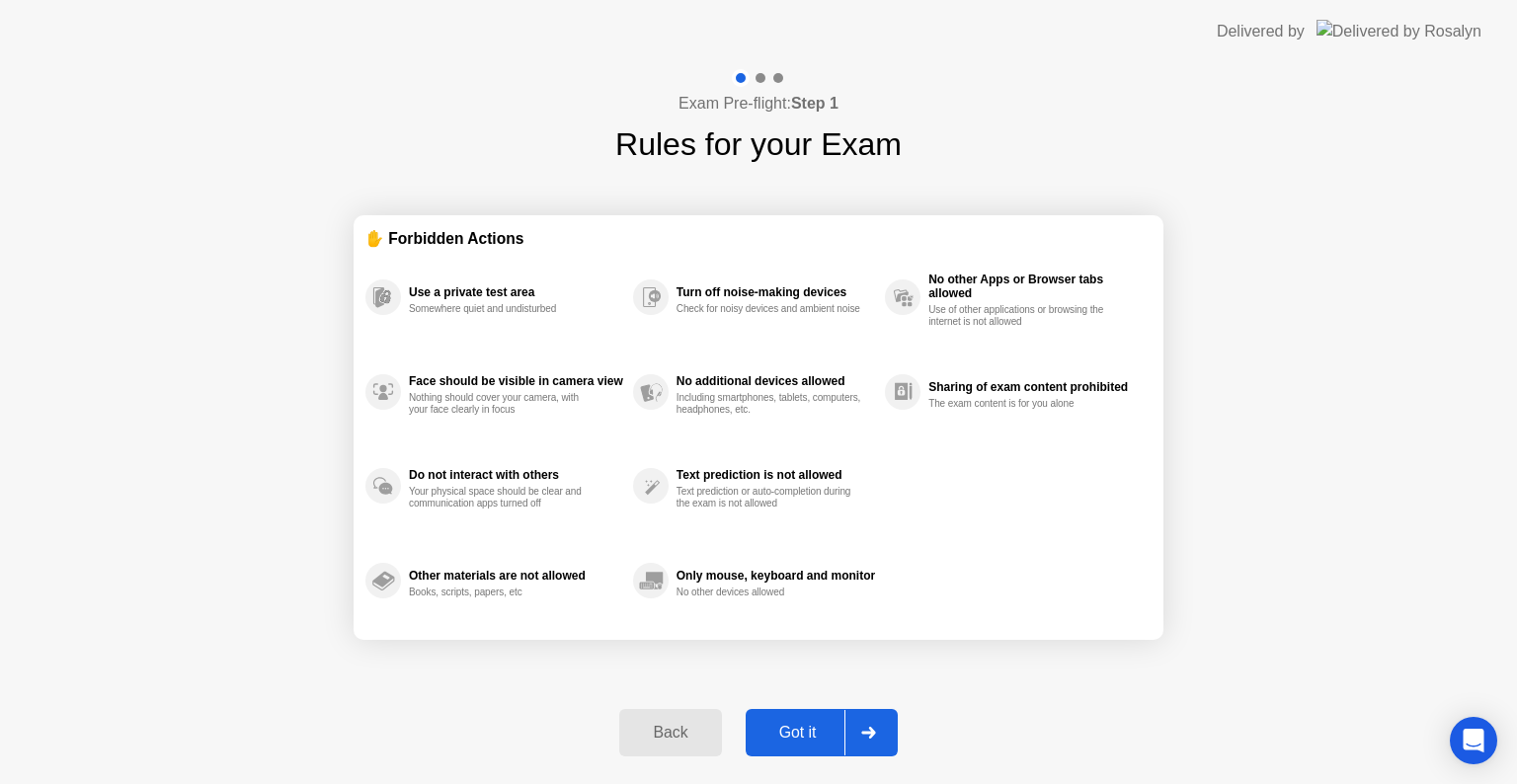 click on "Got it" 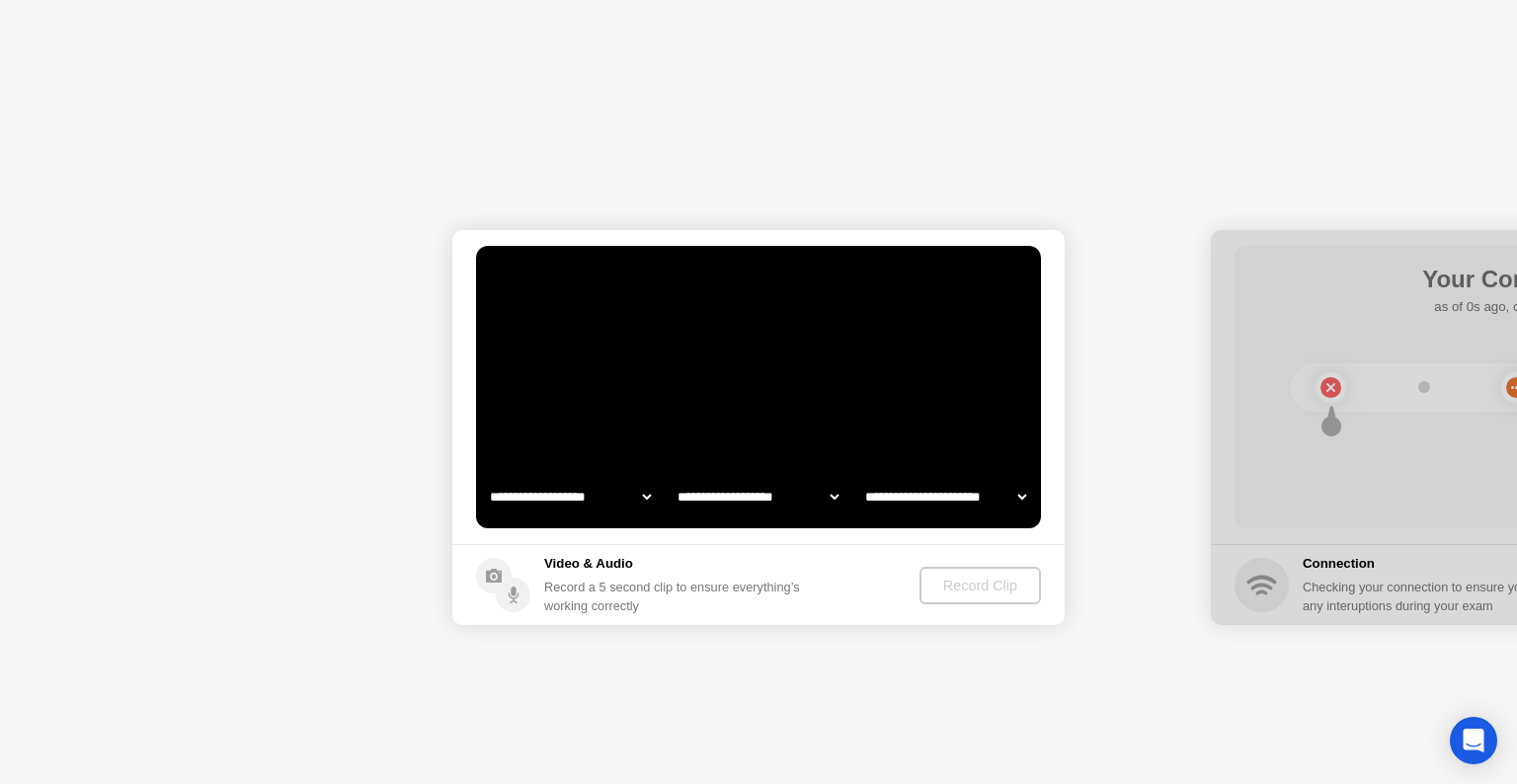 select on "**********" 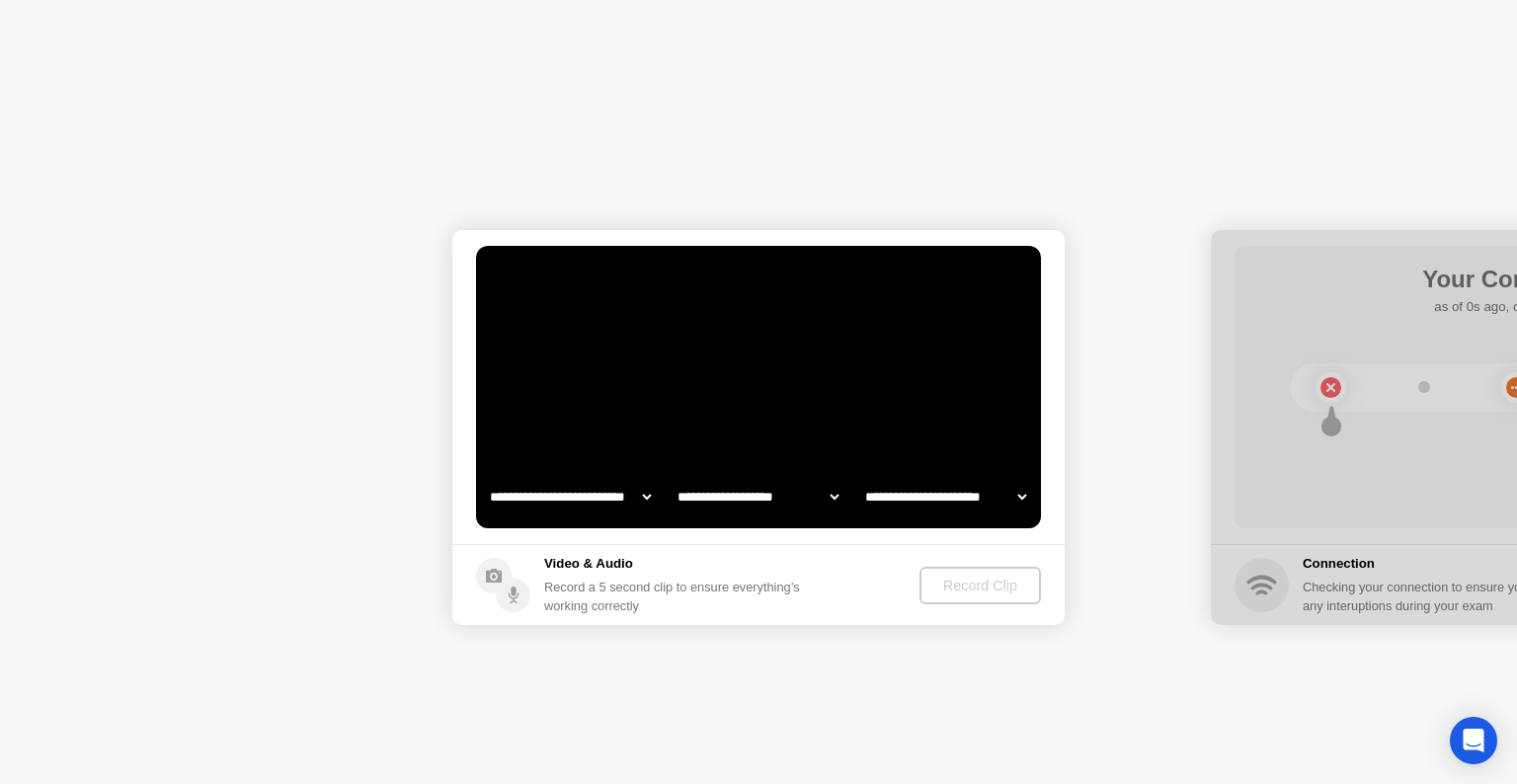 select on "*******" 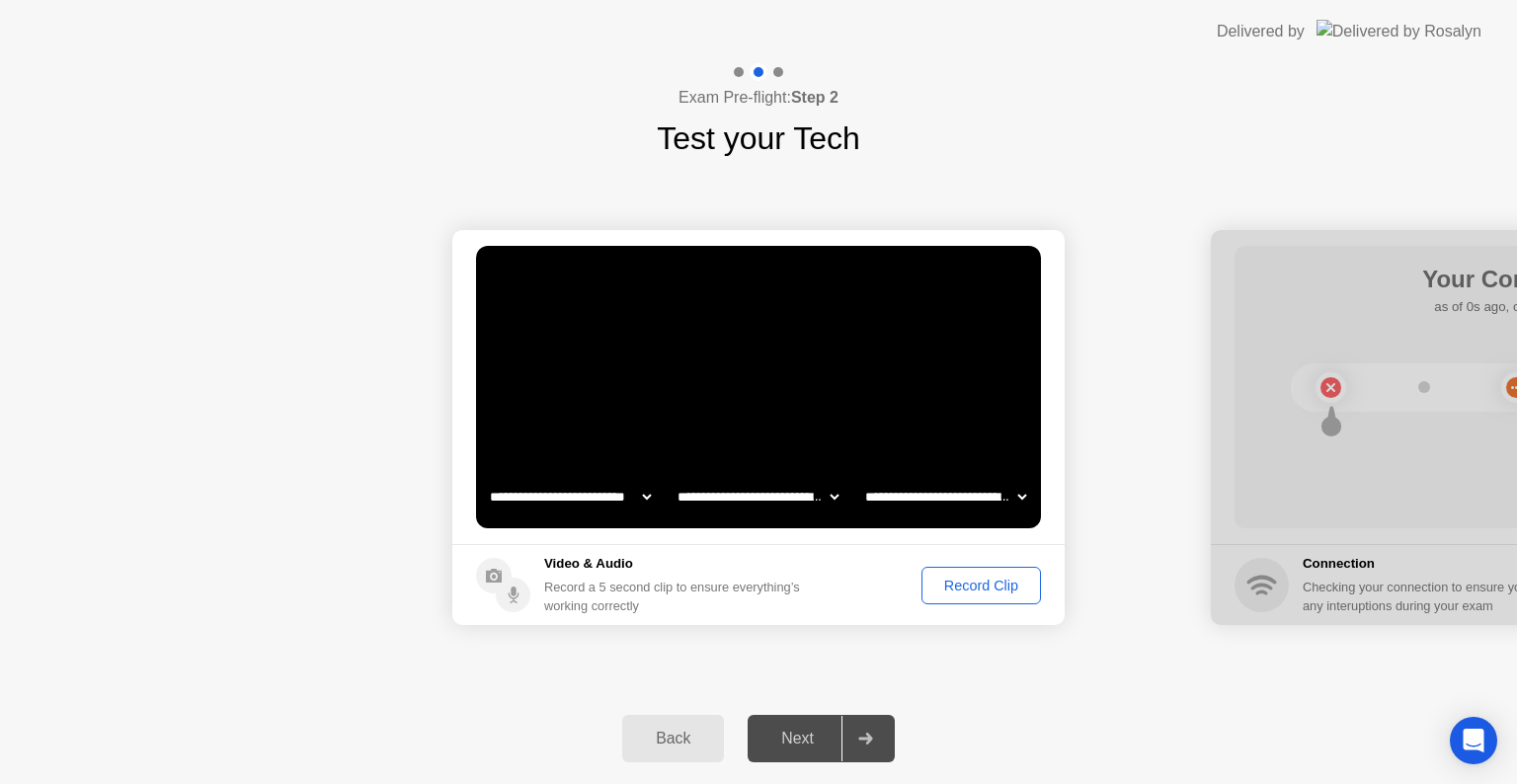 click on "Record Clip" 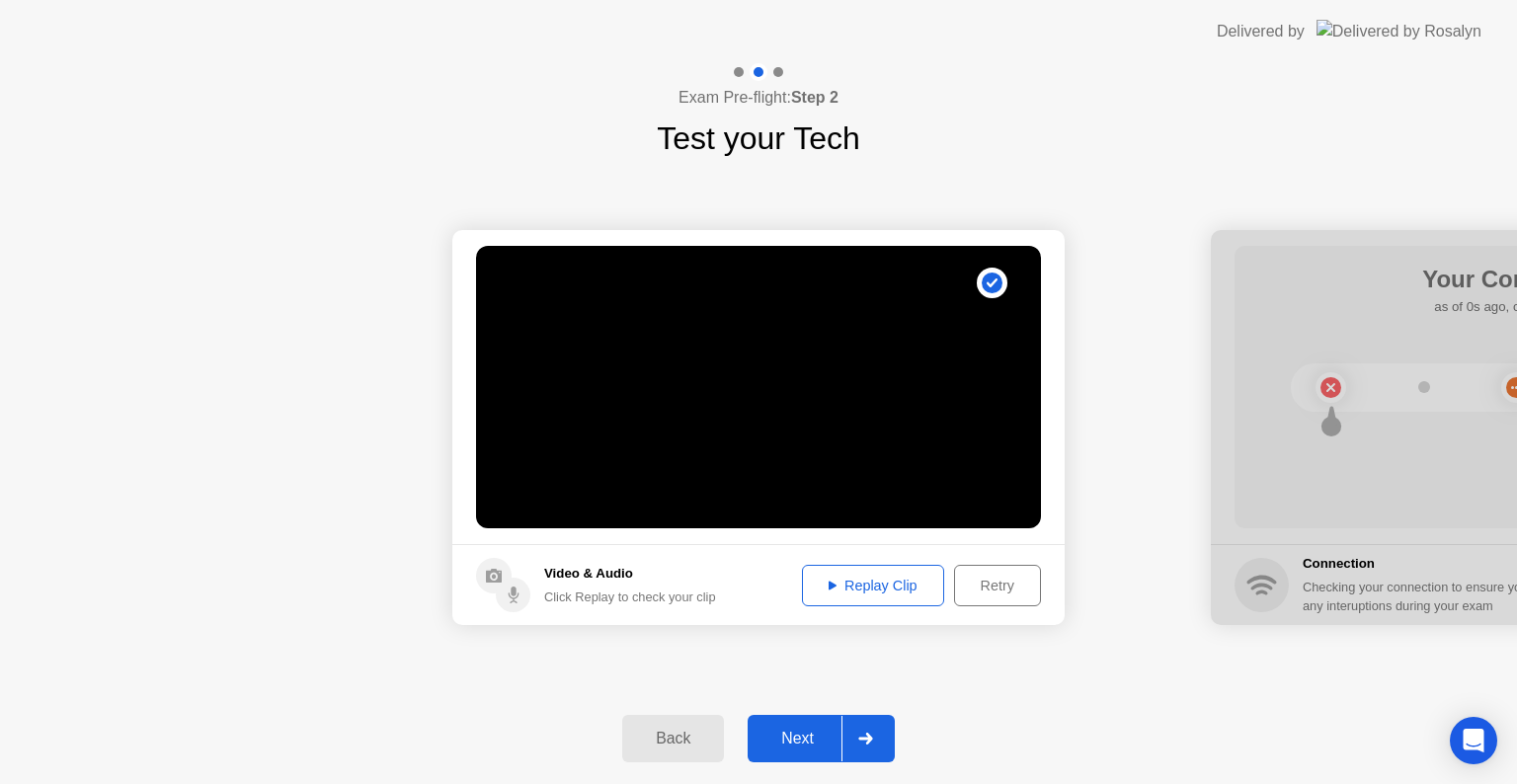click on "Replay Clip" 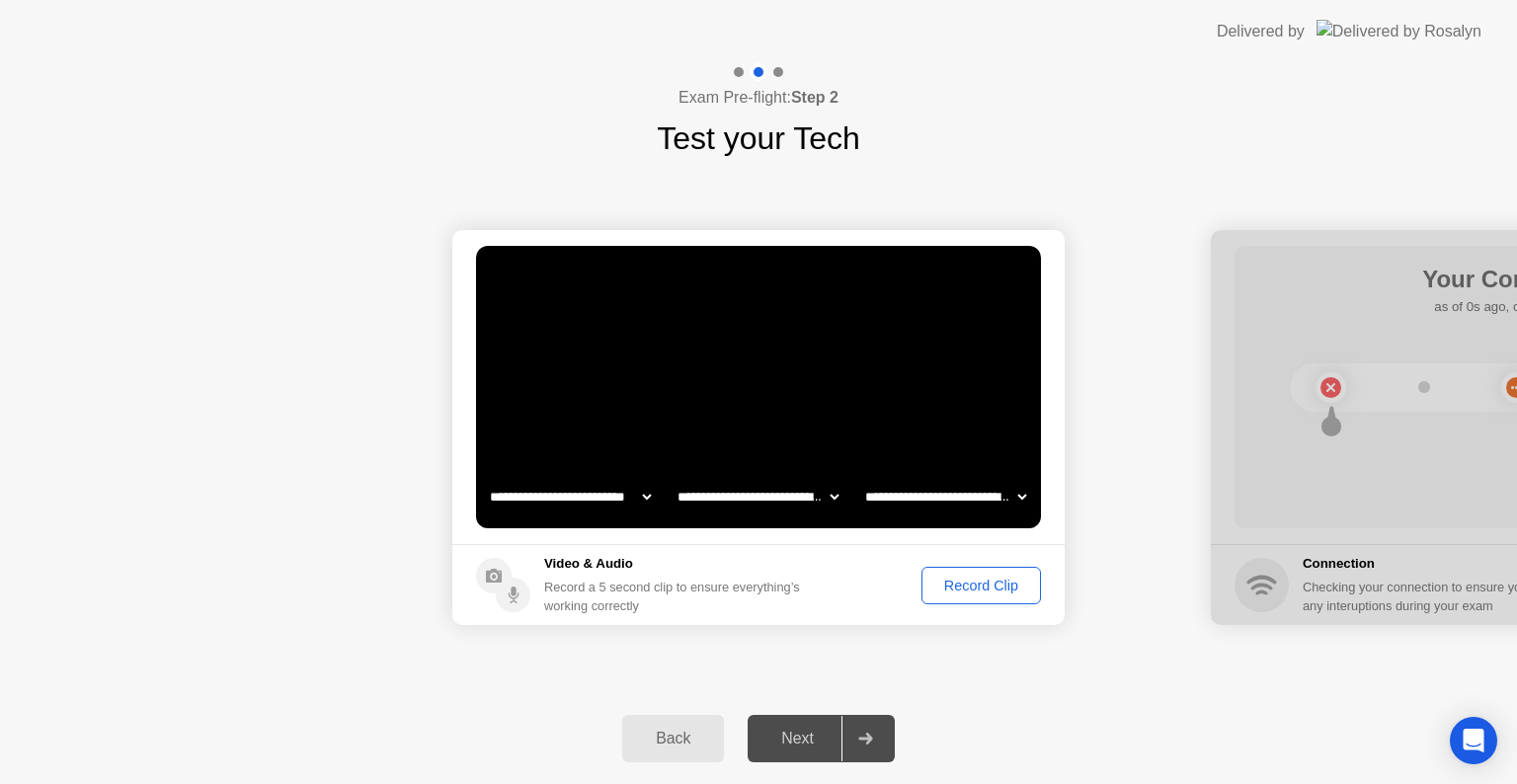 click on "**********" 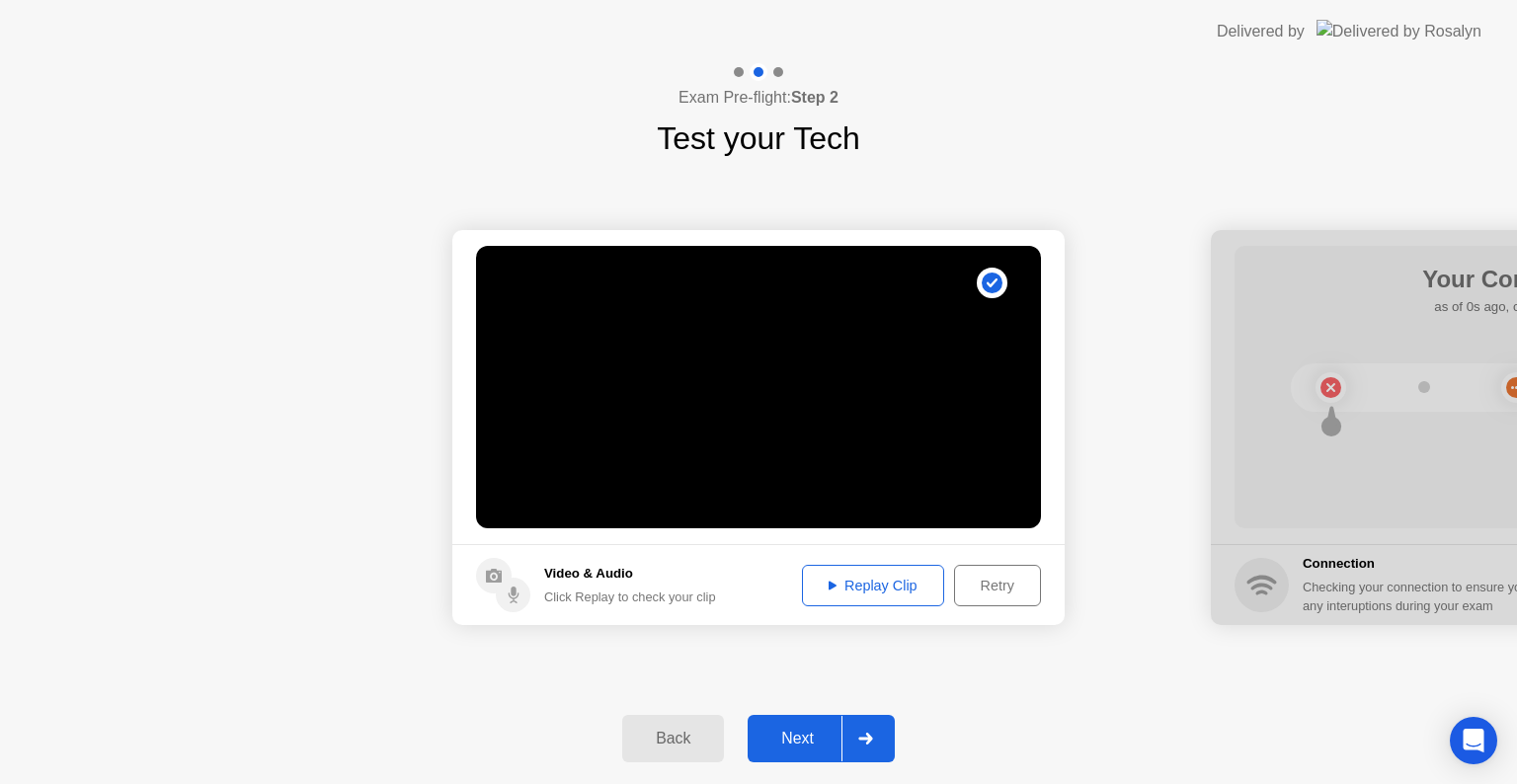 click on "Retry" 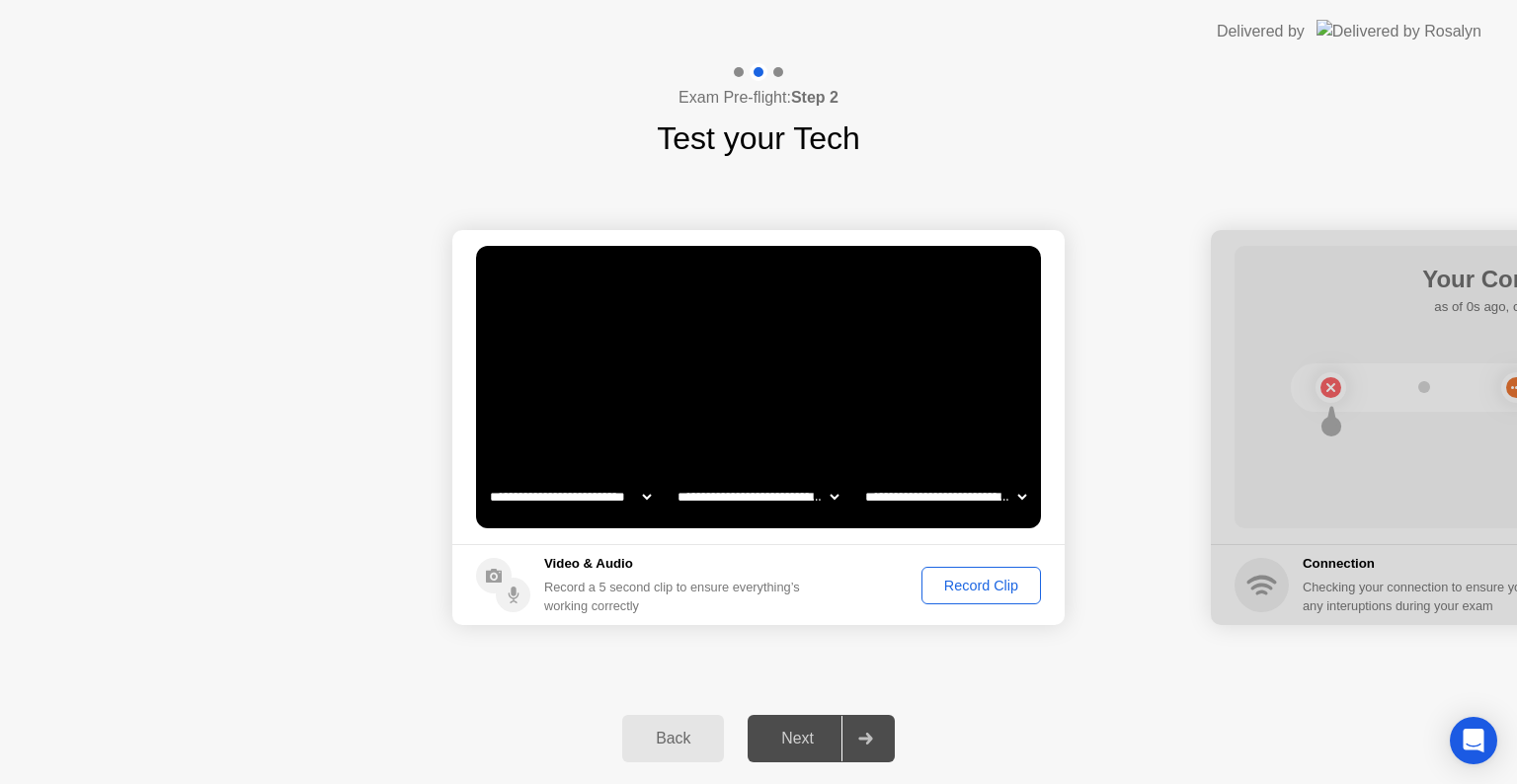 click on "Record Clip" 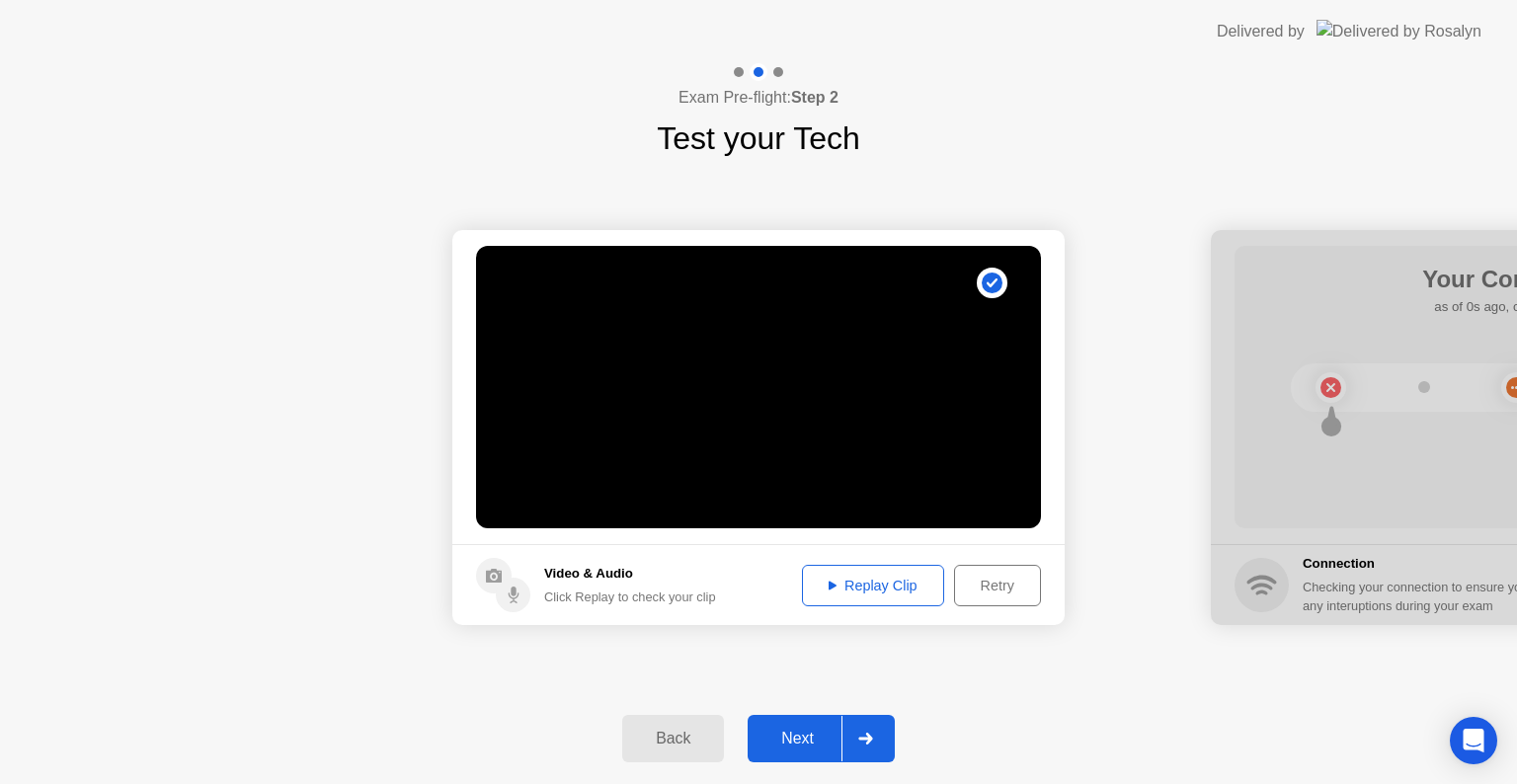 click on "Replay Clip" 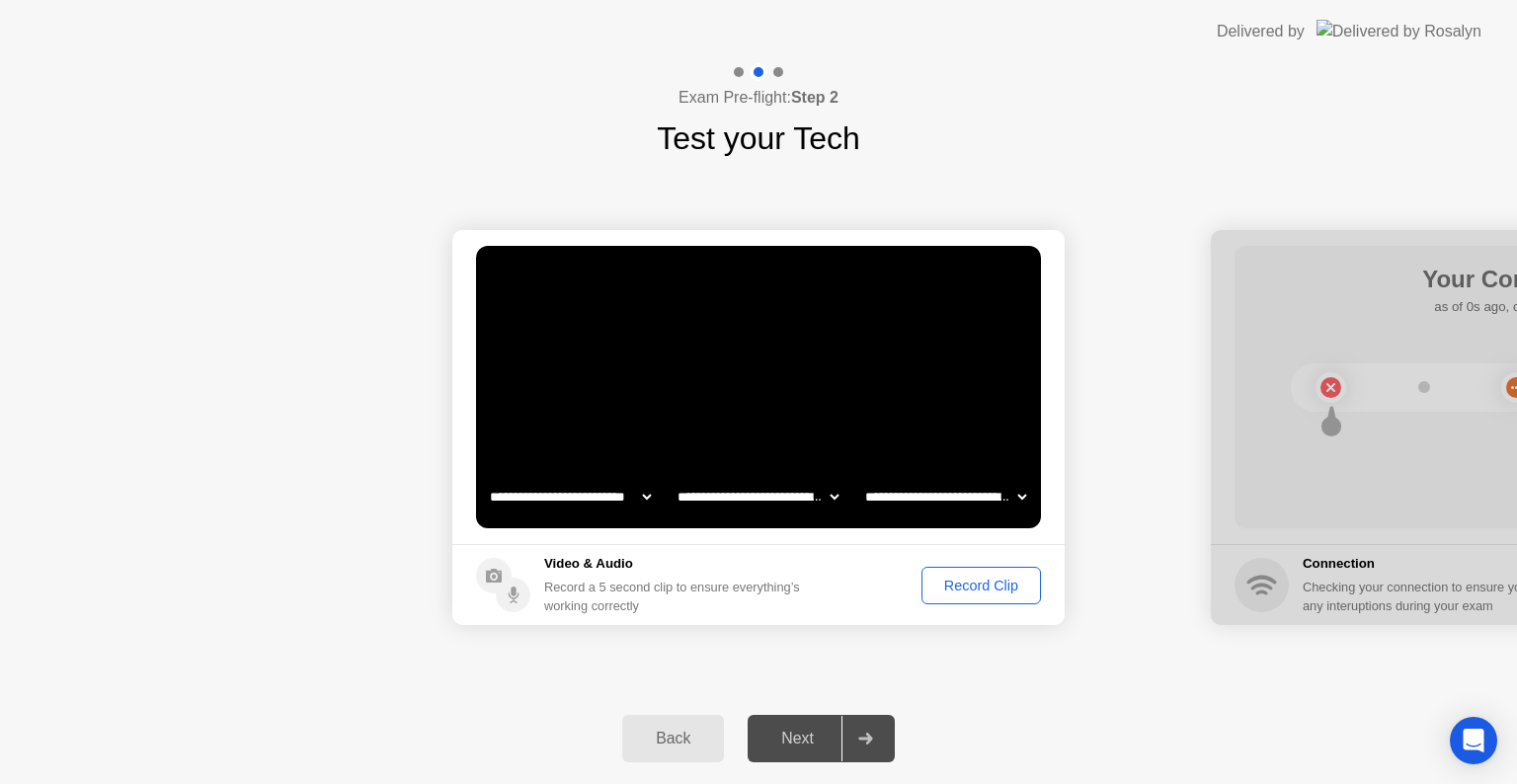 click on "**********" 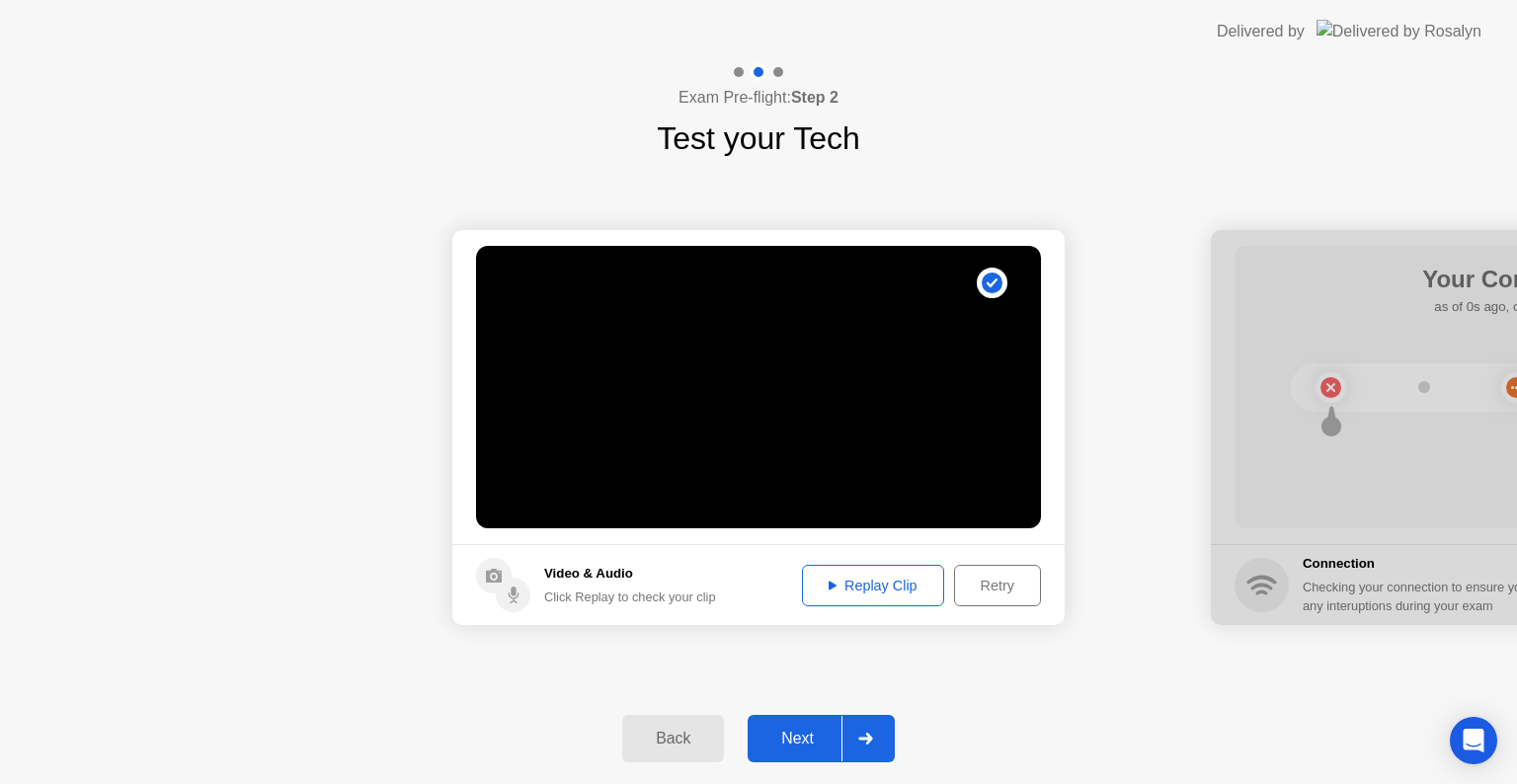 click on "Replay Clip" 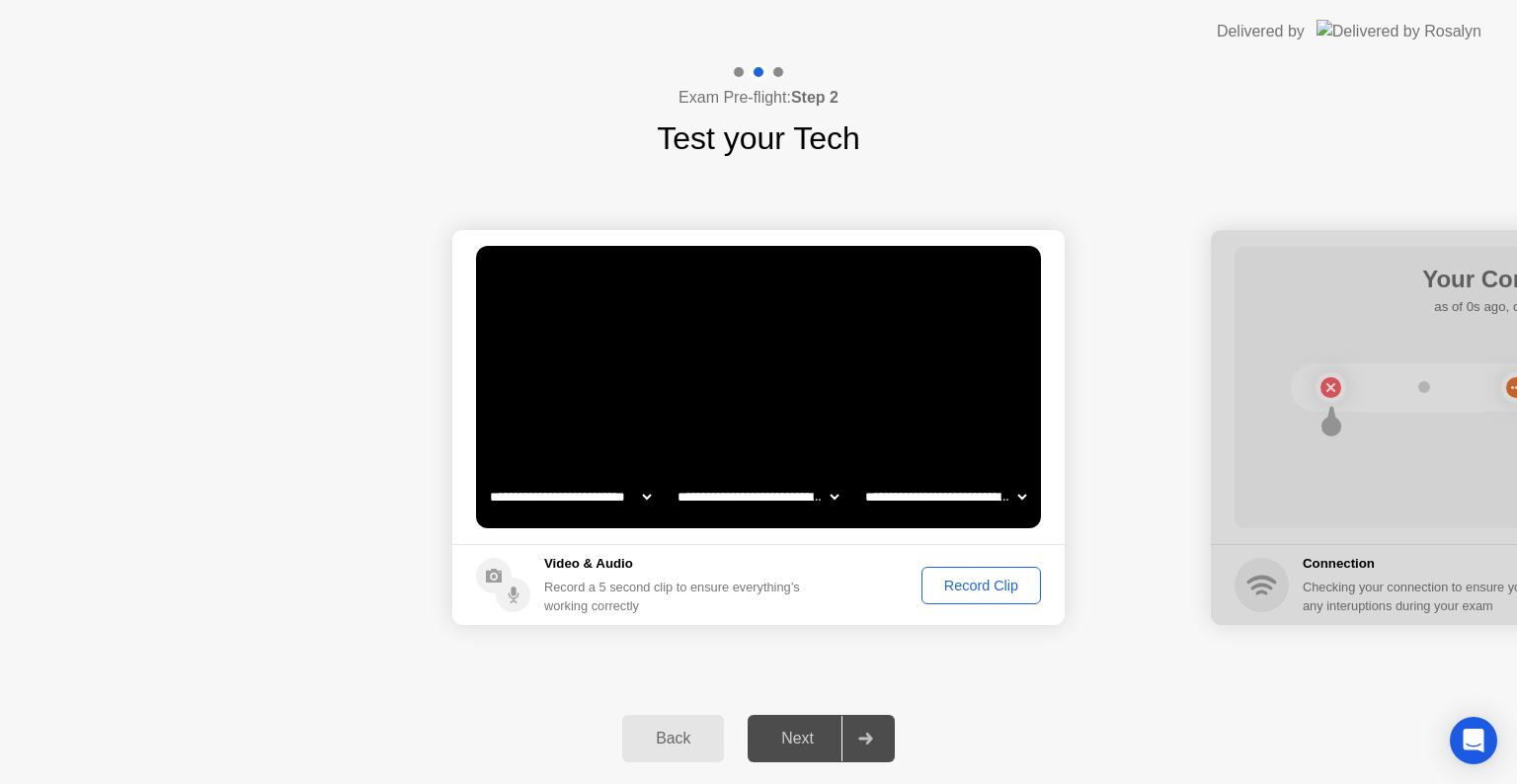 click on "**********" 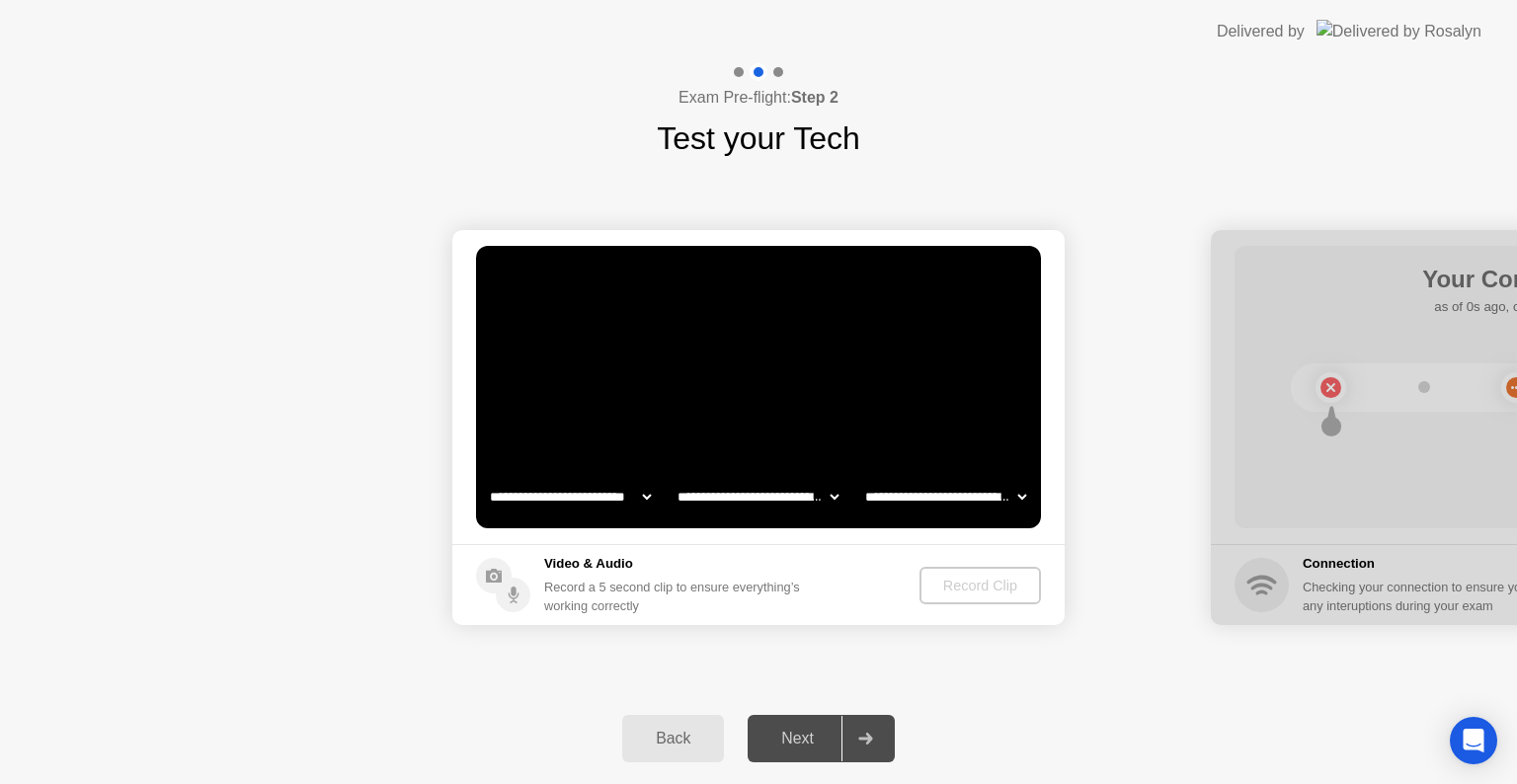 click on "**********" 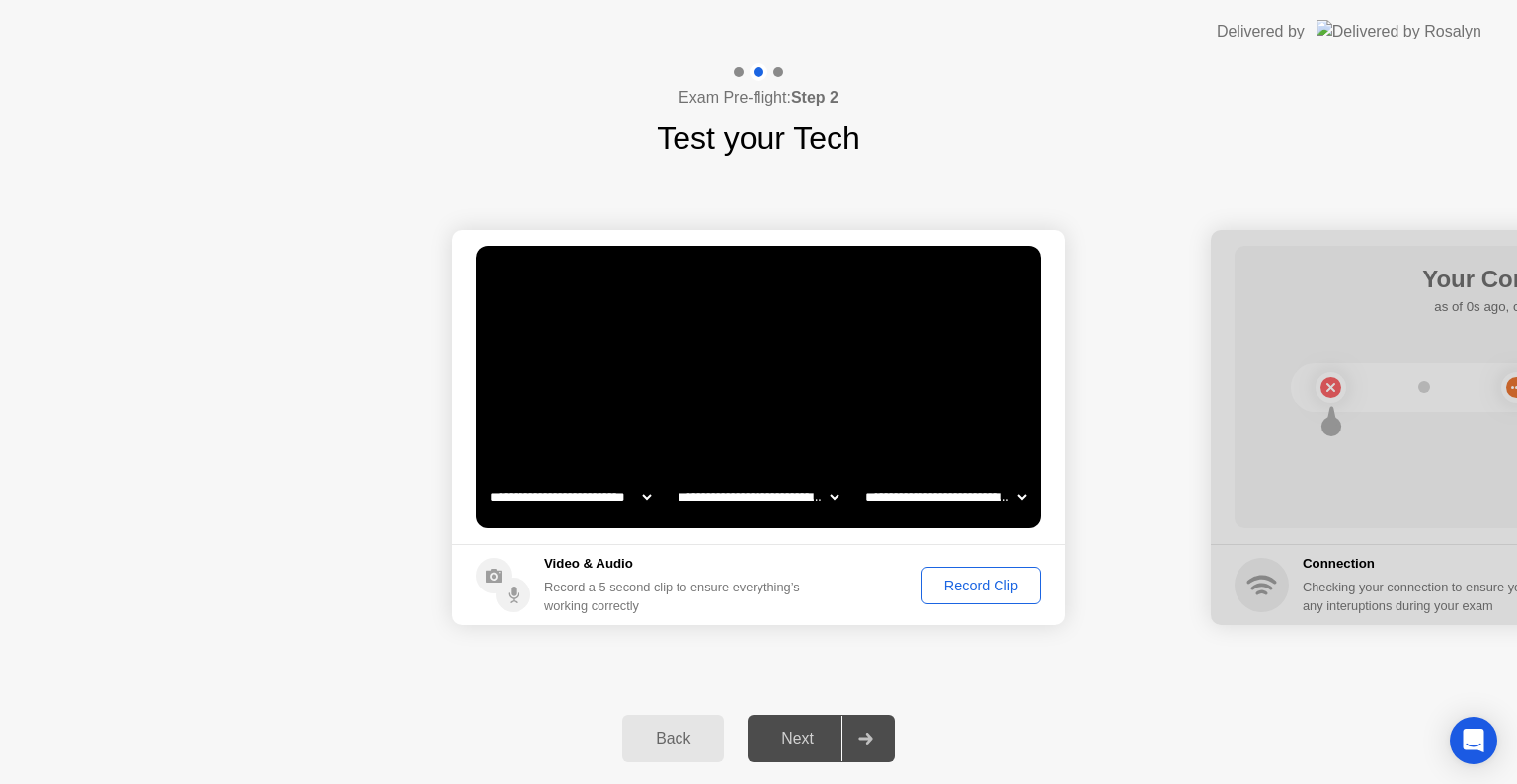click on "Record Clip" 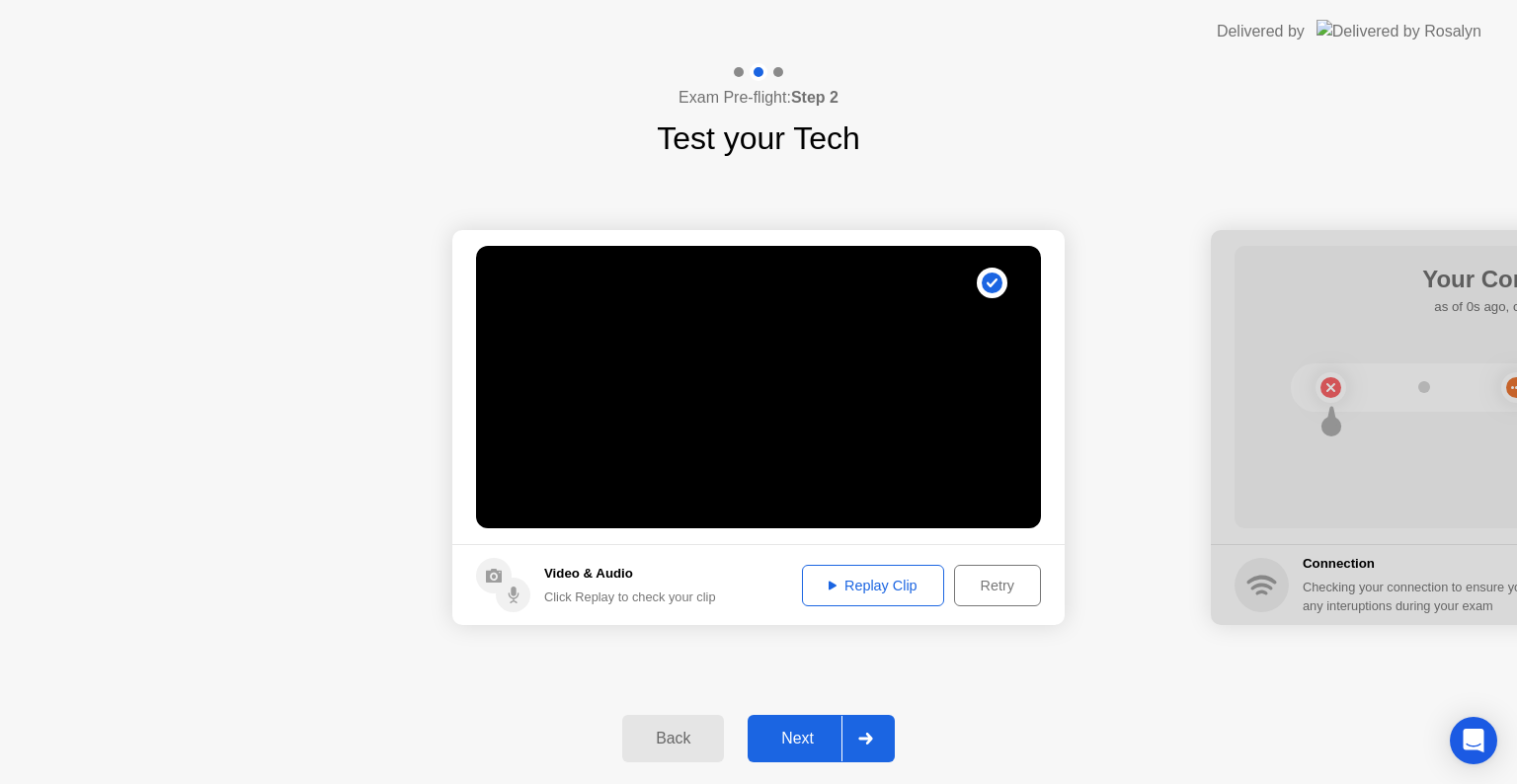 click on "Replay Clip" 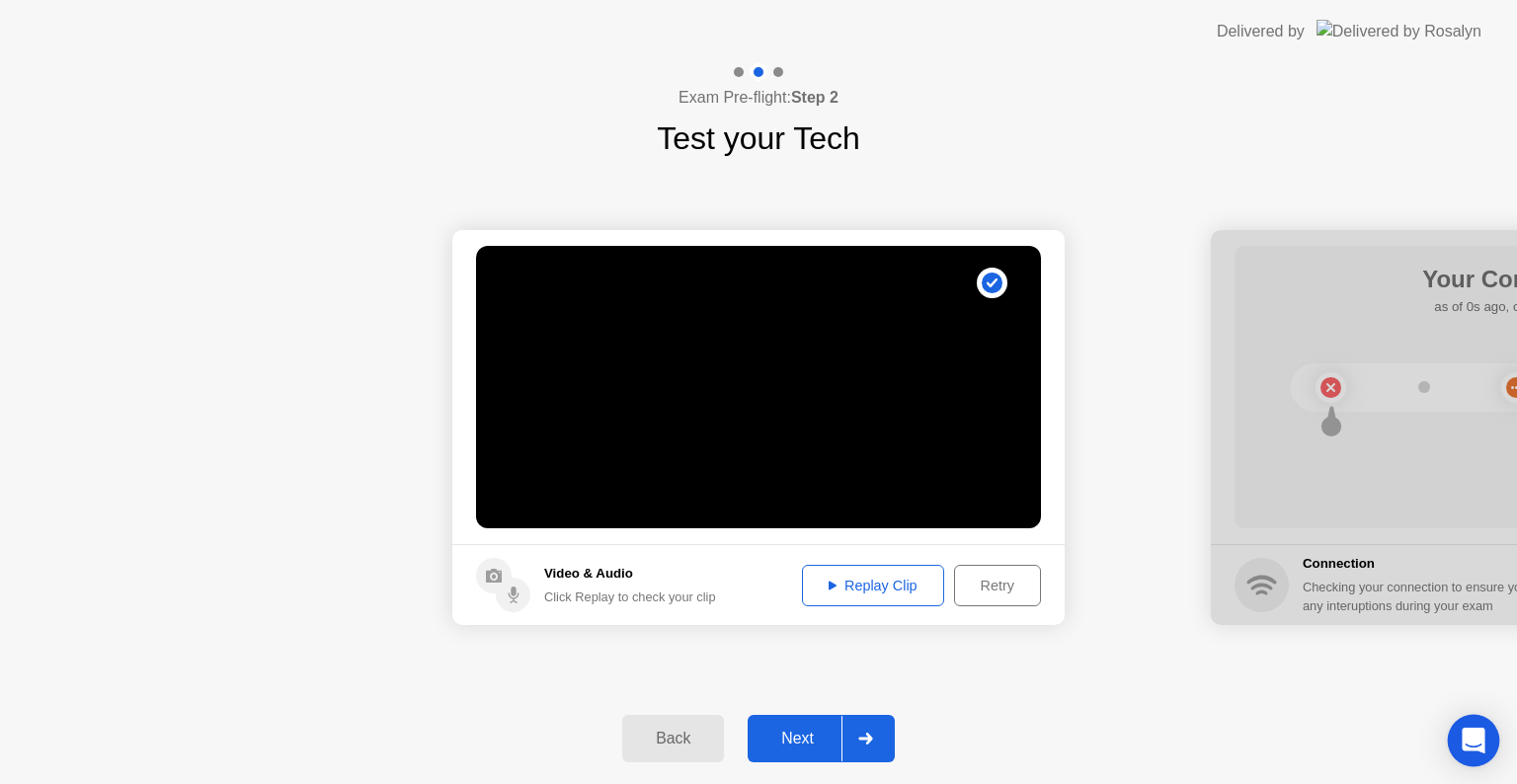 click 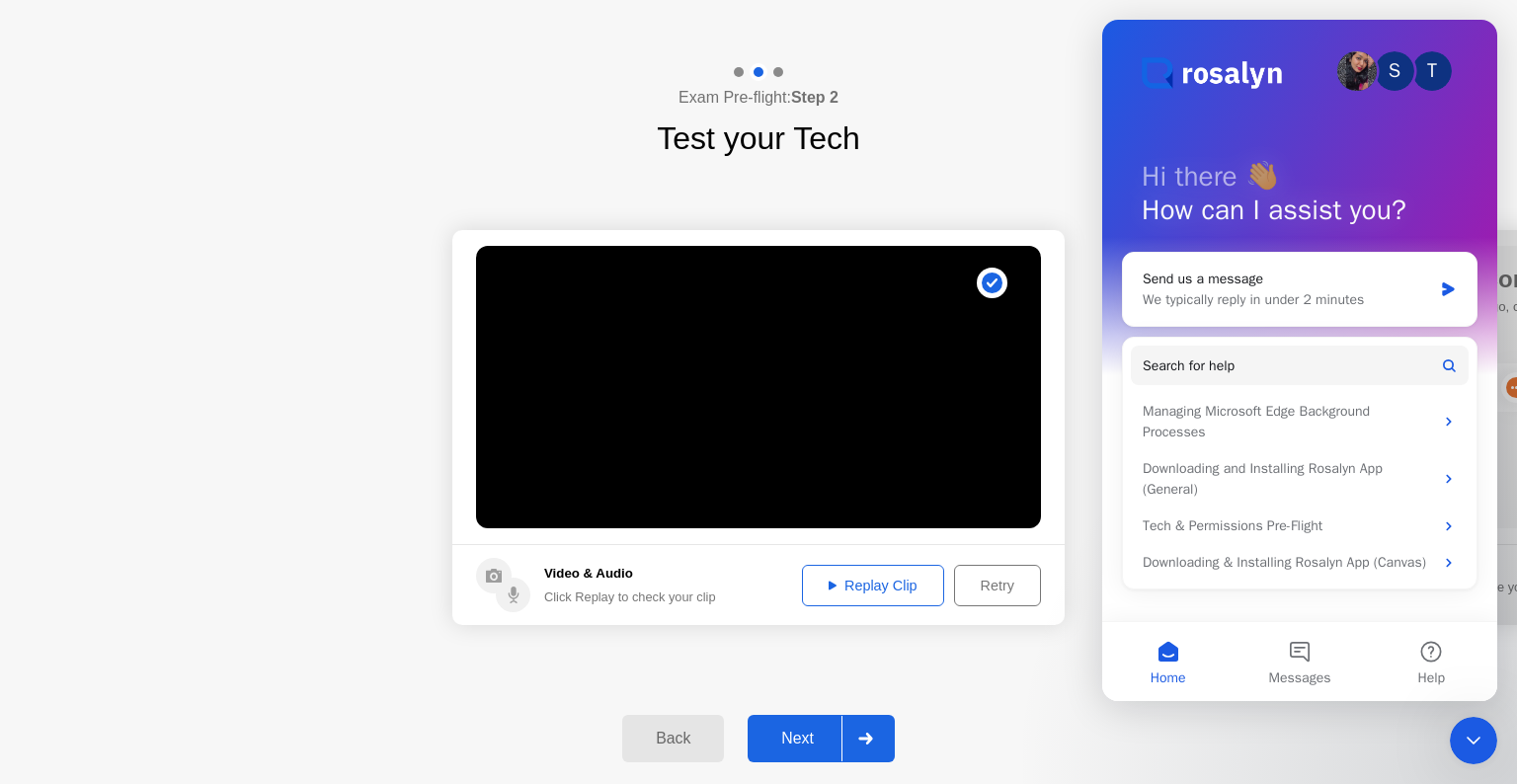 scroll, scrollTop: 0, scrollLeft: 0, axis: both 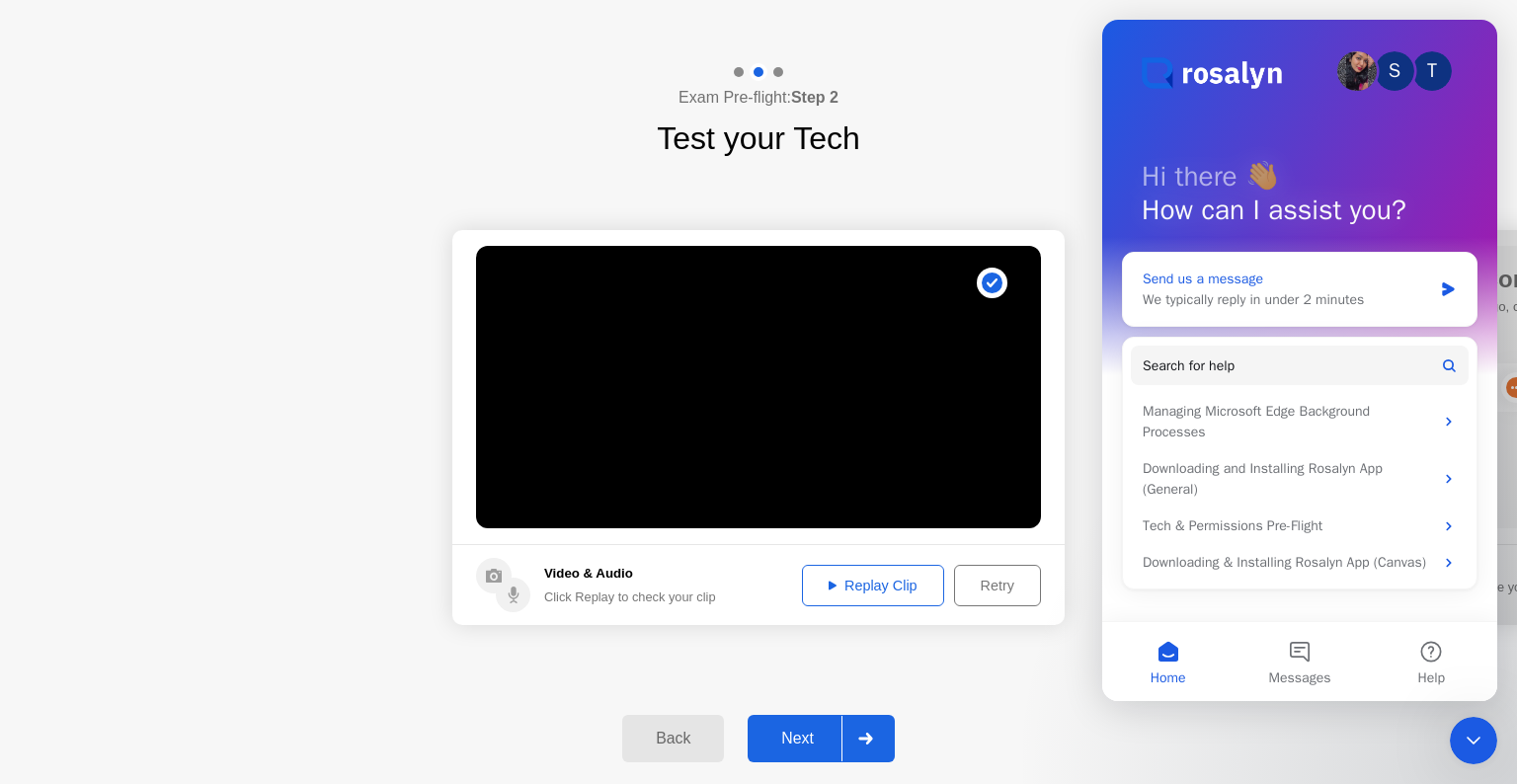 click 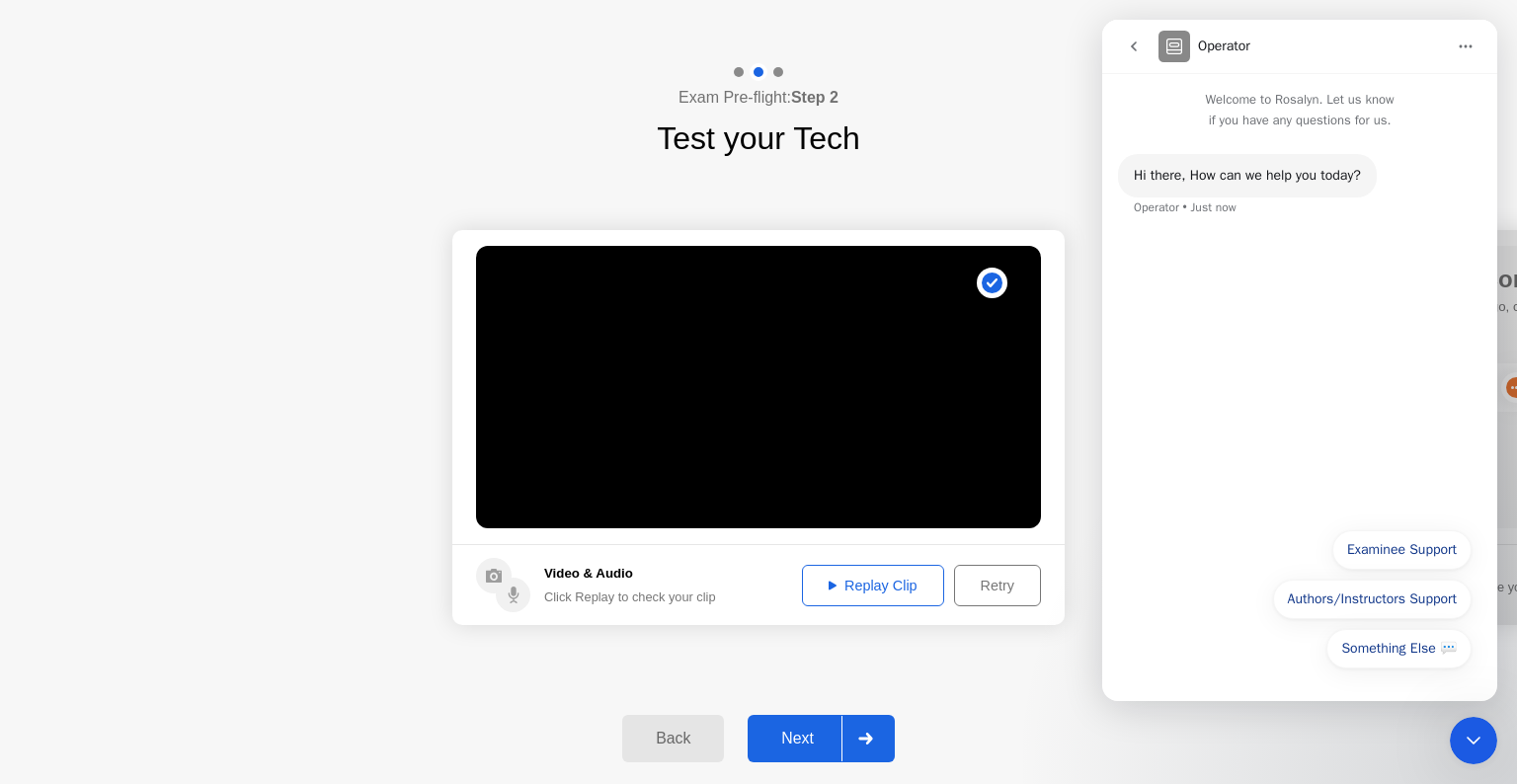 click on "Hi ​there, How can we help you today? Operator    •   Just now" at bounding box center [1300, 324] 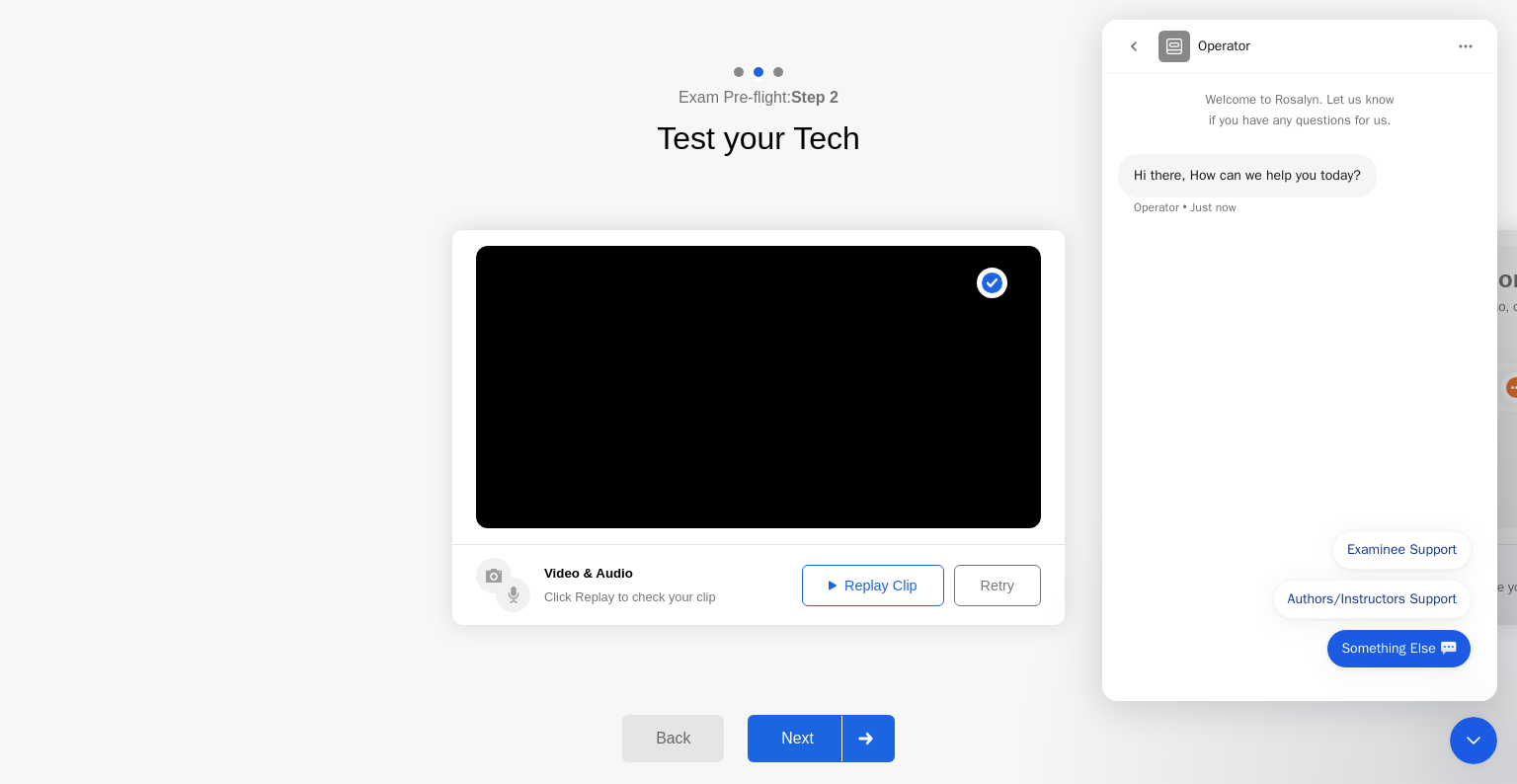 click on "Something Else 💬" at bounding box center [1398, 649] 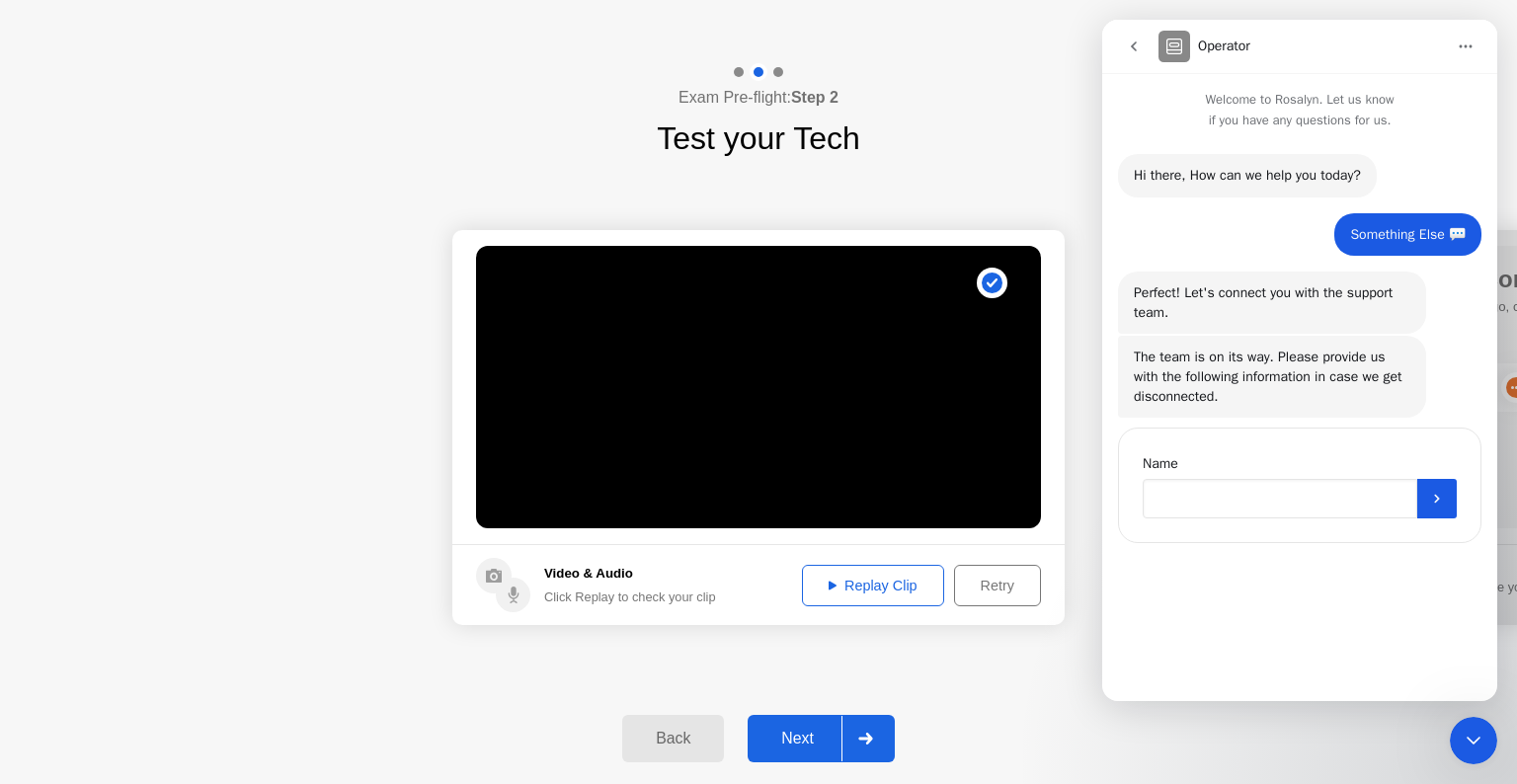 click at bounding box center (1280, 499) 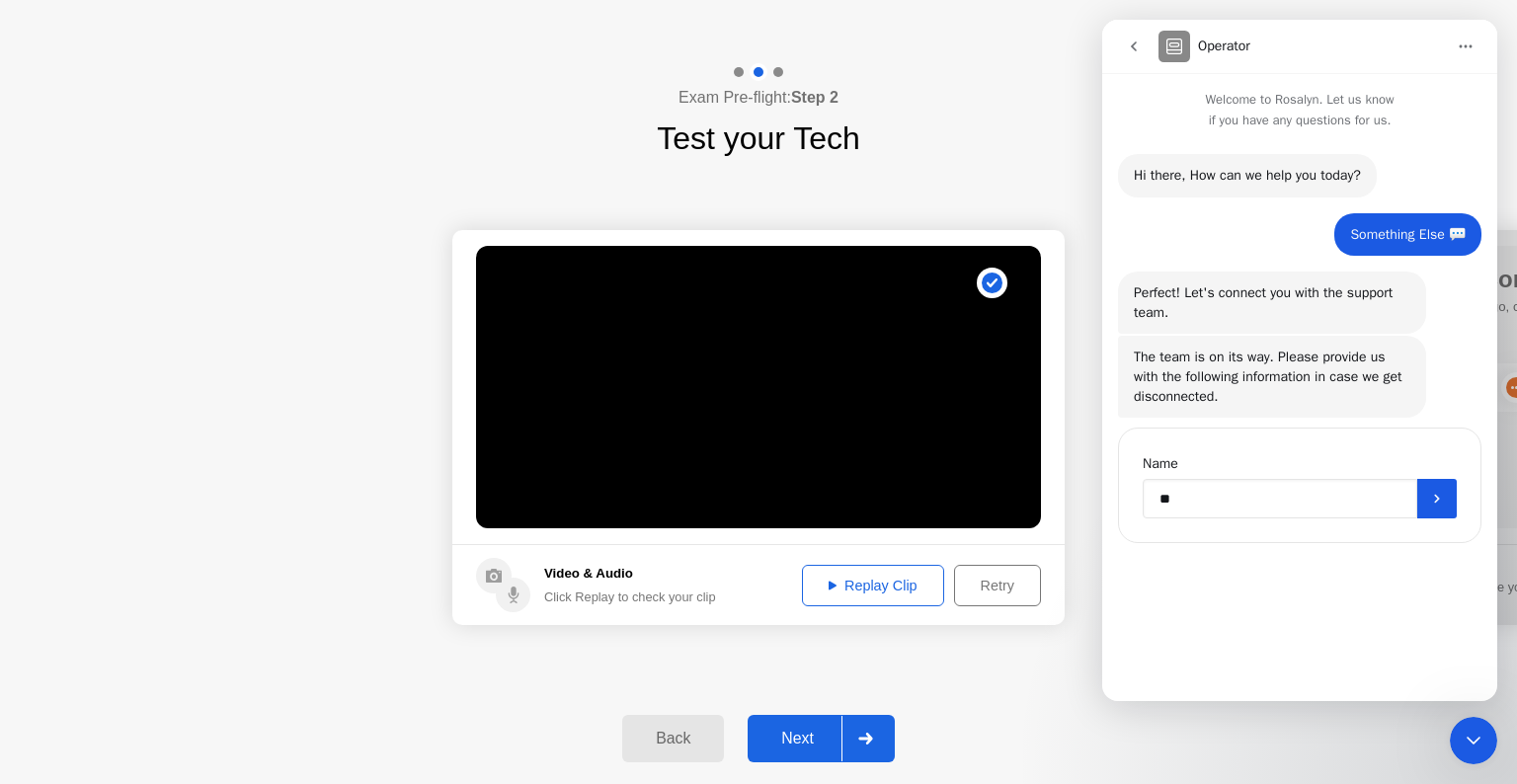 type on "*" 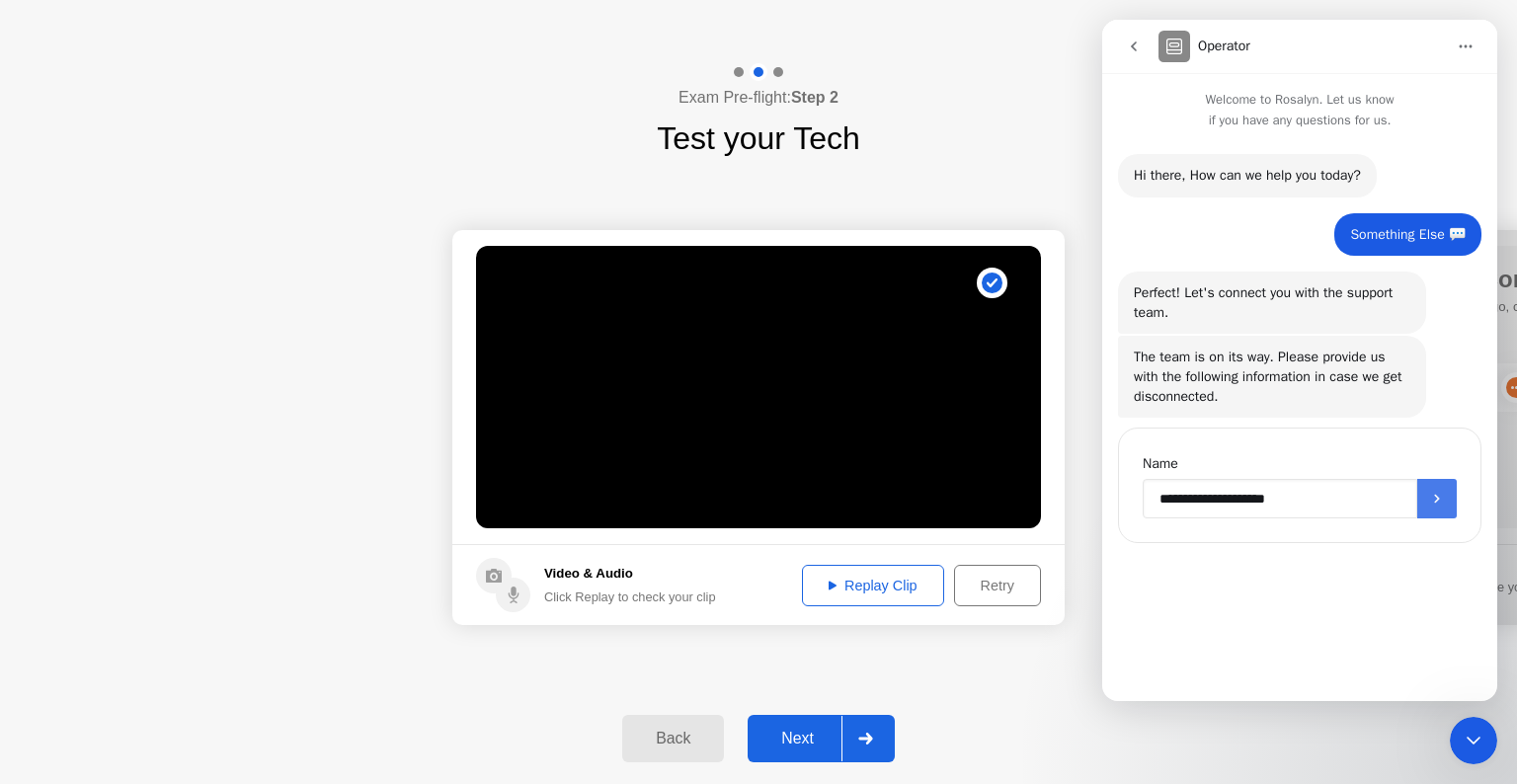 type on "**********" 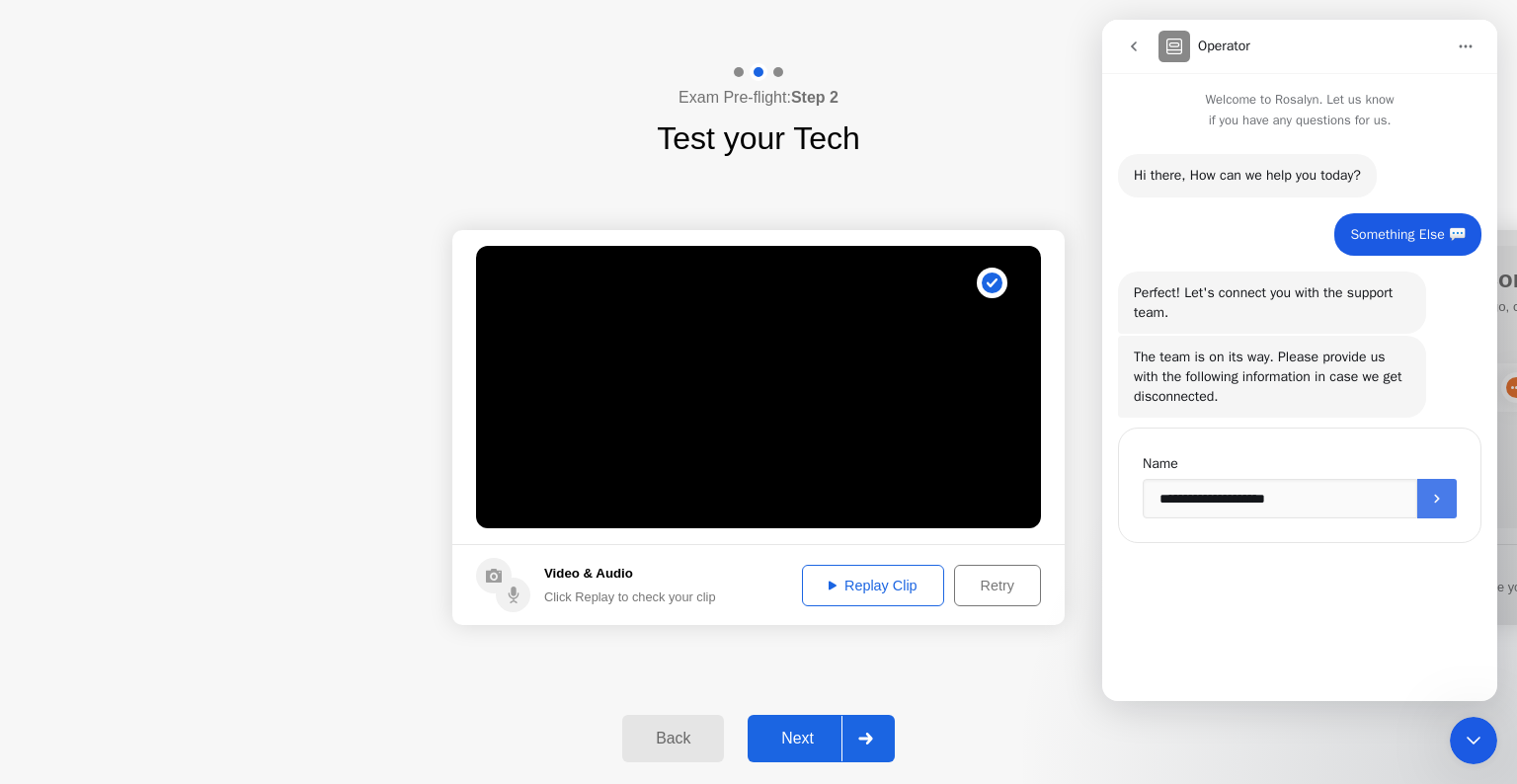click 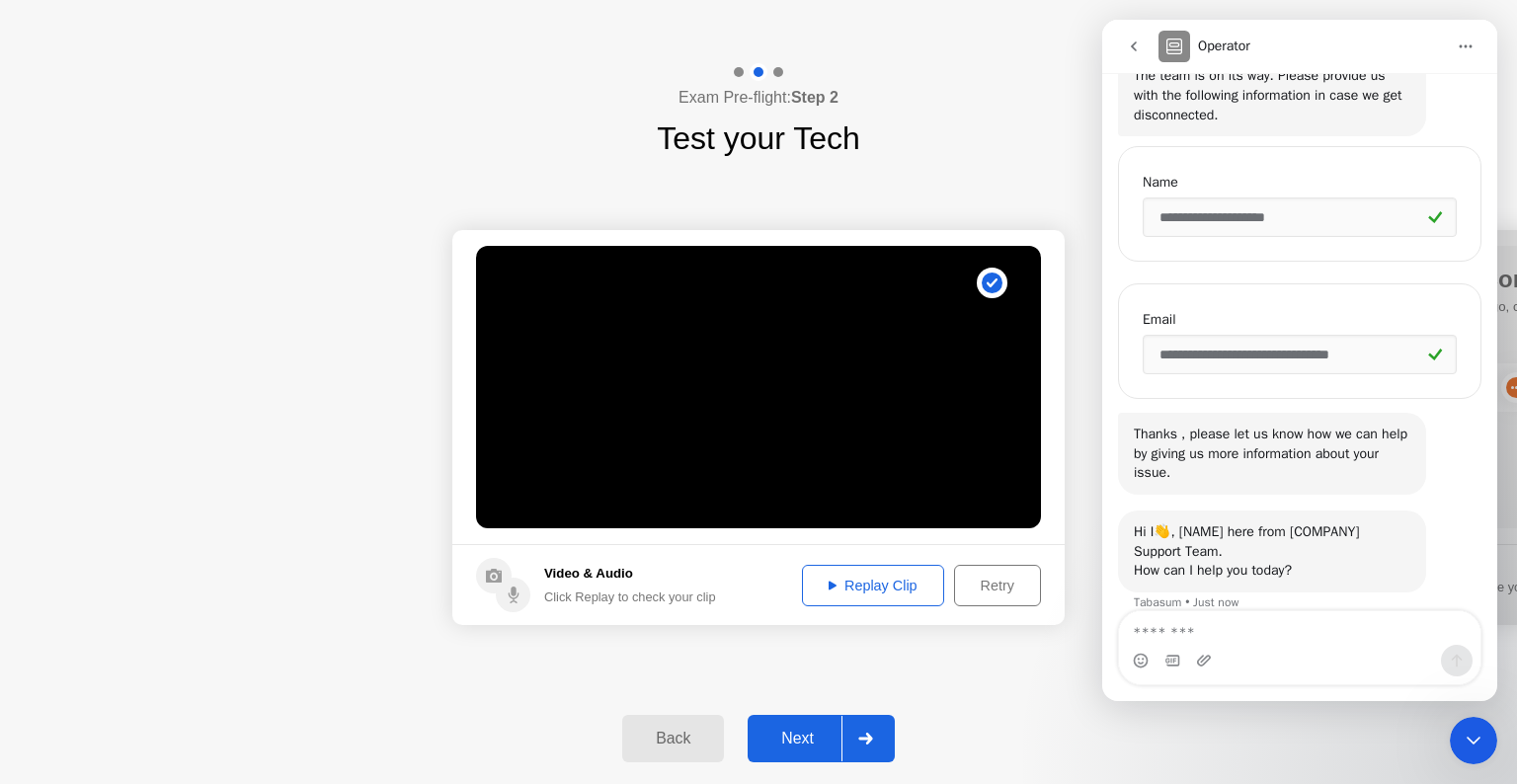 scroll, scrollTop: 303, scrollLeft: 0, axis: vertical 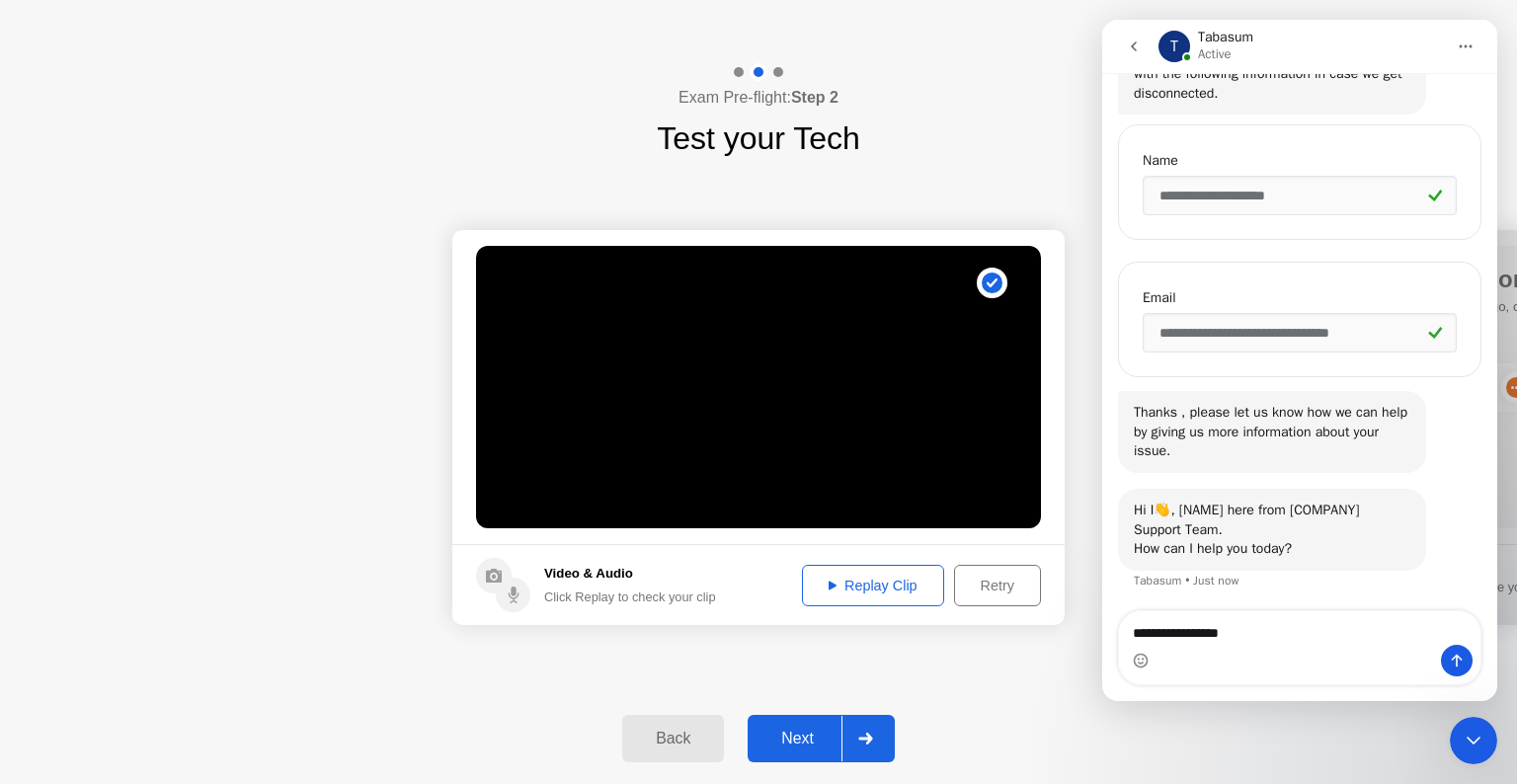 type on "**********" 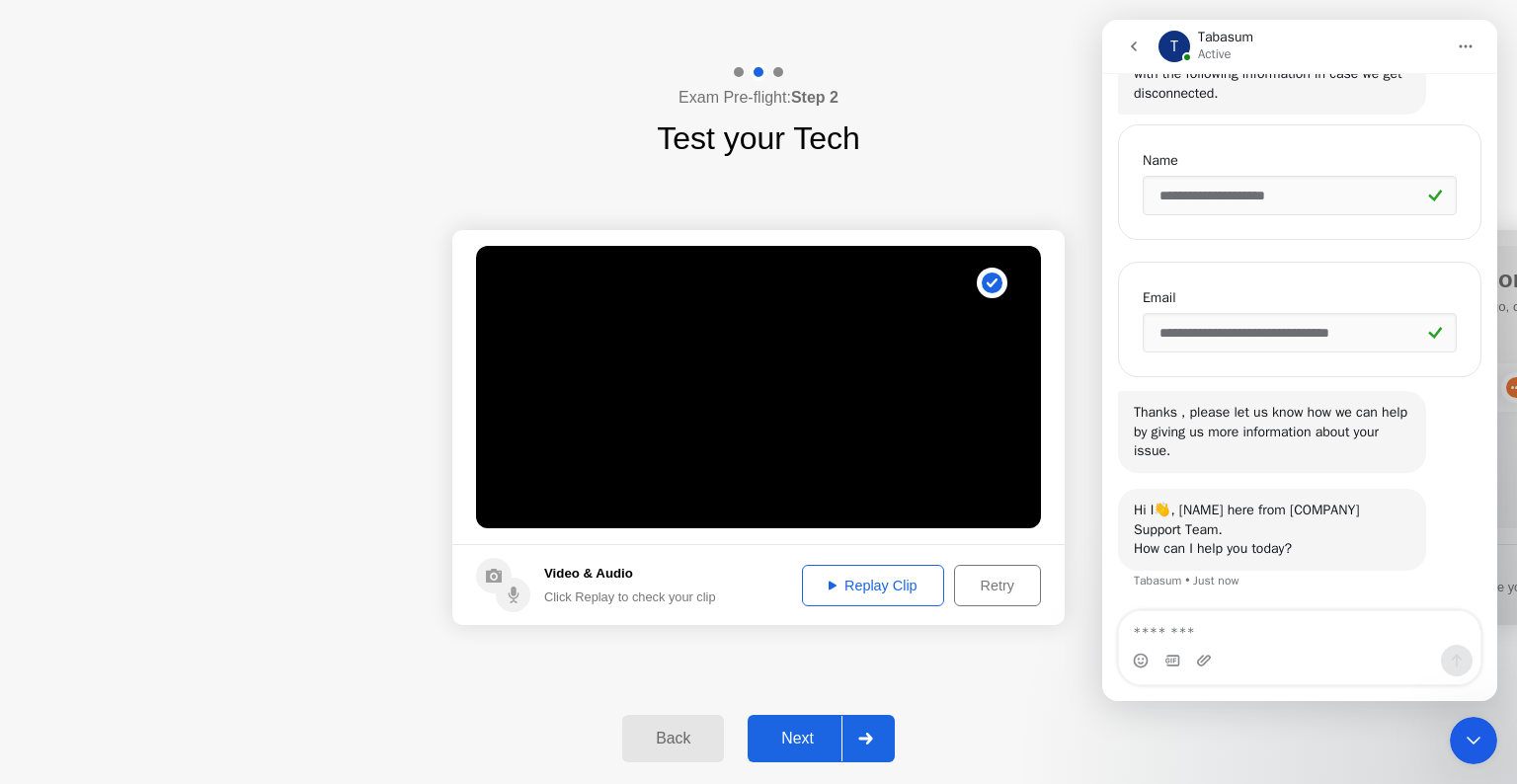 scroll, scrollTop: 361, scrollLeft: 0, axis: vertical 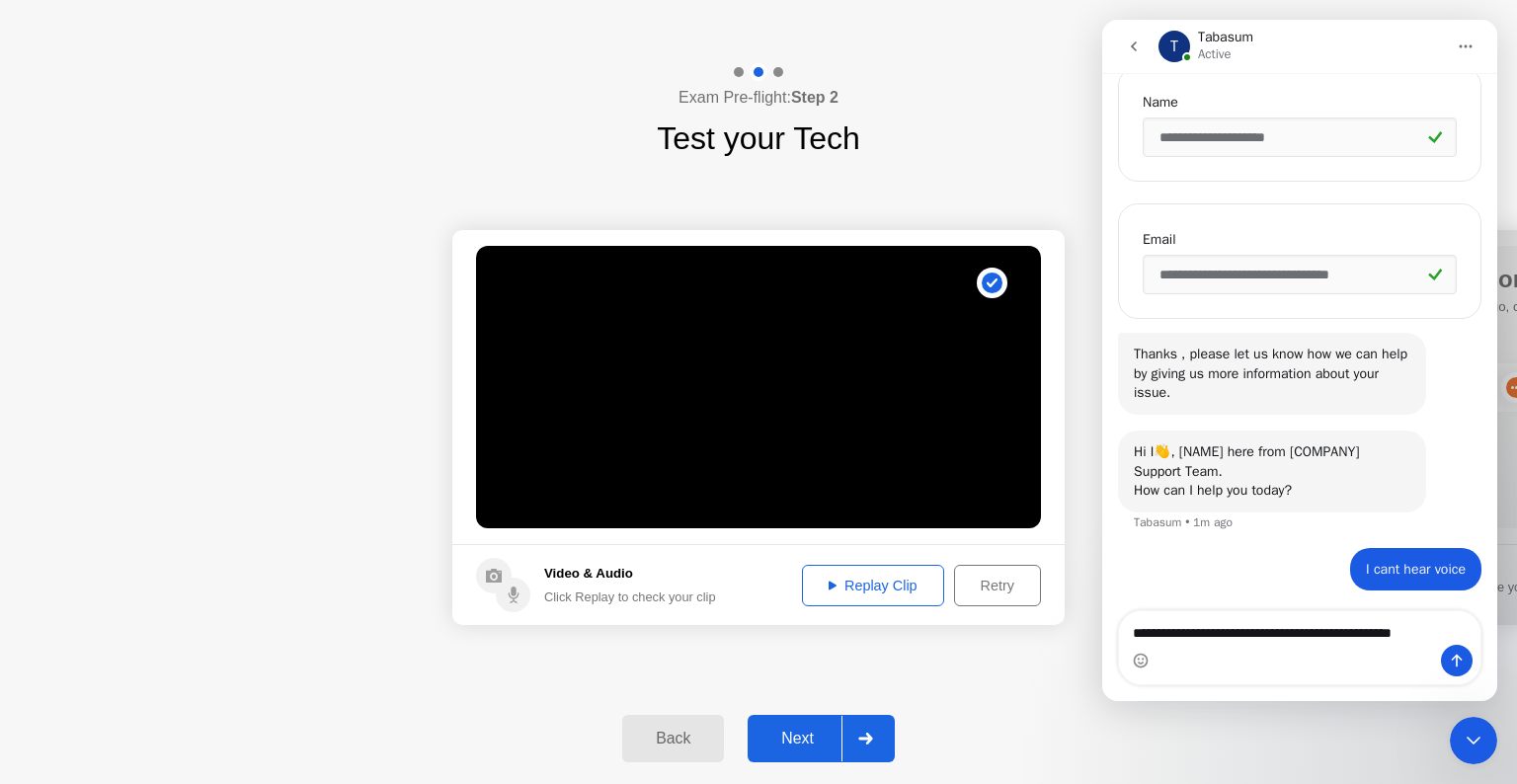 type on "**********" 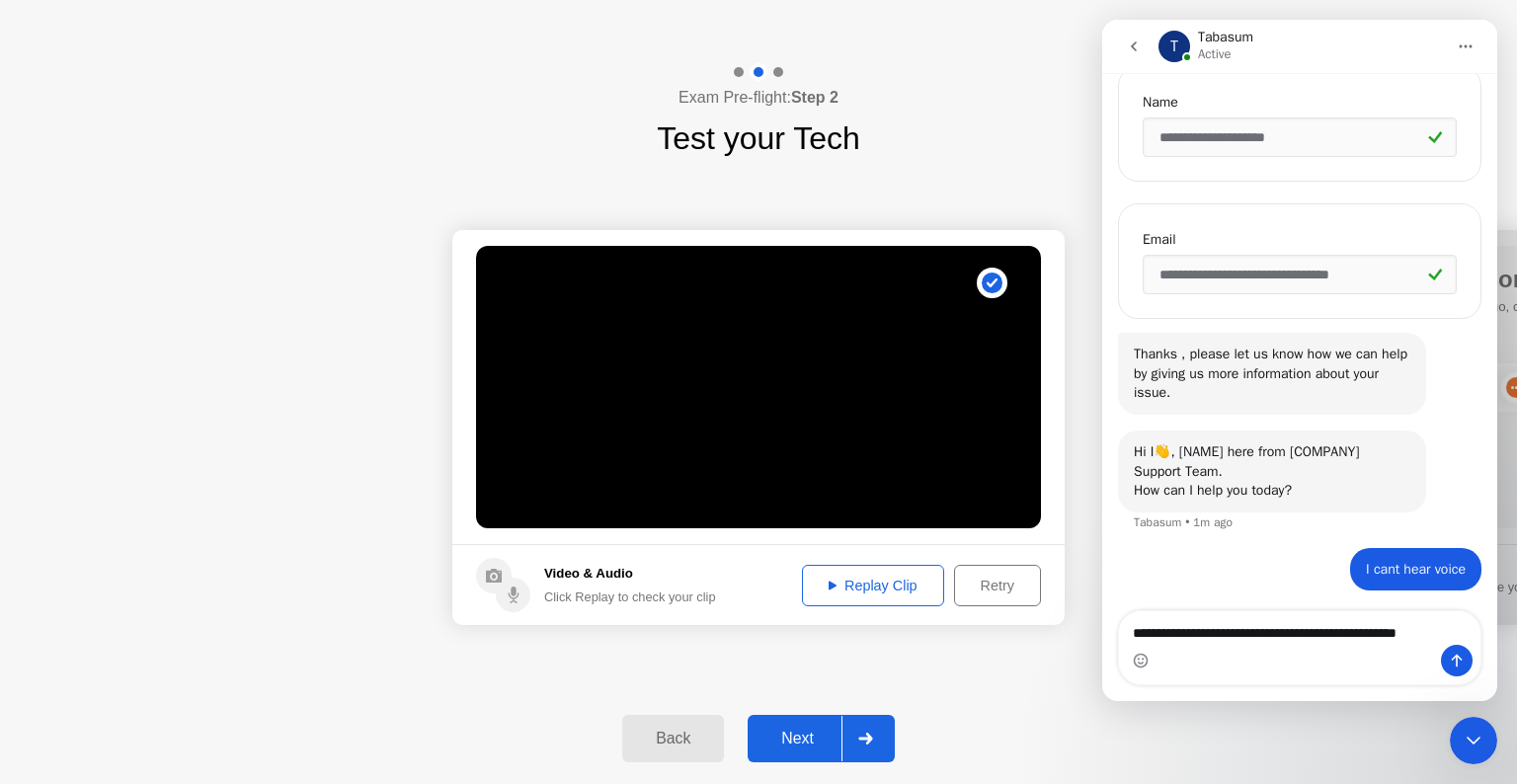 type 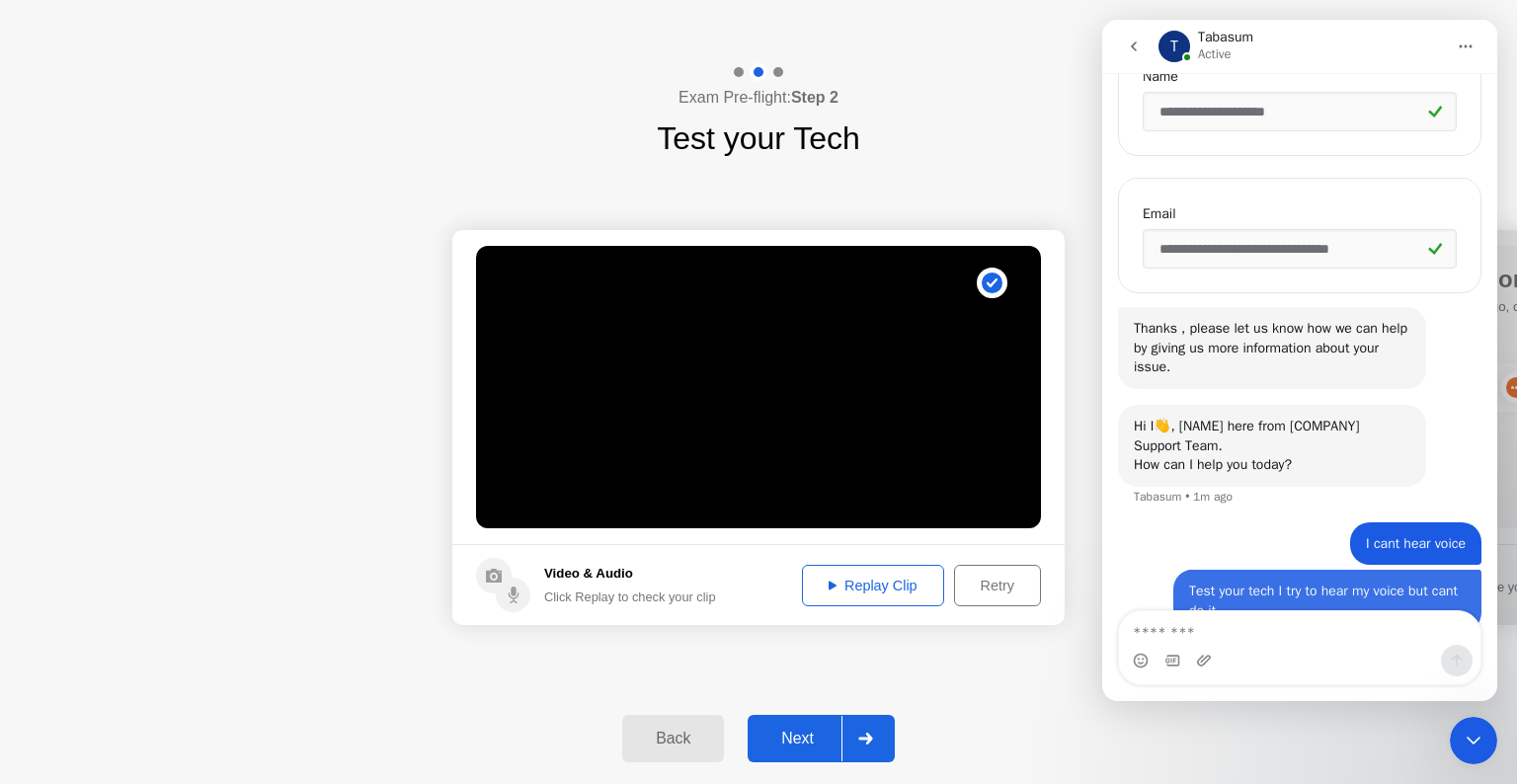 scroll, scrollTop: 427, scrollLeft: 0, axis: vertical 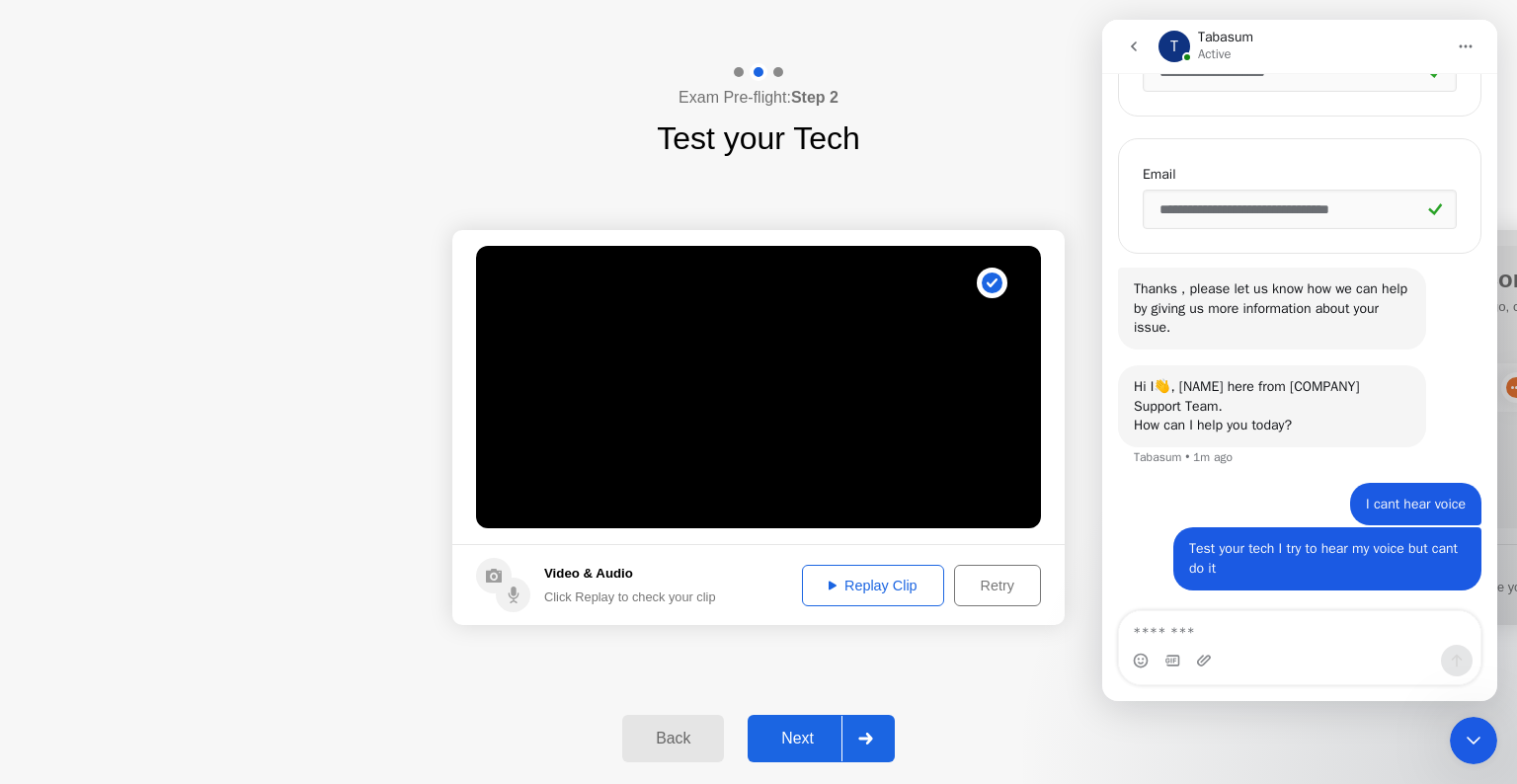 click on "Retry" 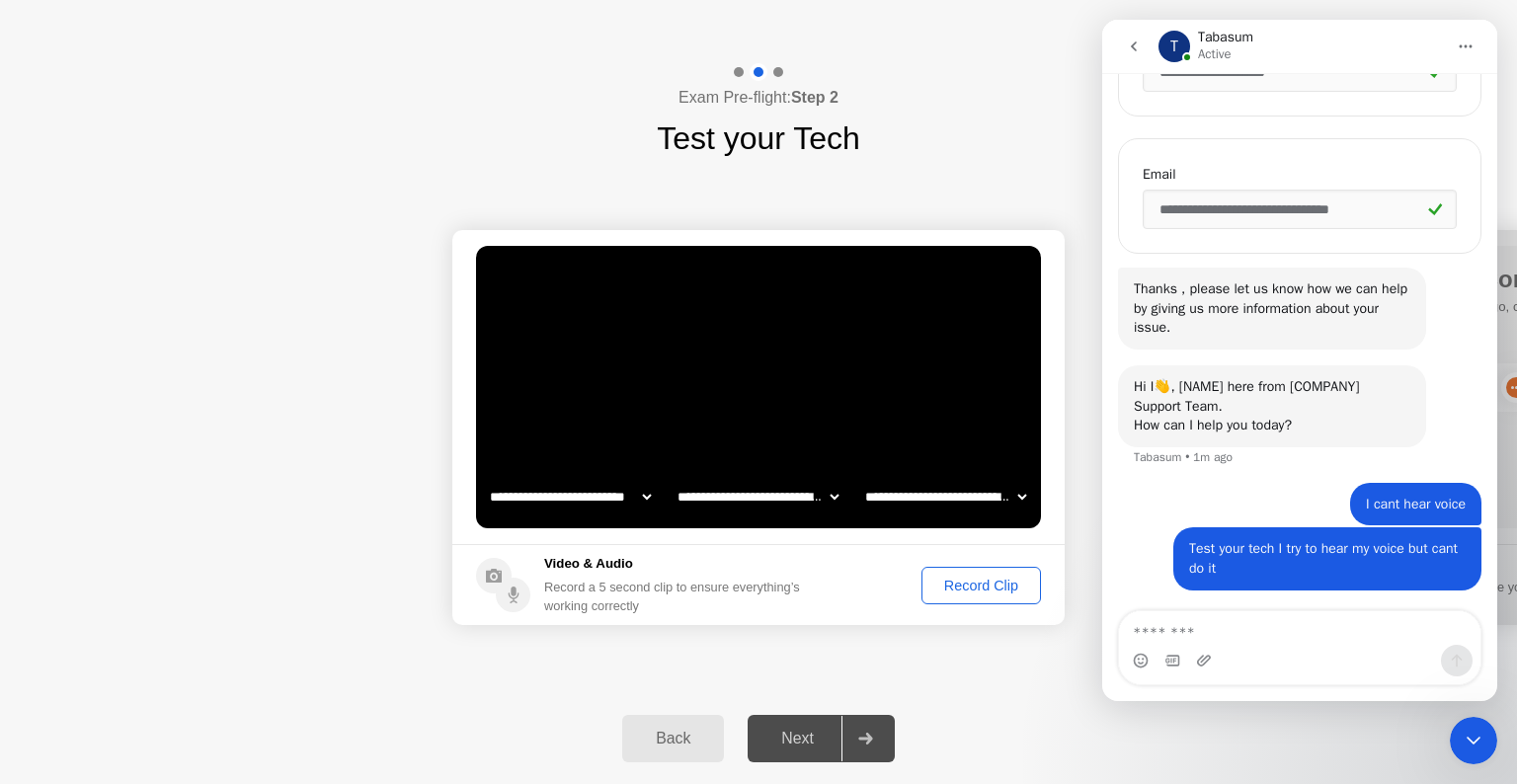 click on "**********" 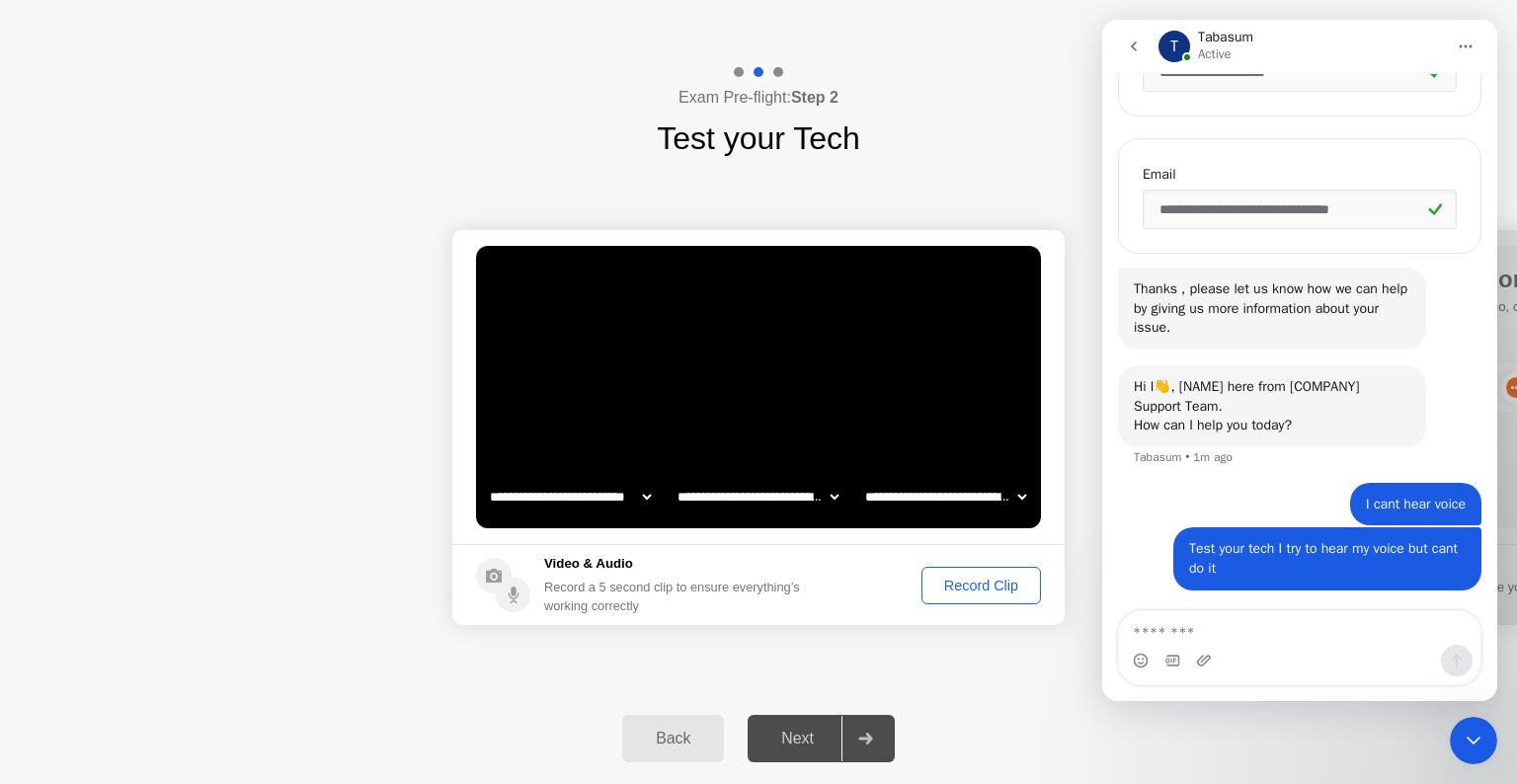 click on "**********" 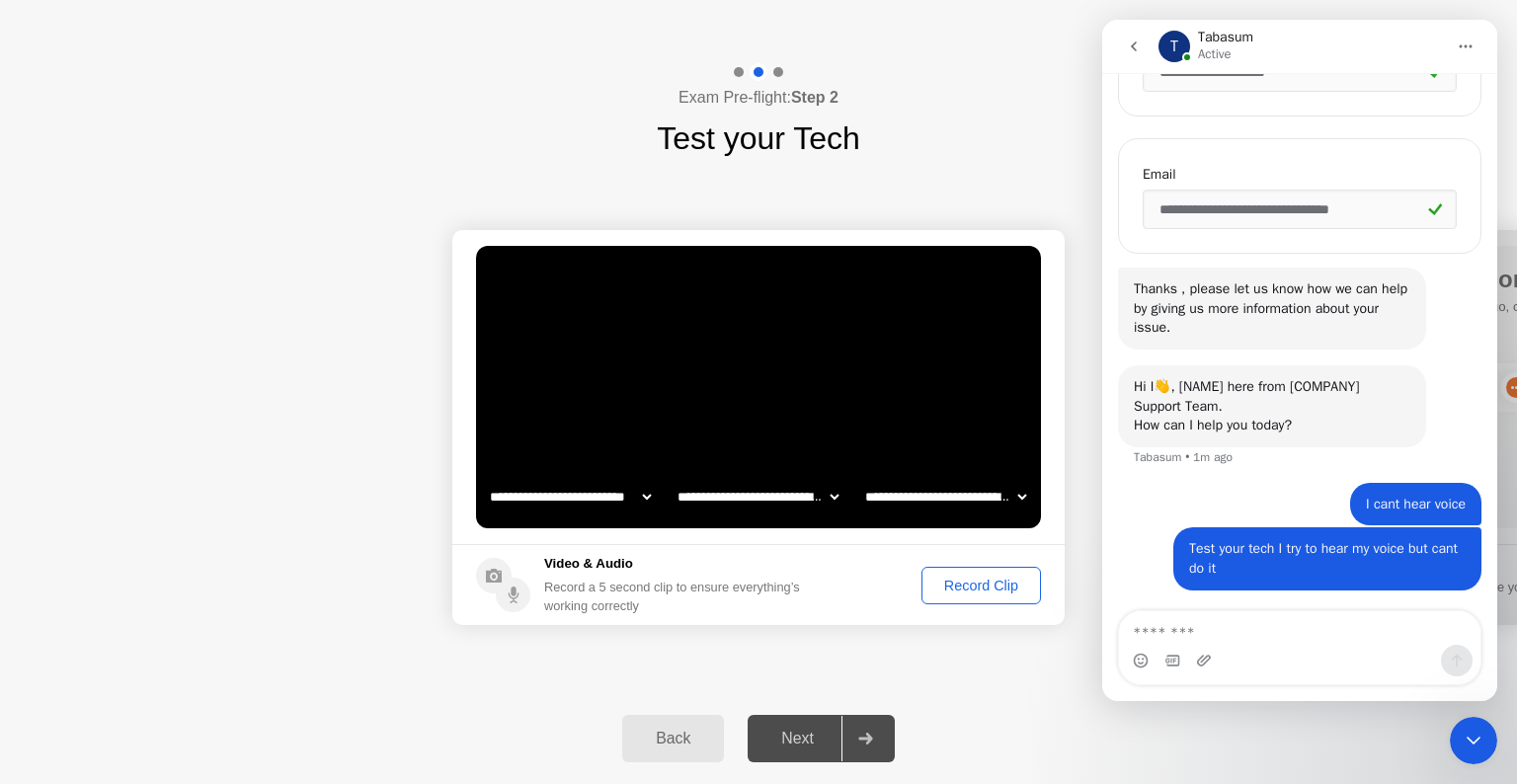 select on "*******" 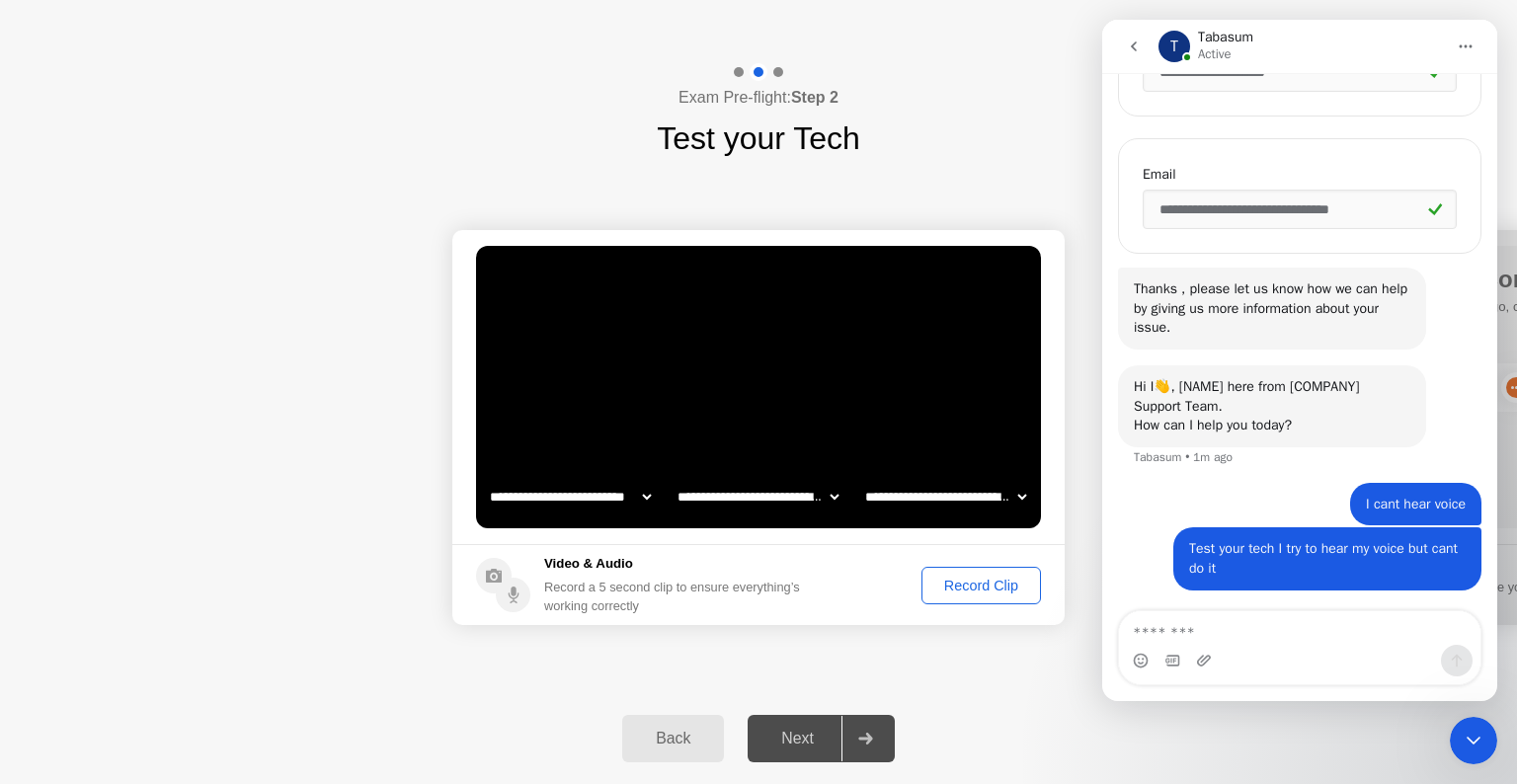 click on "**********" 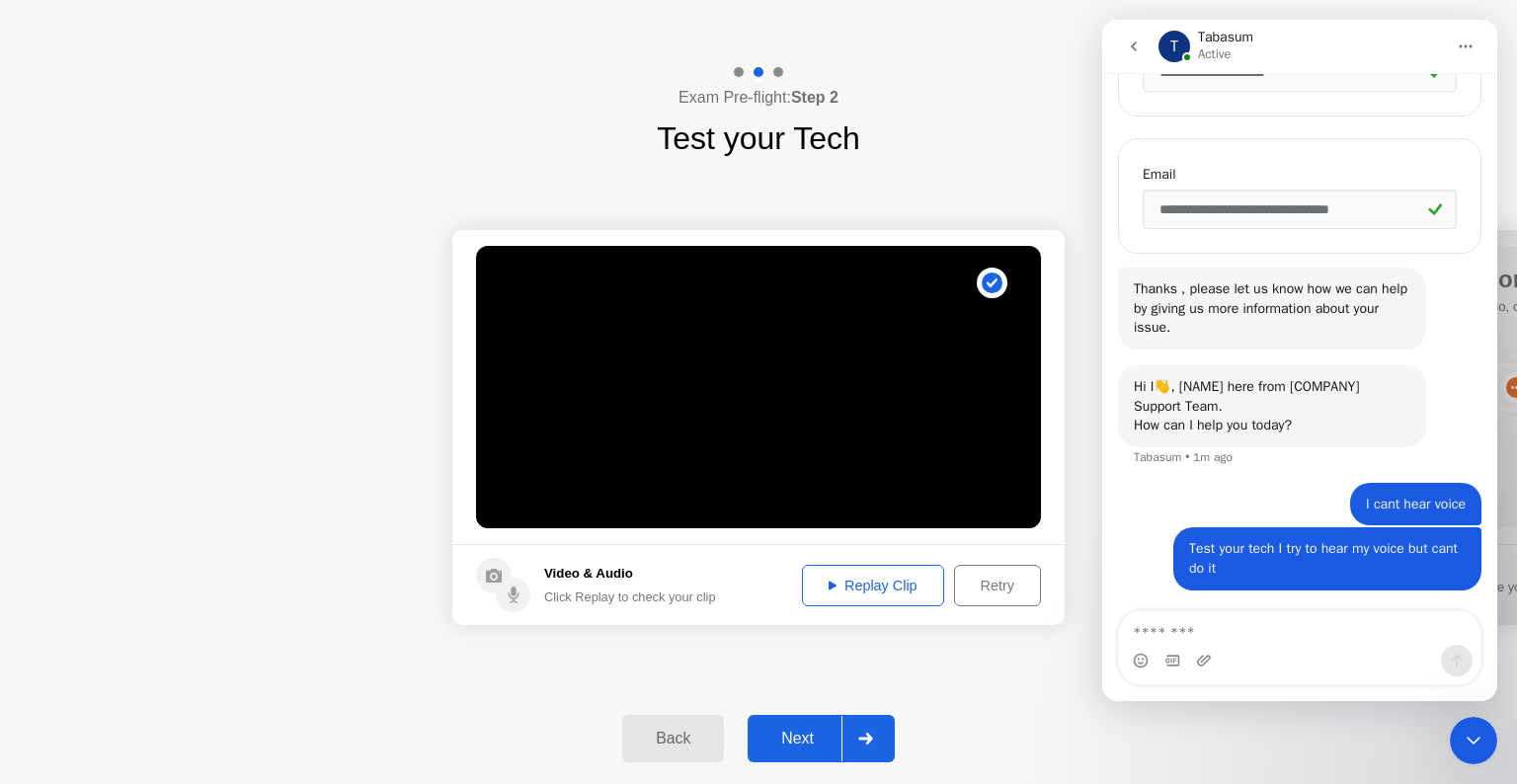 click on "Replay Clip" 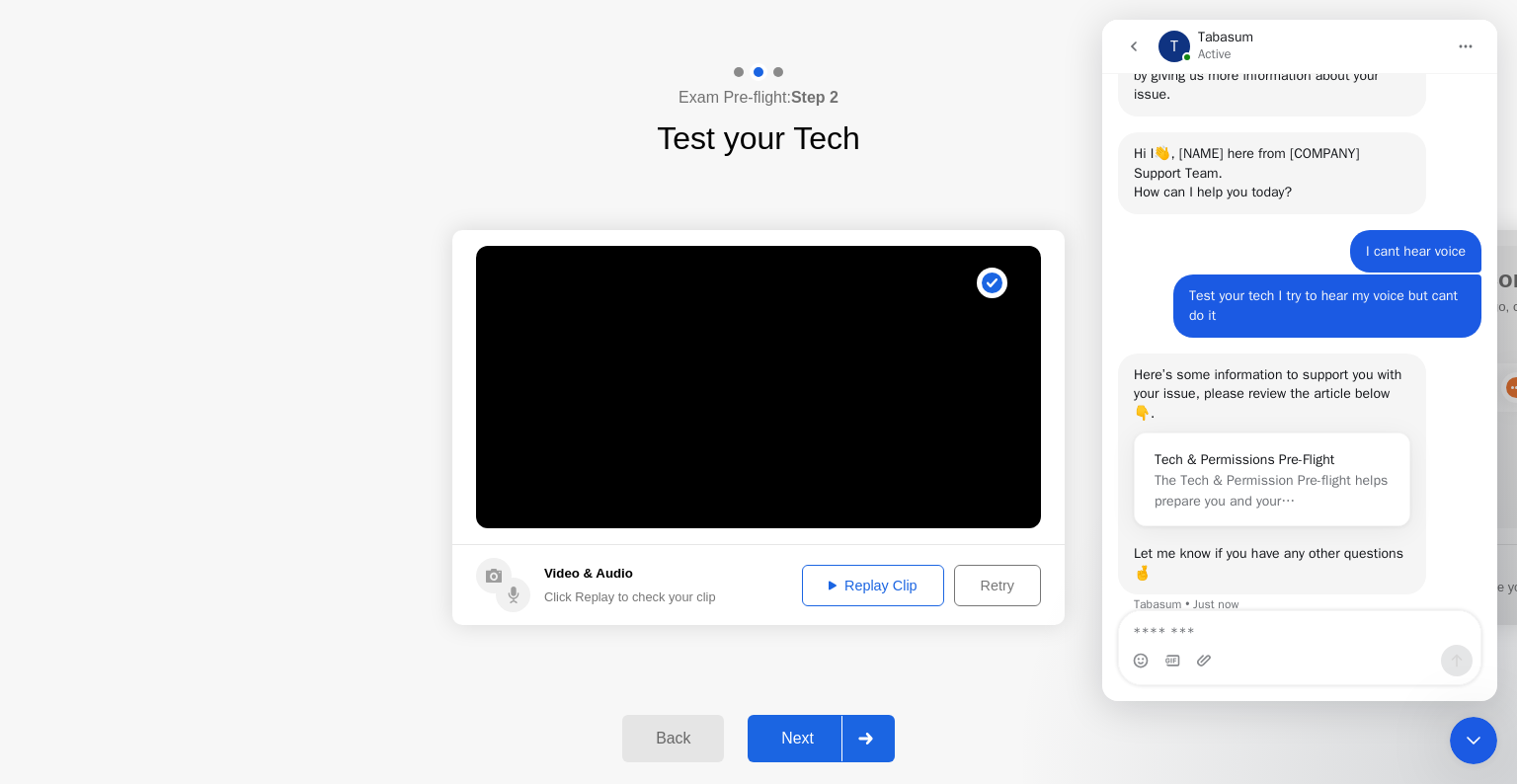 scroll, scrollTop: 683, scrollLeft: 0, axis: vertical 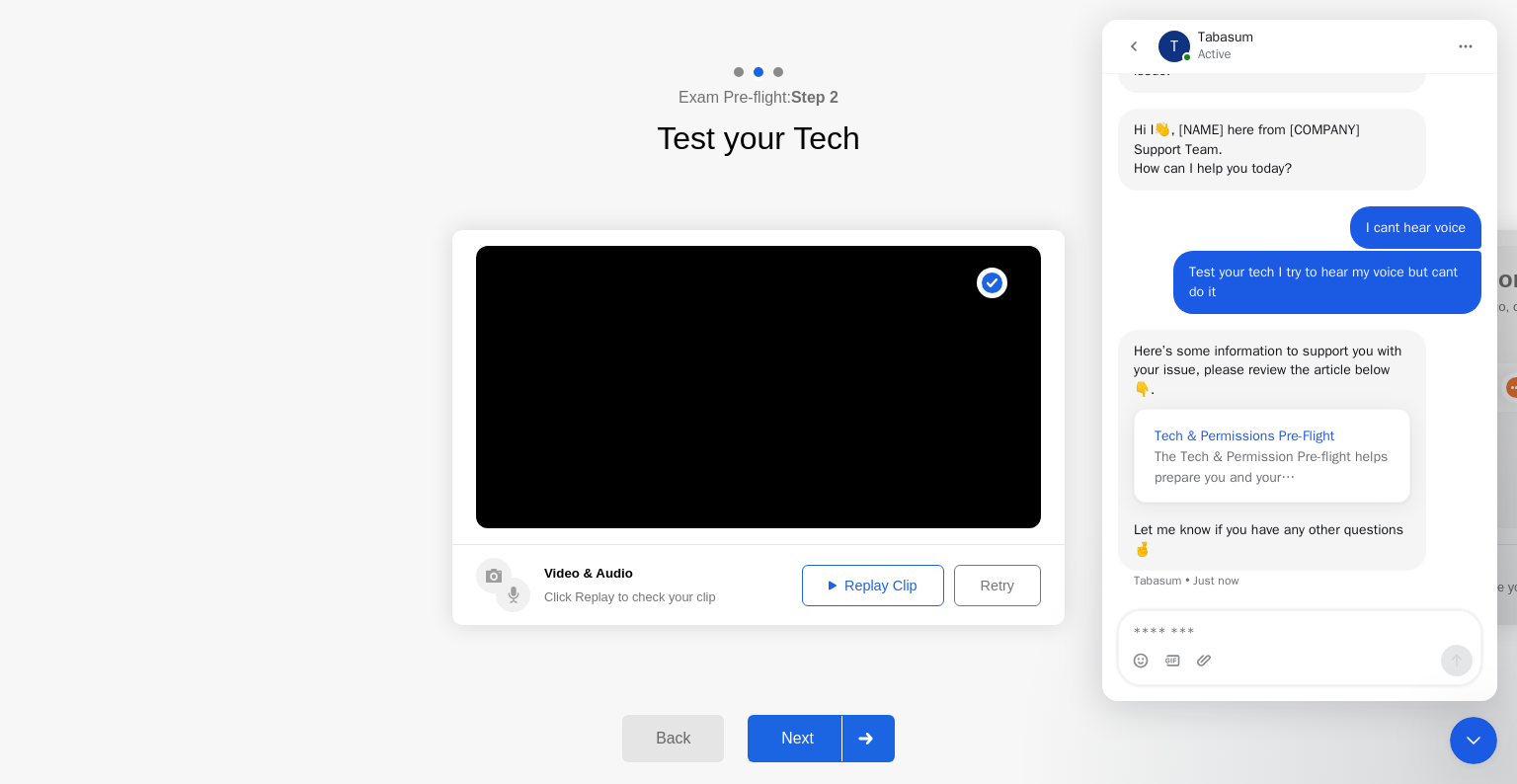 click on "The Tech & Permission Pre-flight helps prepare you and your…" at bounding box center [1271, 467] 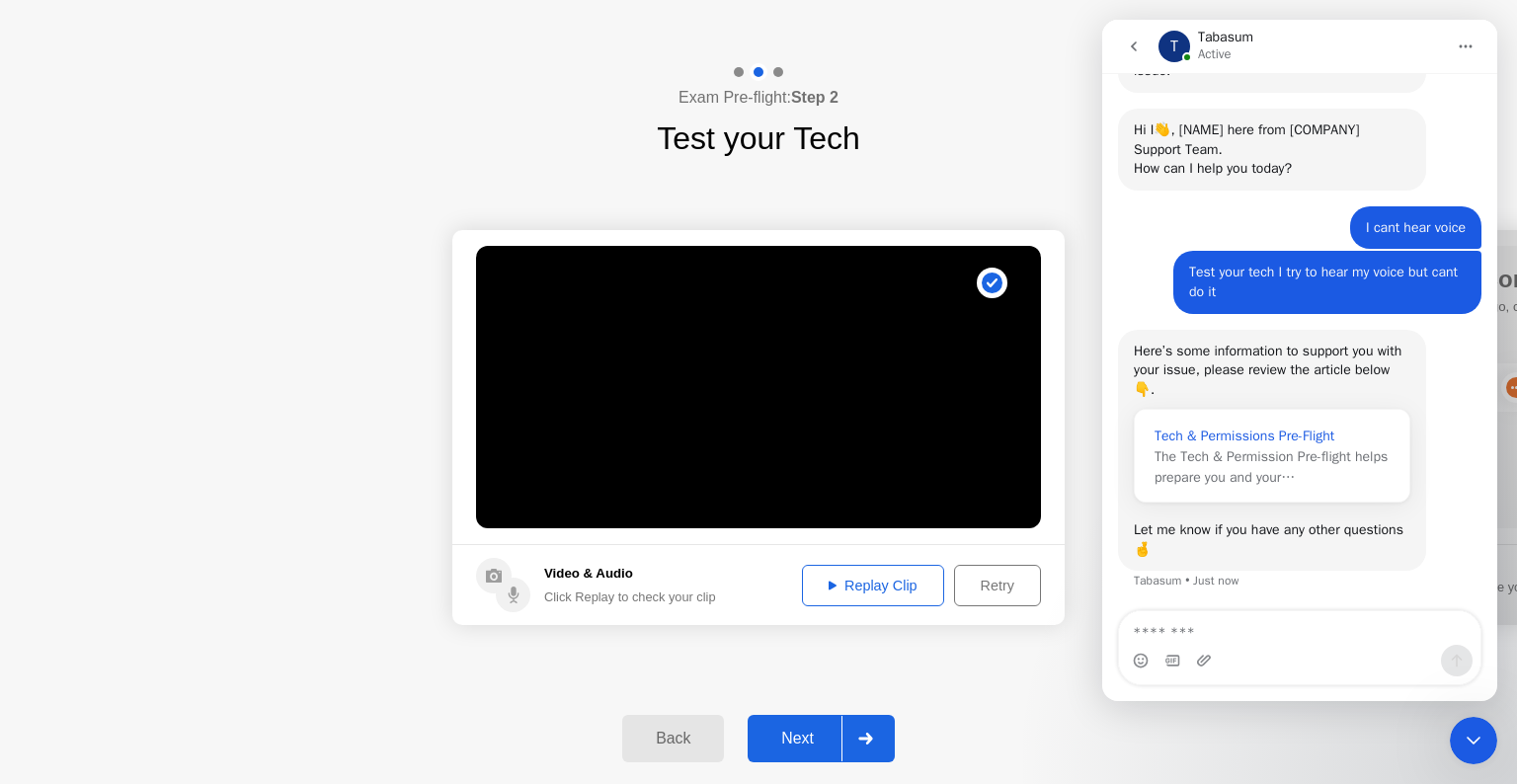 scroll, scrollTop: 0, scrollLeft: 0, axis: both 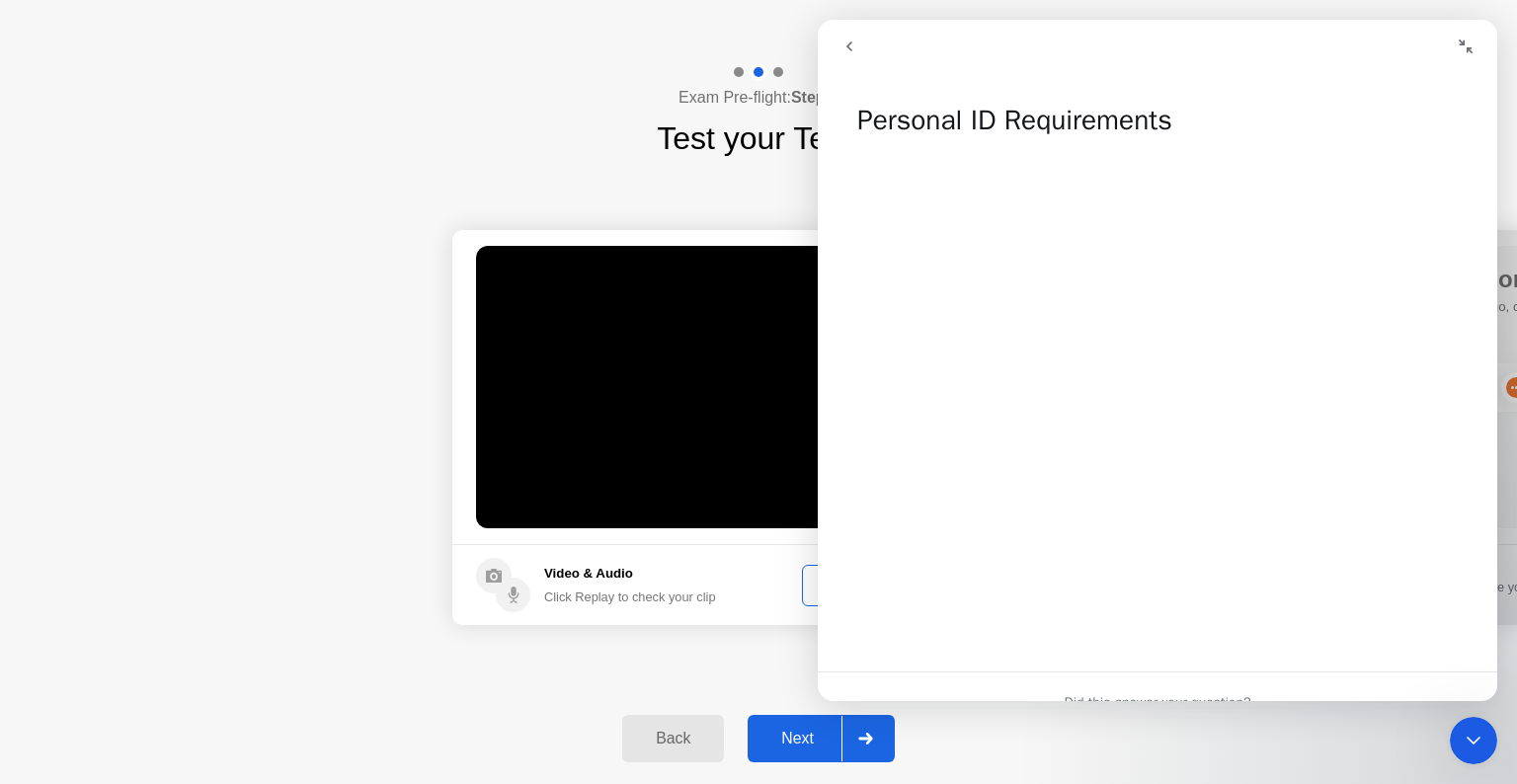 click at bounding box center [849, 46] 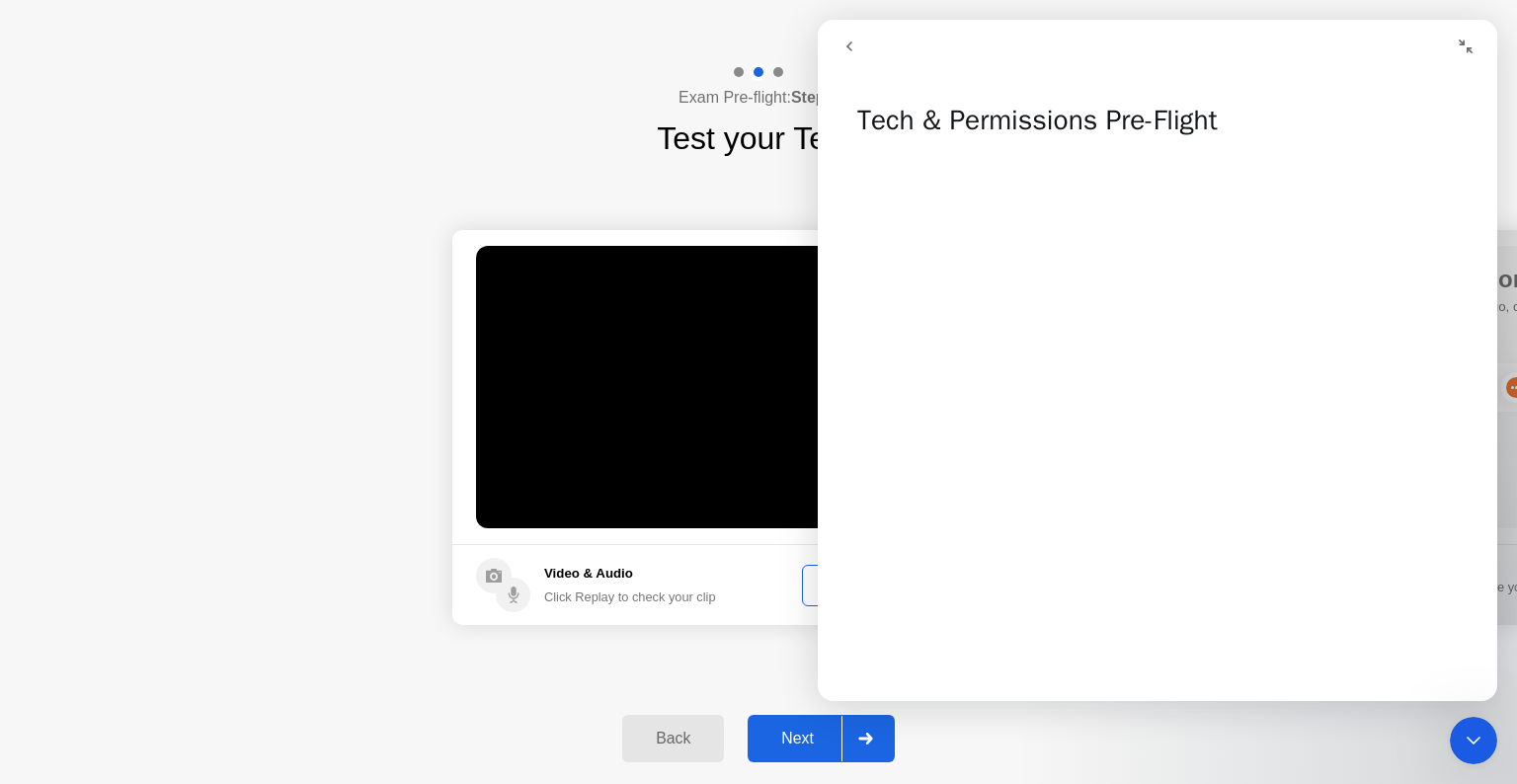 scroll, scrollTop: 99, scrollLeft: 0, axis: vertical 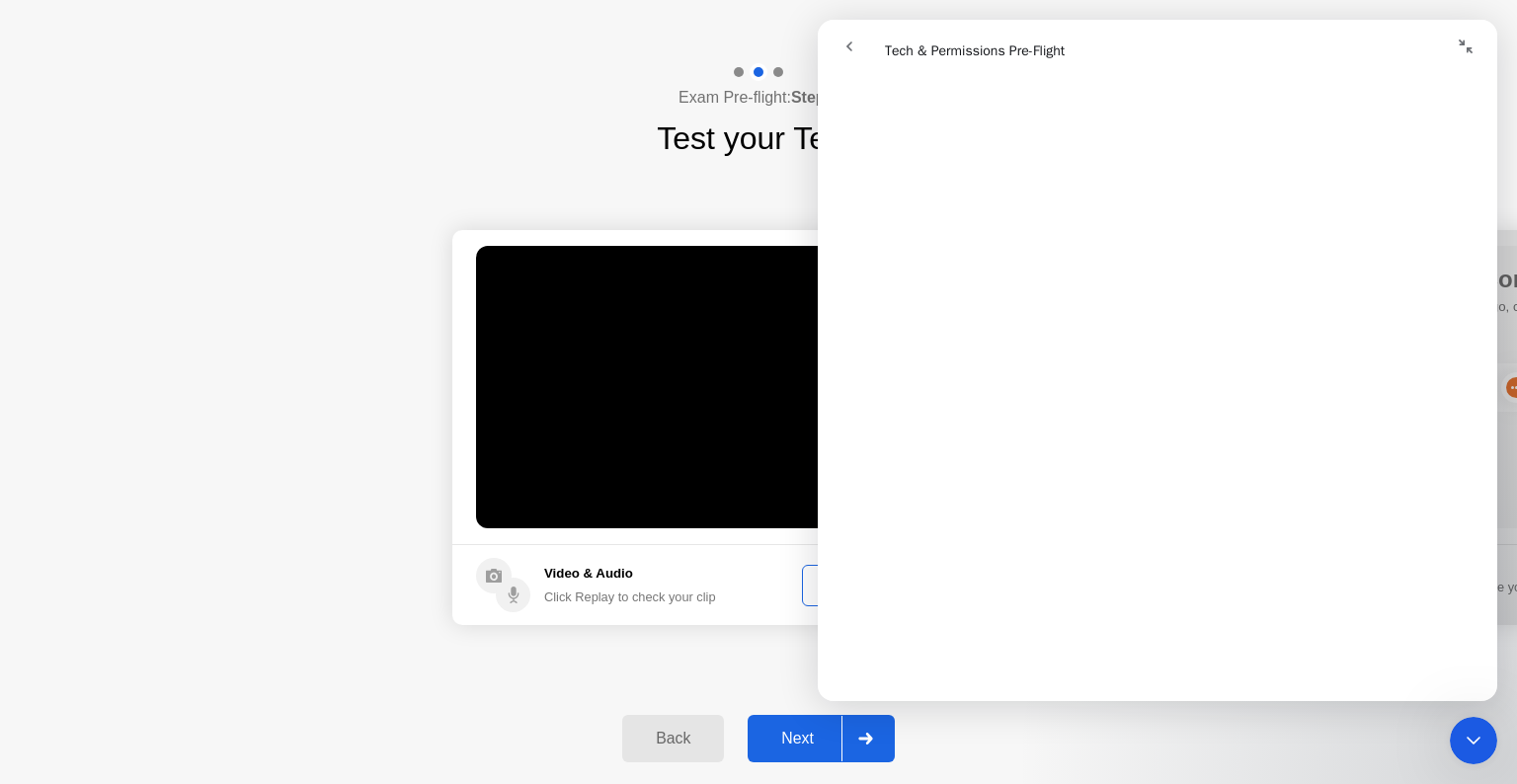 click 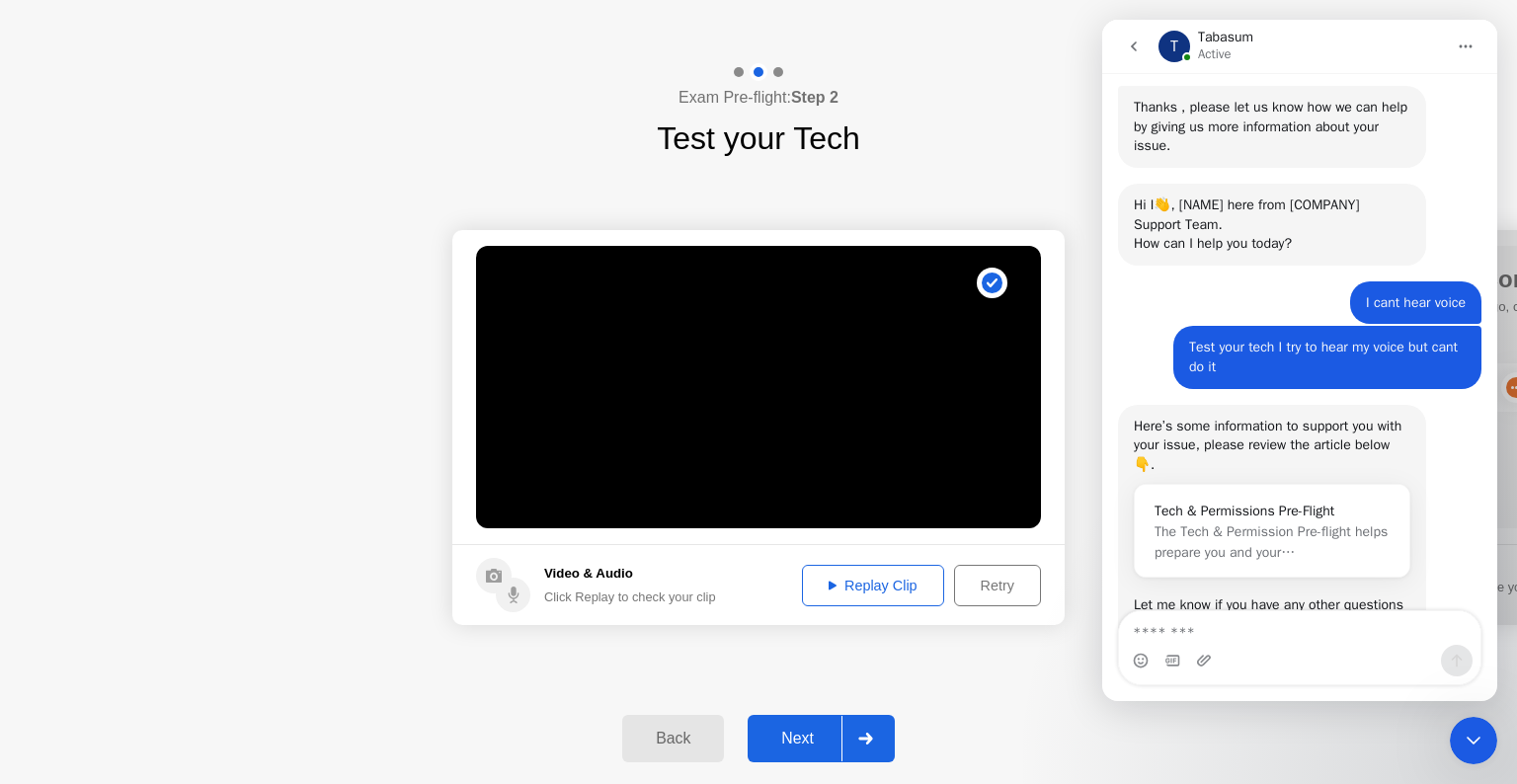 scroll, scrollTop: 683, scrollLeft: 0, axis: vertical 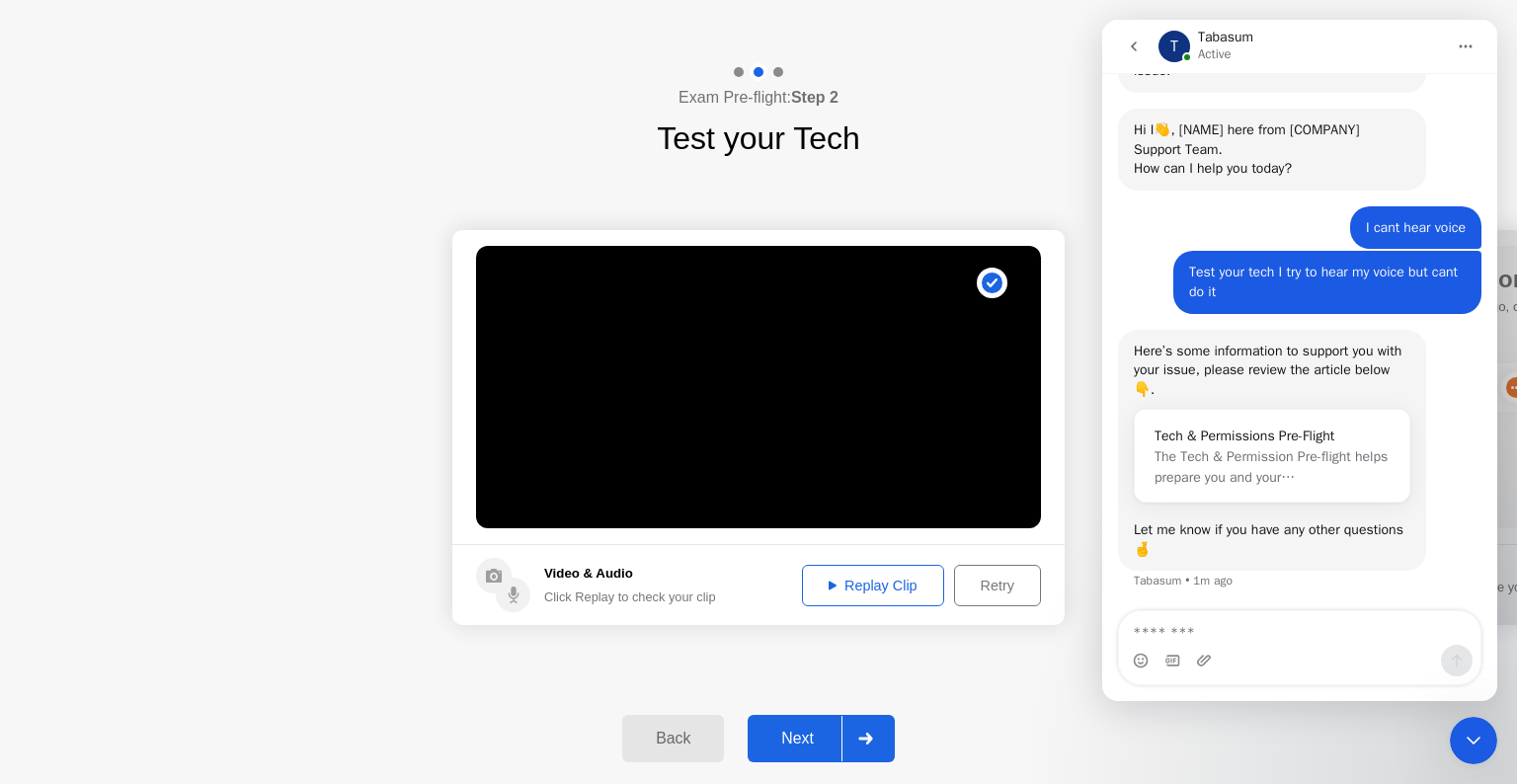 click on "Delivered by" 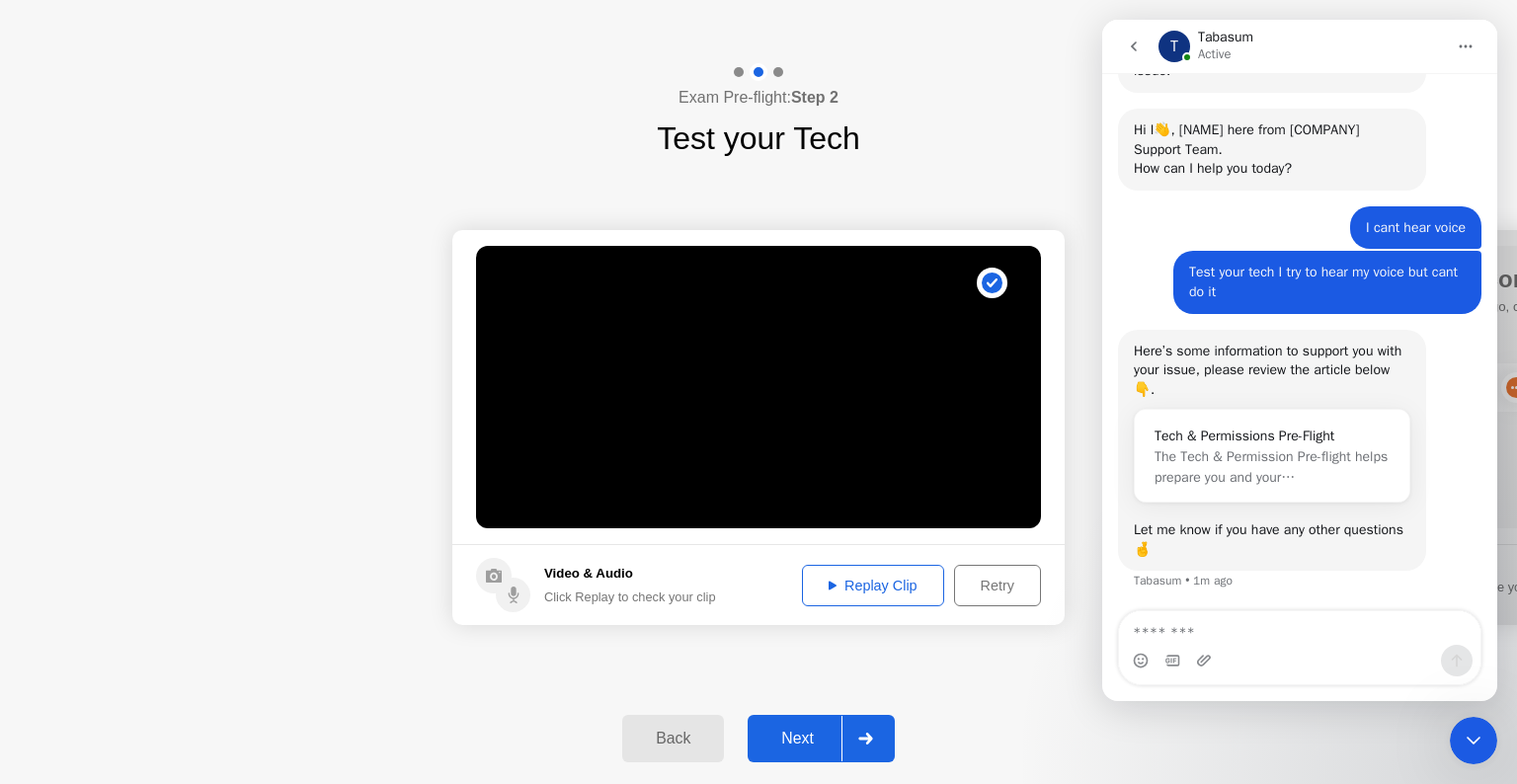 click 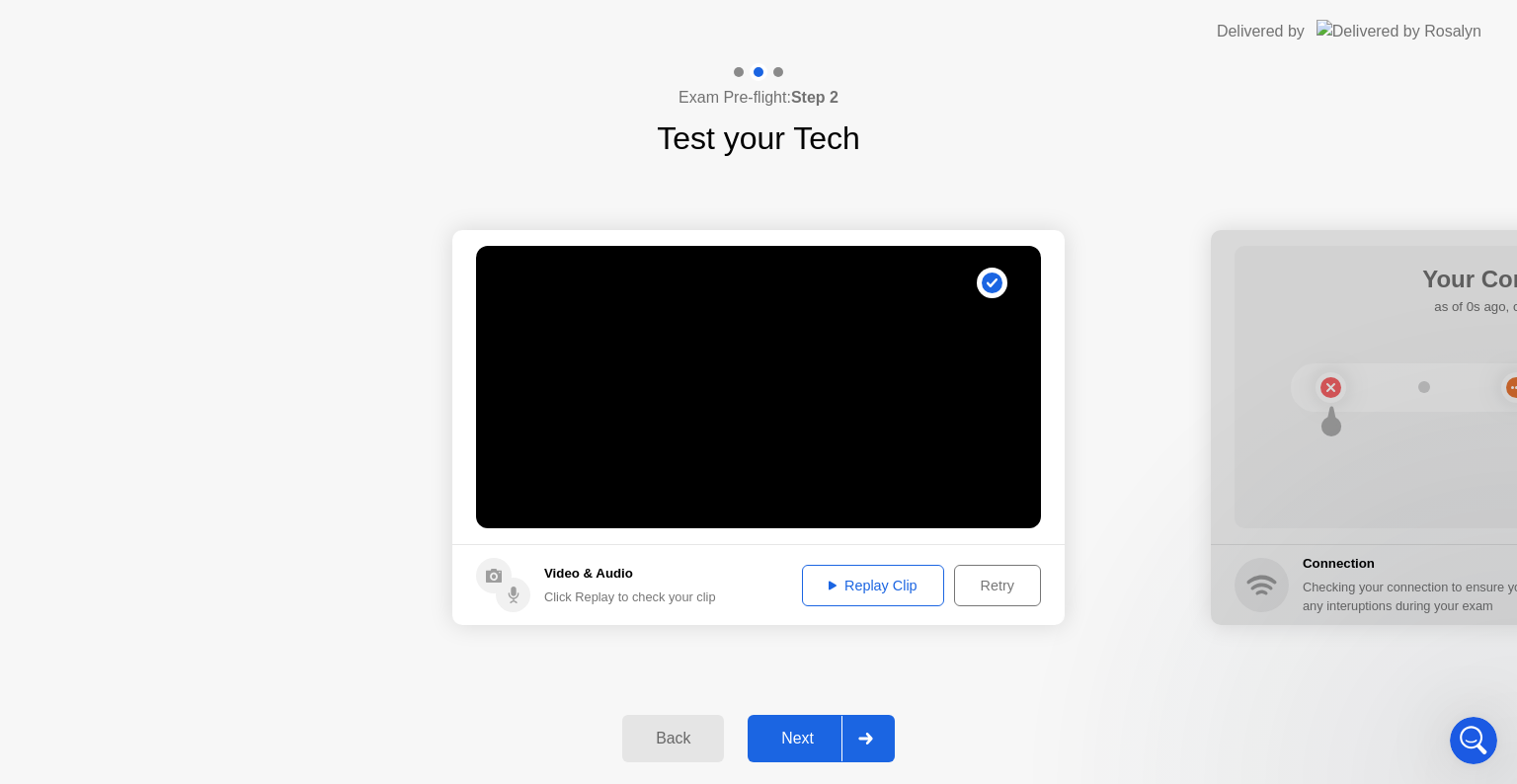 scroll, scrollTop: 0, scrollLeft: 0, axis: both 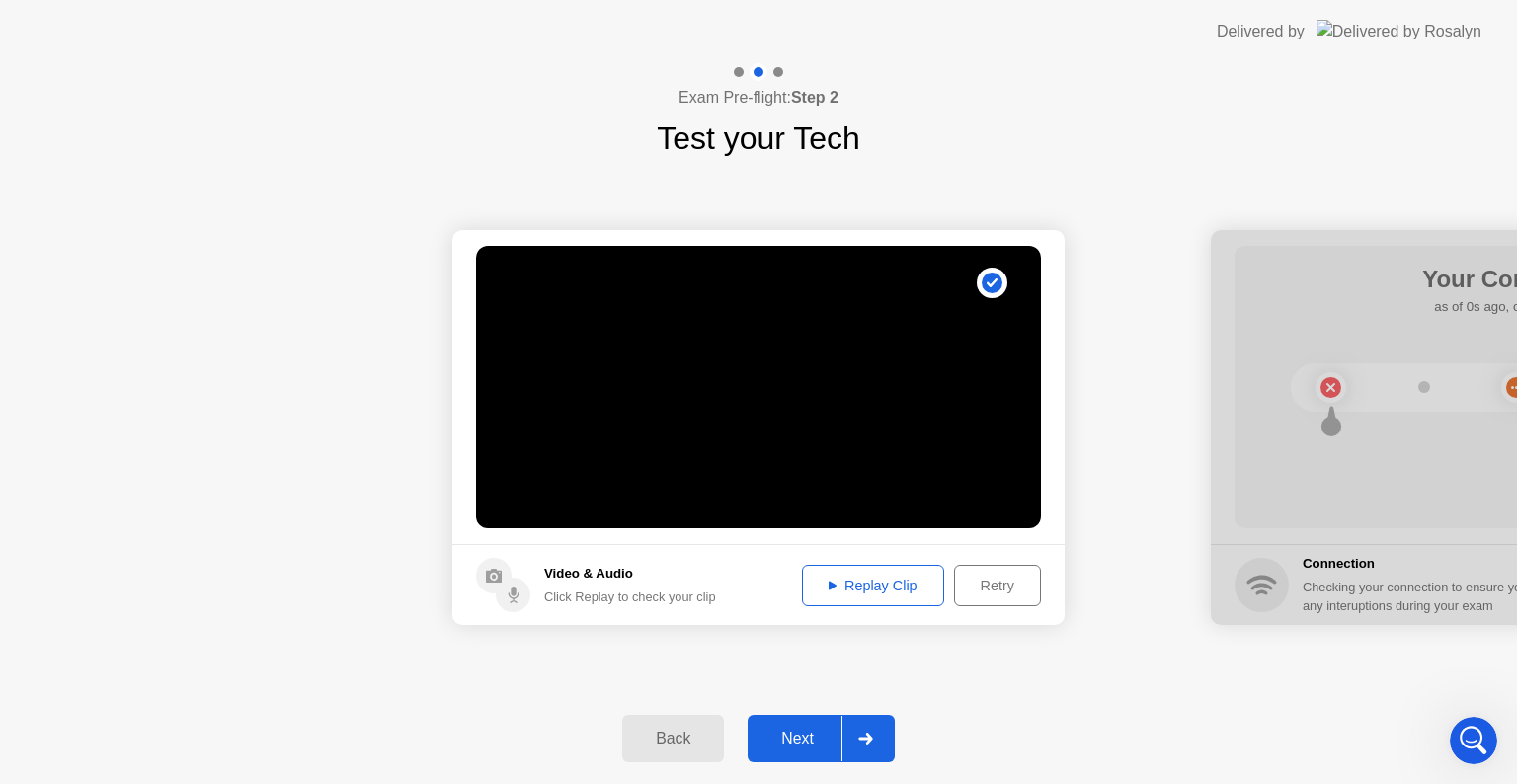 click 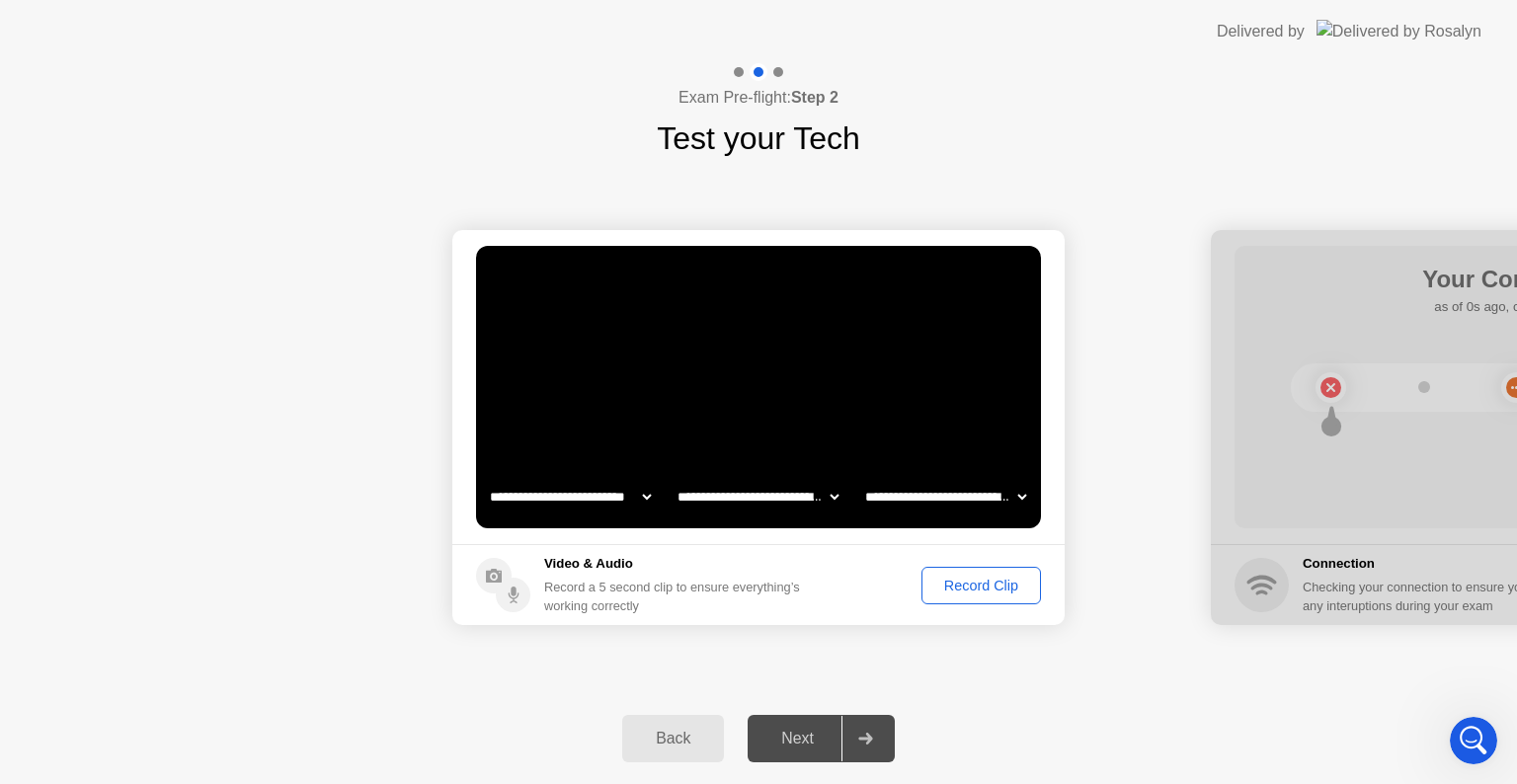 click on "Back" 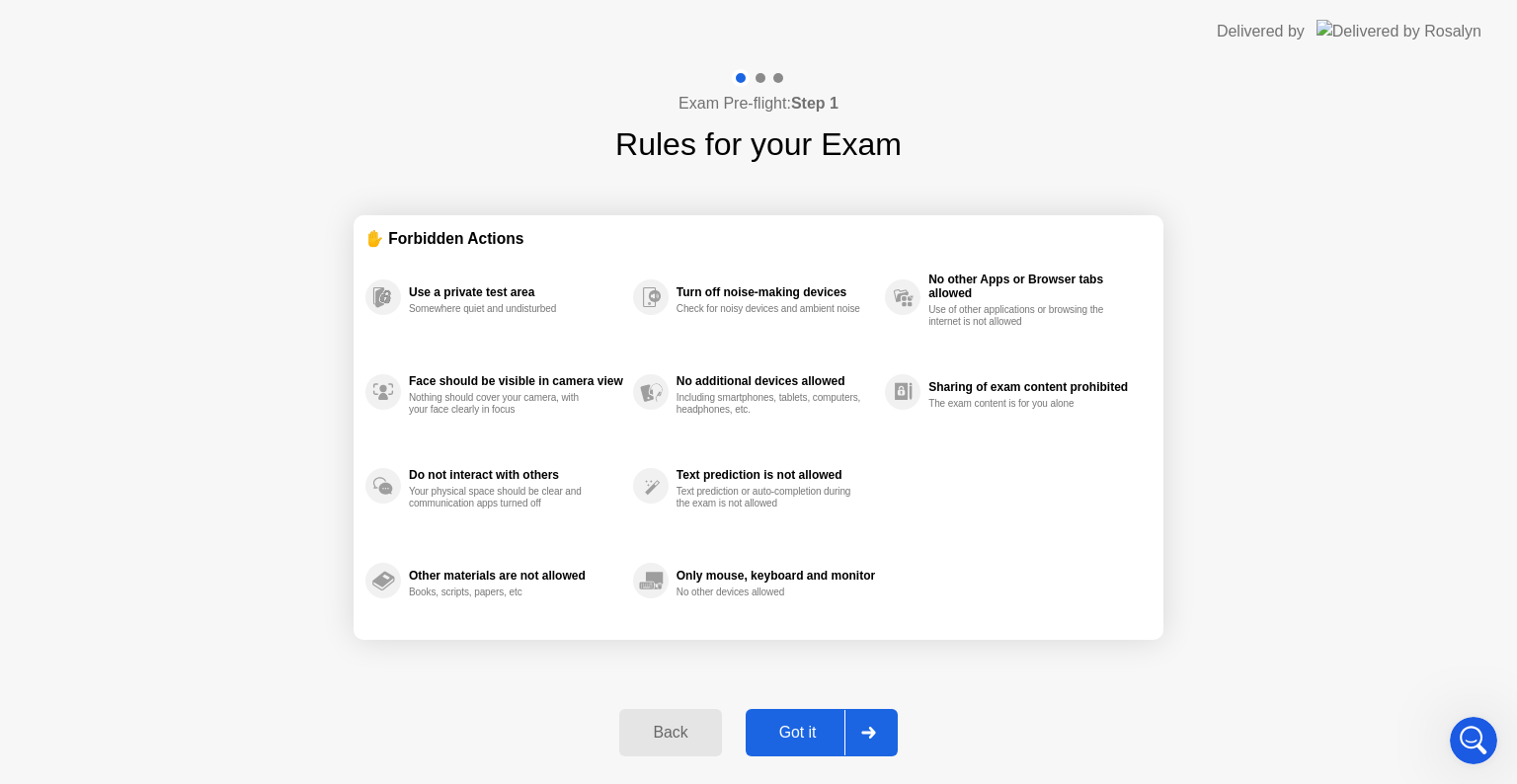 click on "Back" 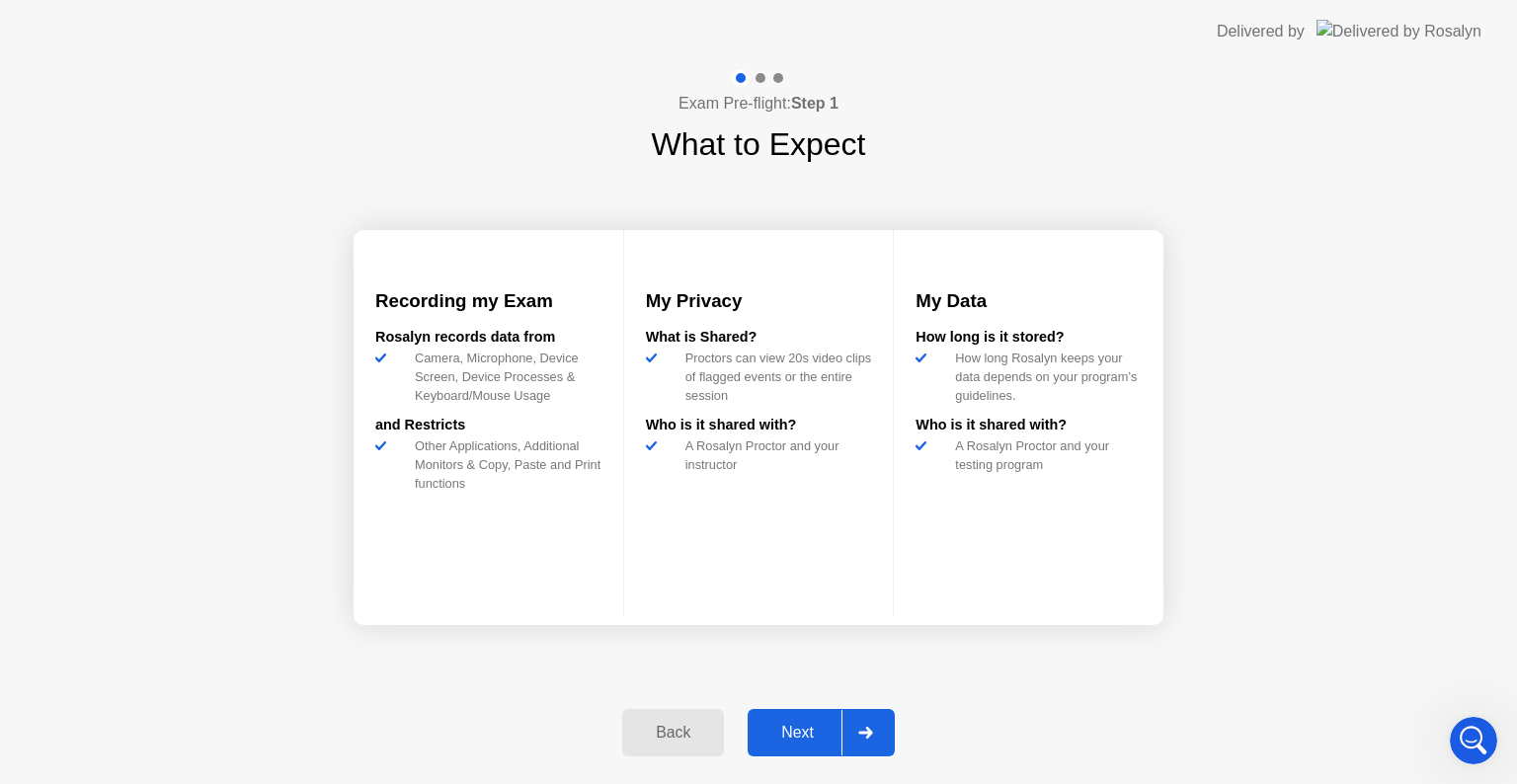click on "Back" 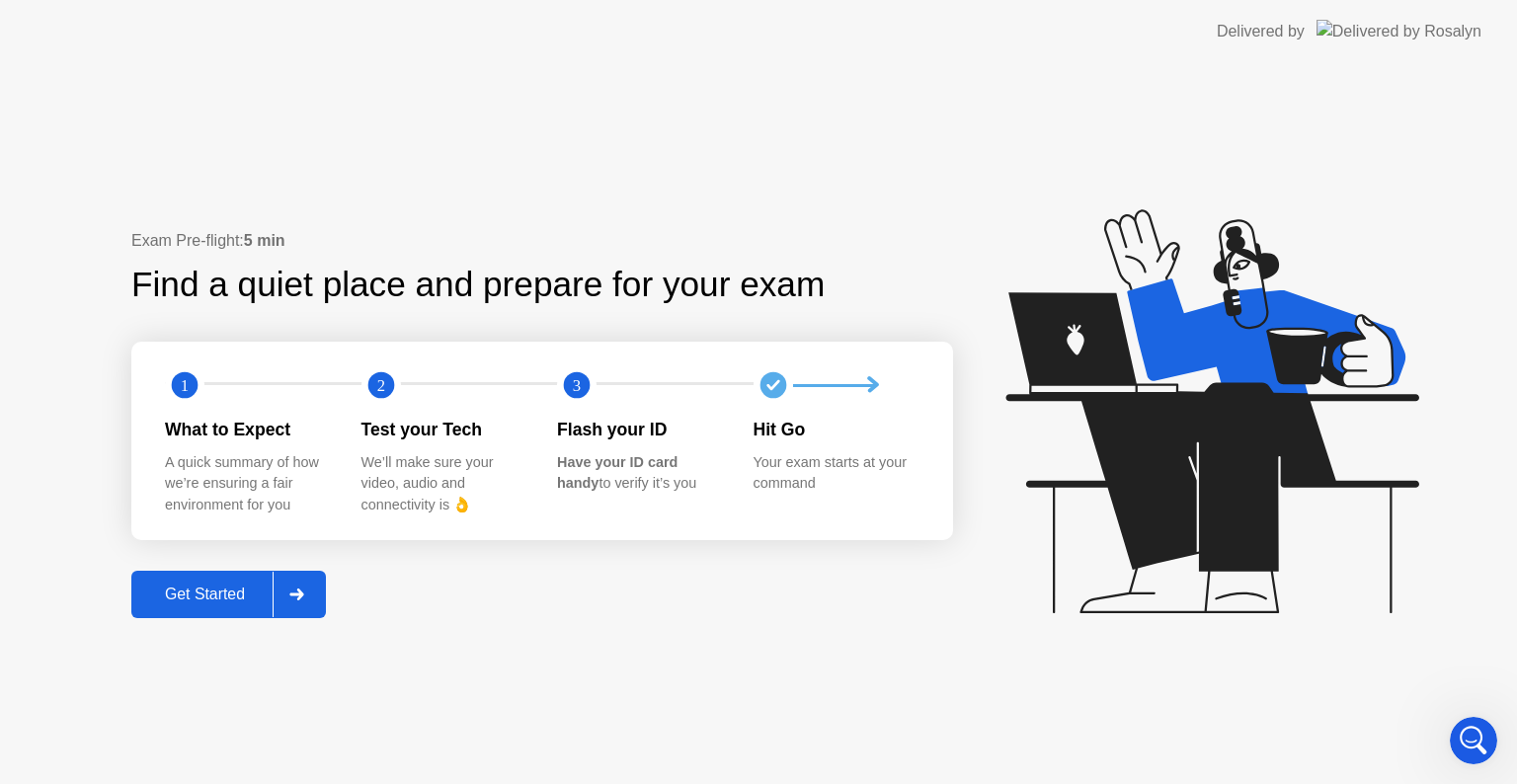 click on "Exam Pre-flight:  5 min Find a quiet place and prepare for your exam 1 2 3 What to Expect A quick summary of how we’re ensuring a fair environment for you Test your Tech We’ll make sure your video, audio and connectivity is 👌 Flash your ID Have your ID card handy  to verify it’s you Hit Go Your exam starts at your command Get Started" 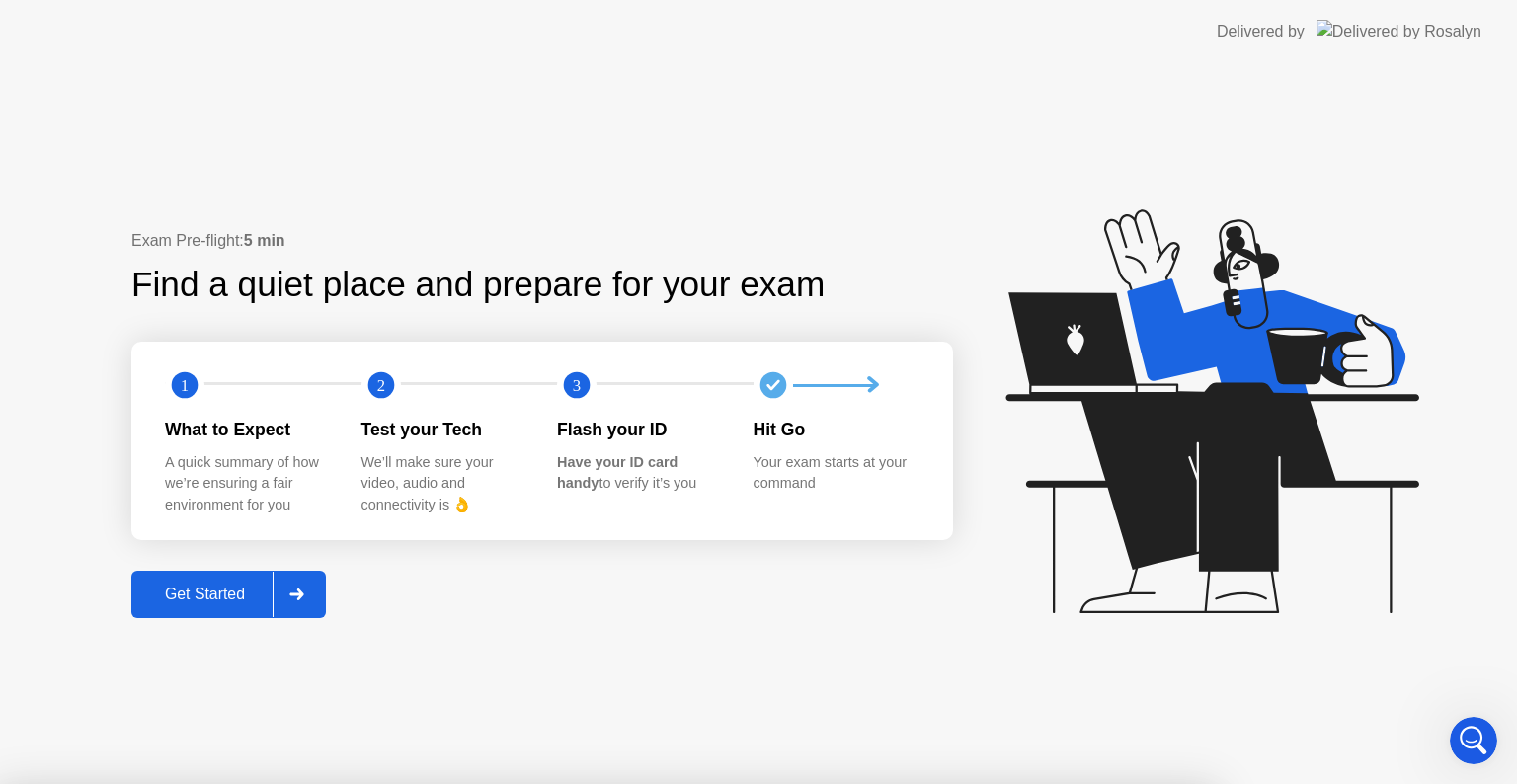 click on "No" at bounding box center [654, 896] 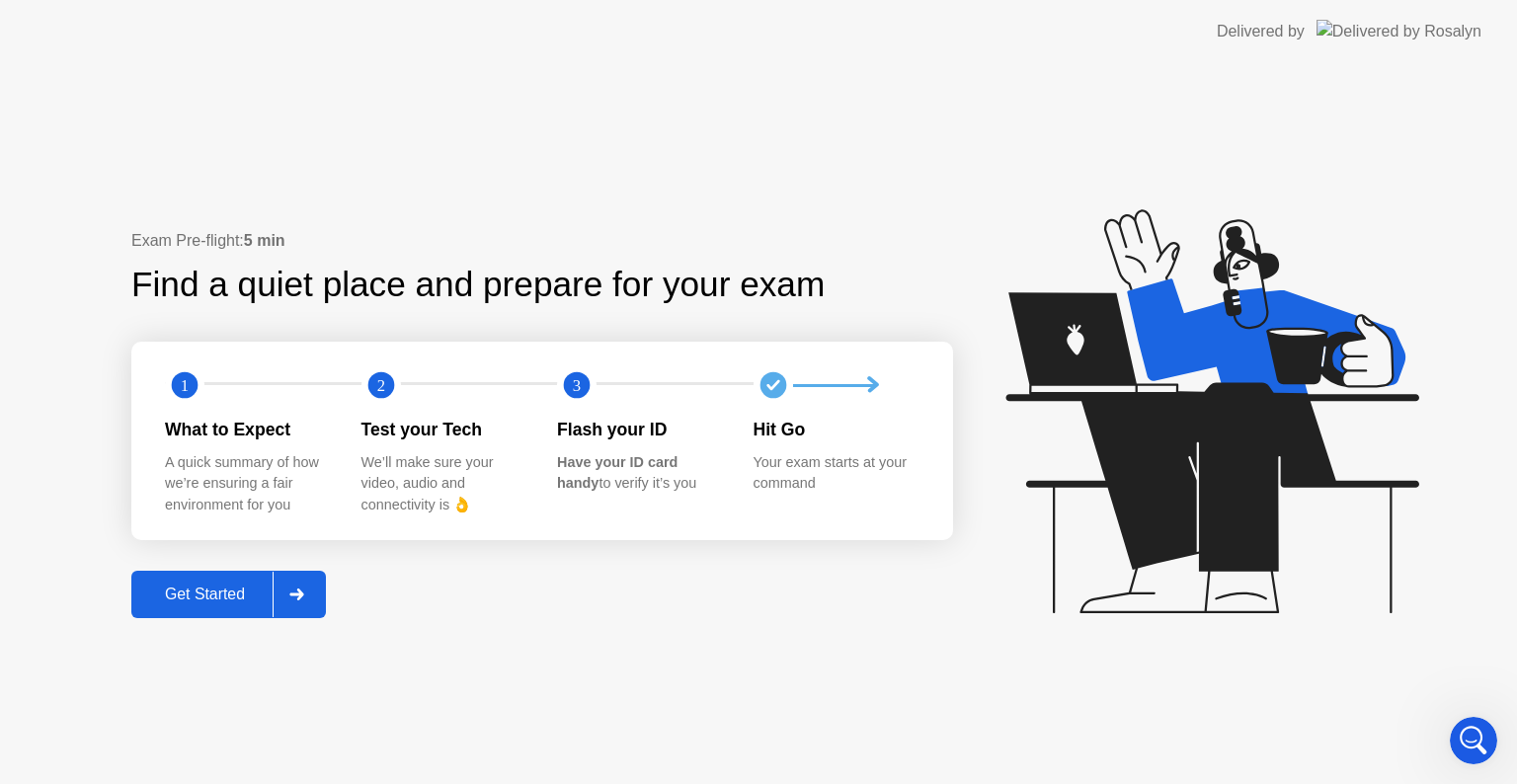 click on "Get Started" 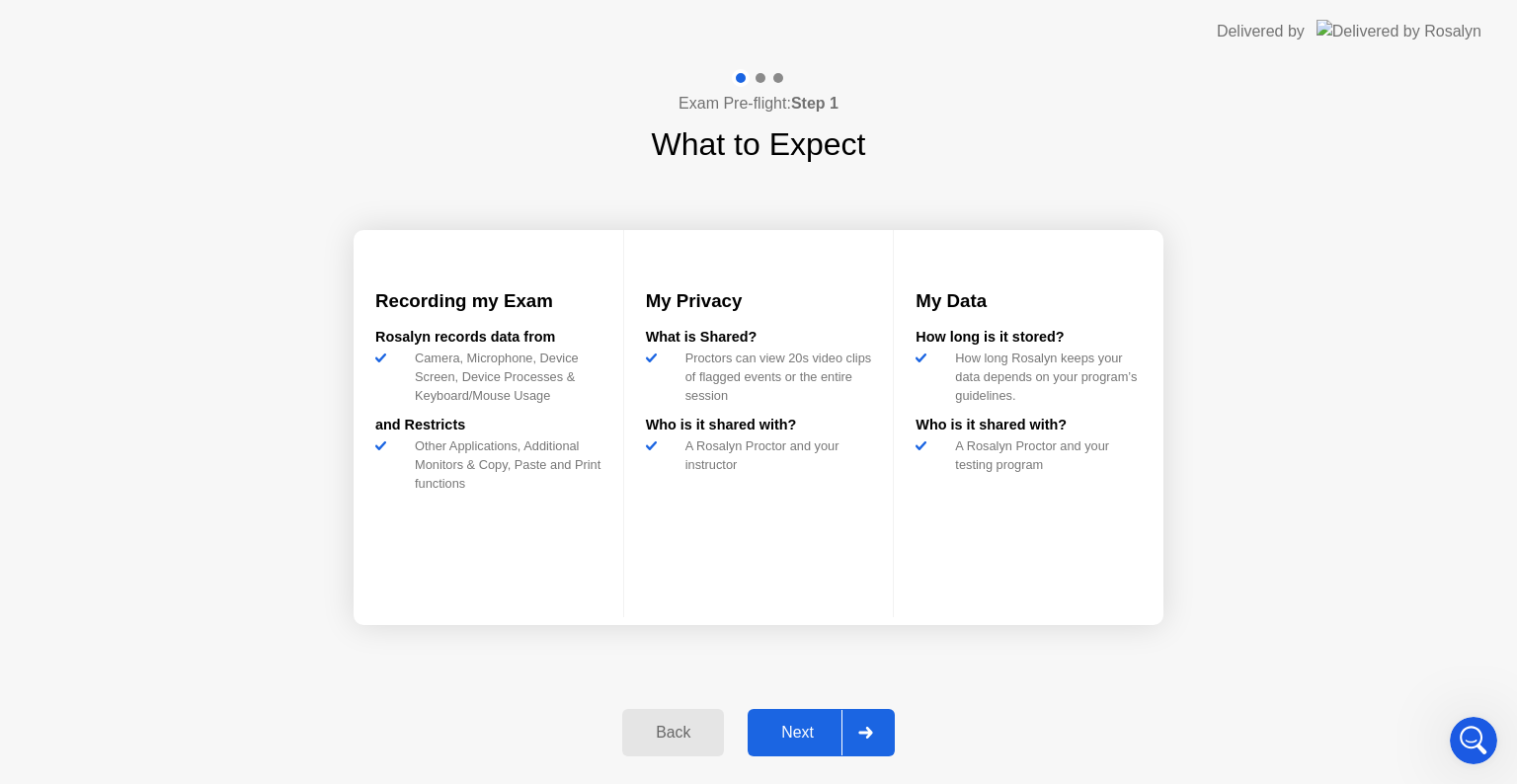 click on "Next" 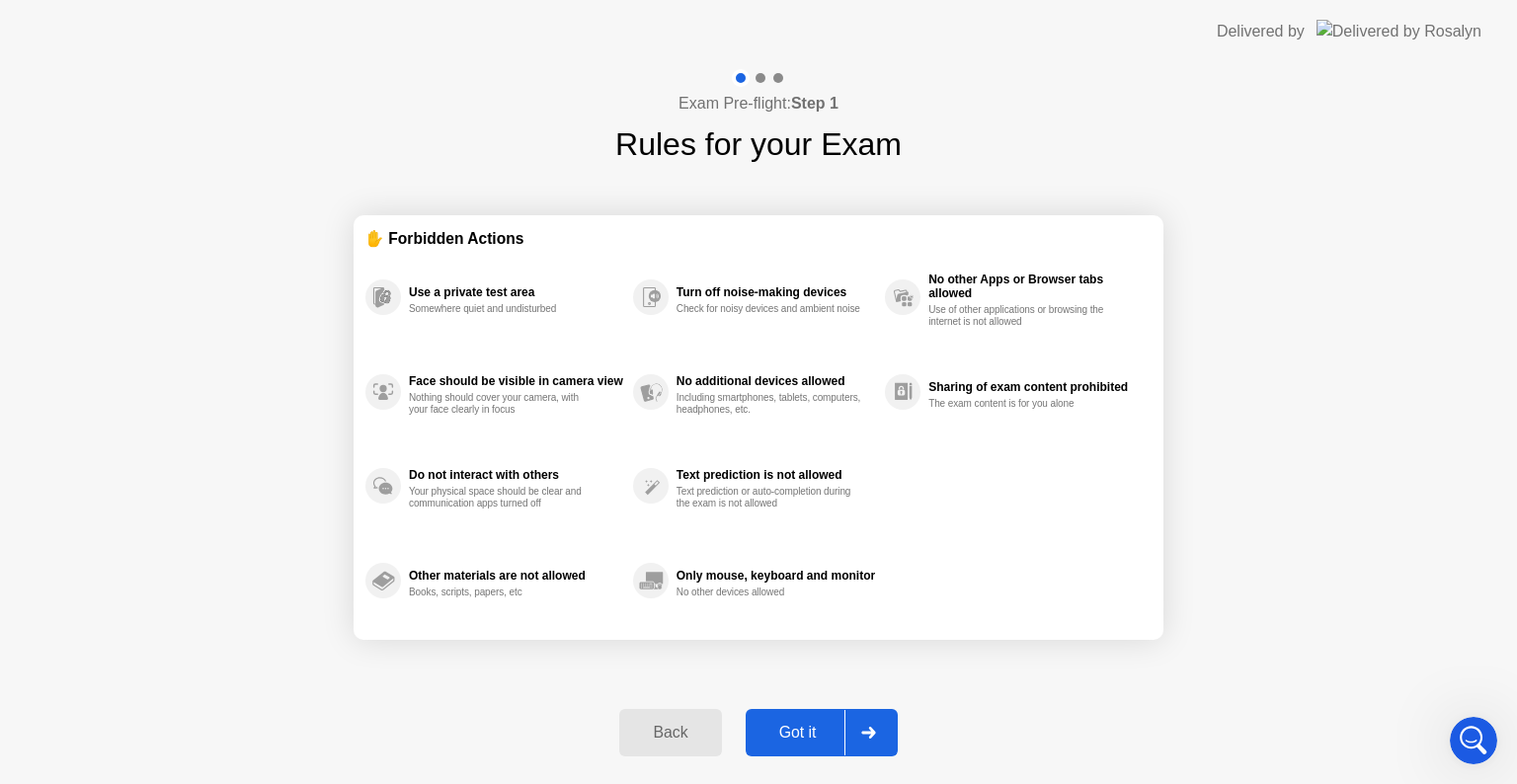 click on "No additional devices allowed" 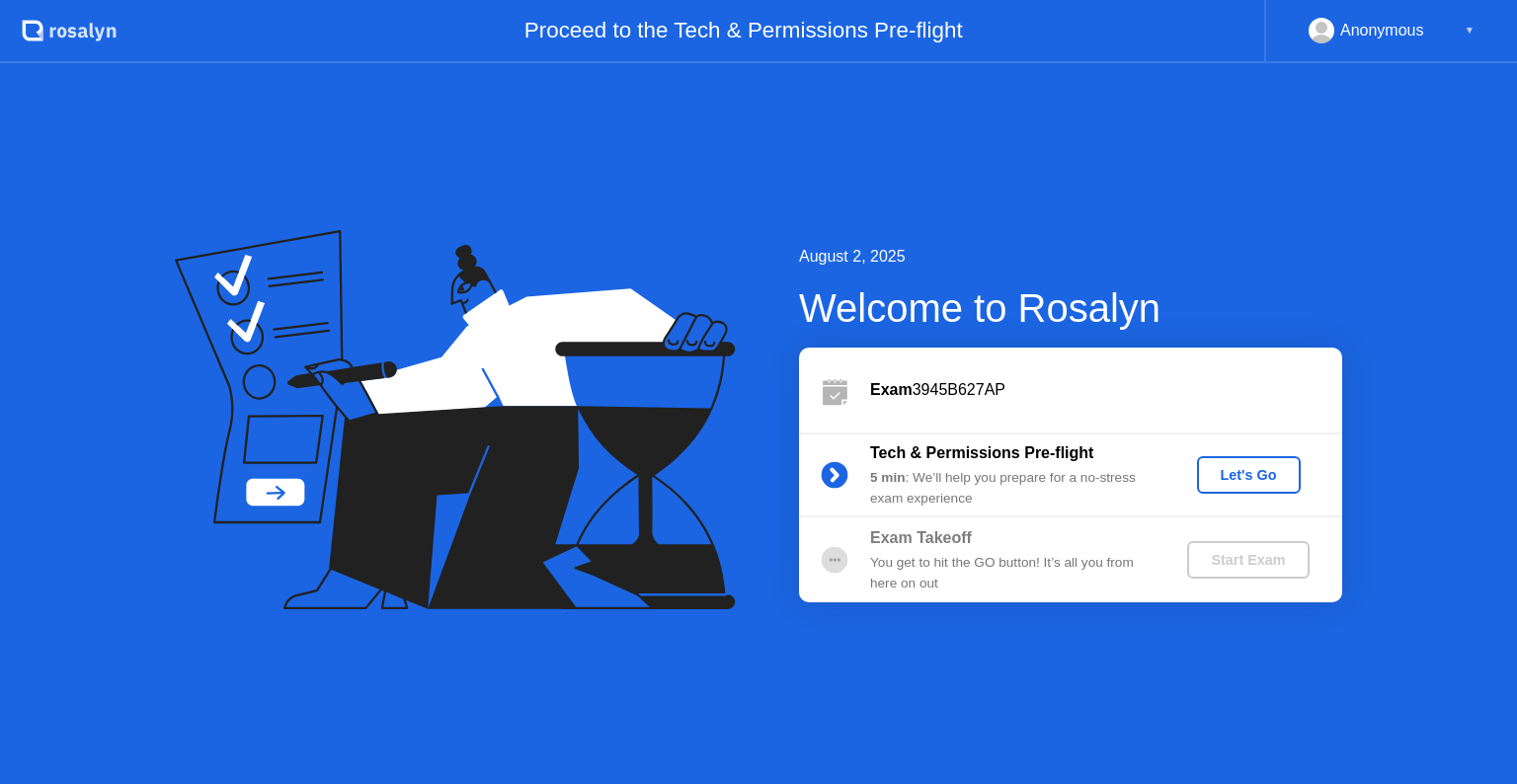 scroll, scrollTop: 0, scrollLeft: 0, axis: both 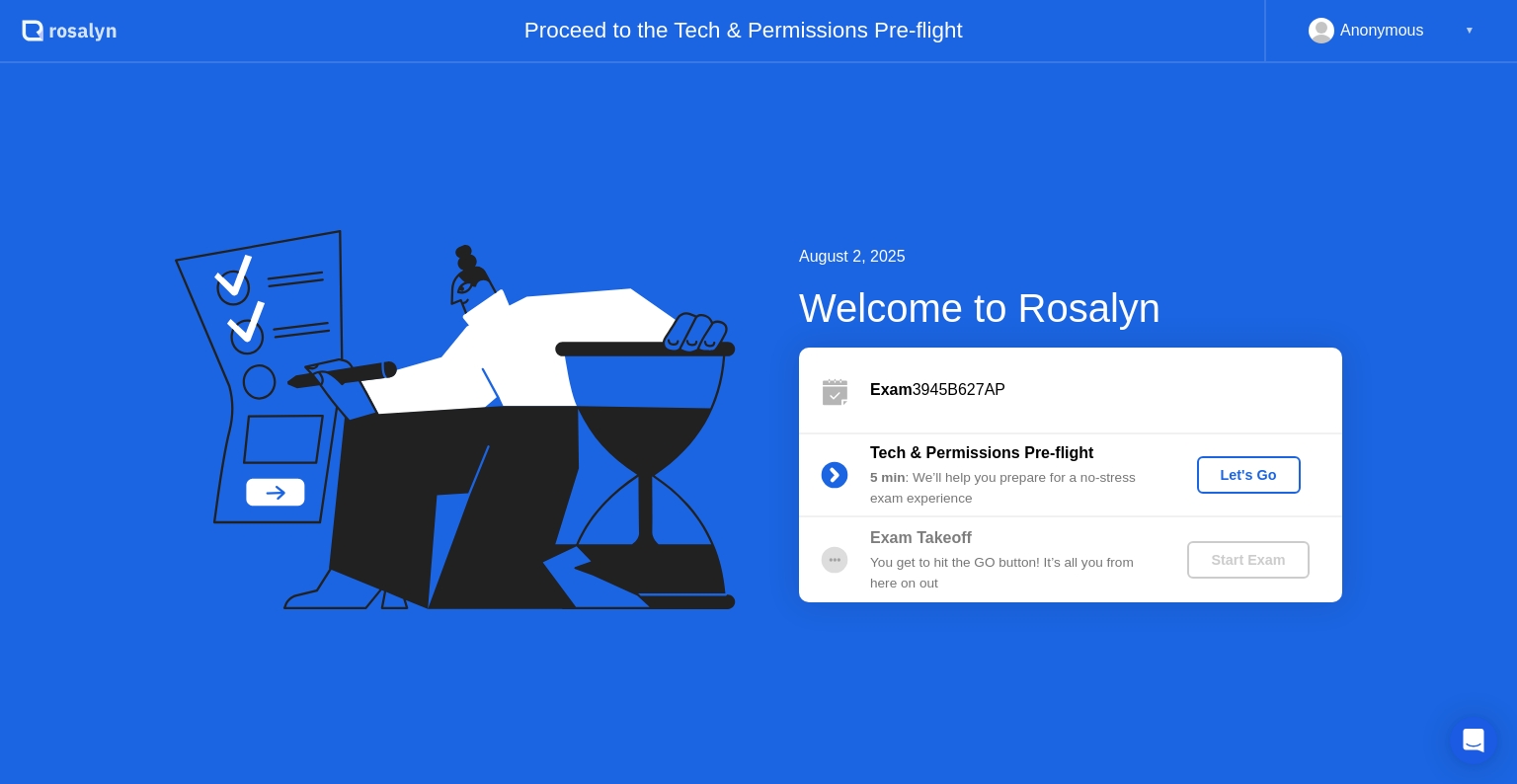 click on "Let's Go" 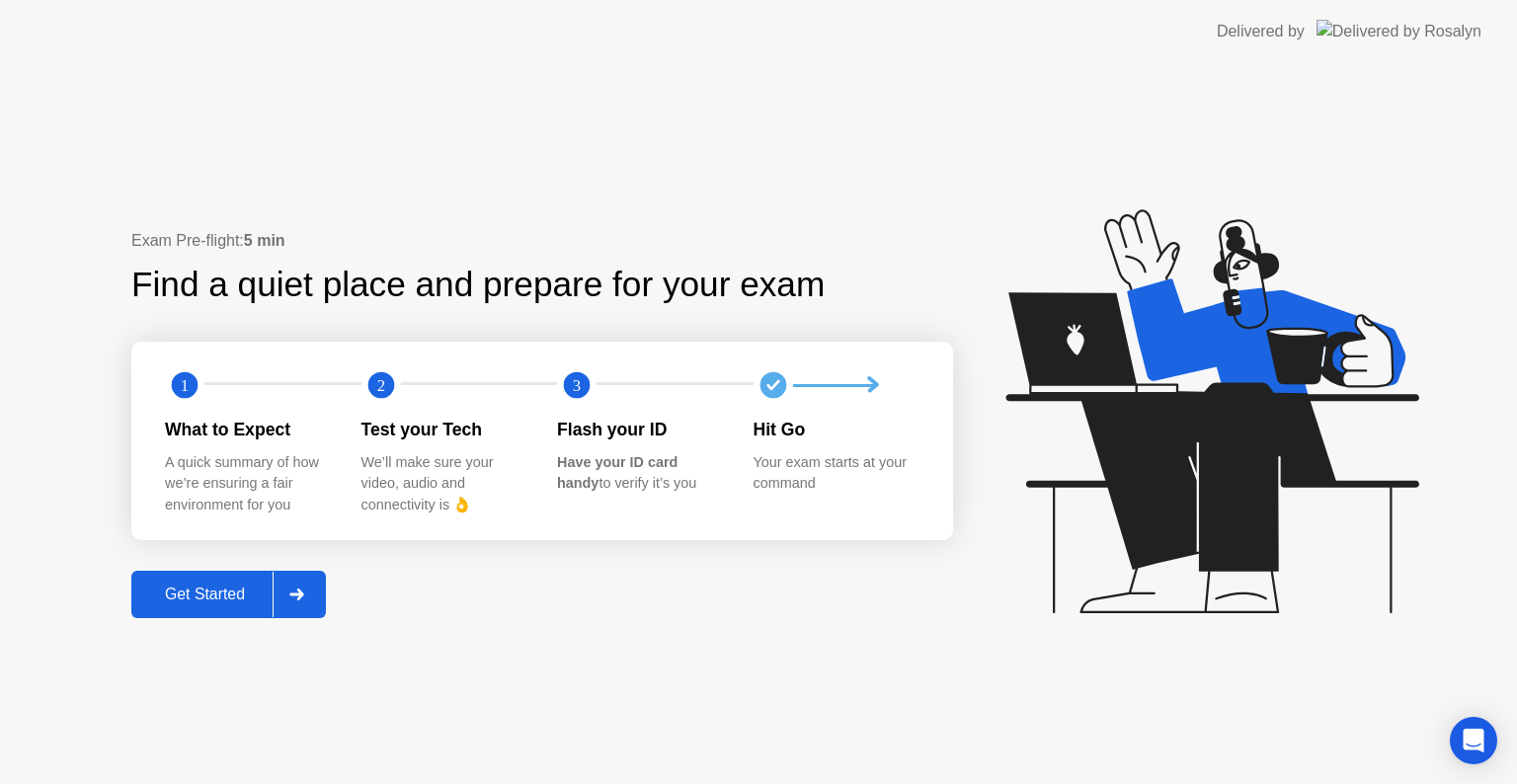 click on "Get Started" 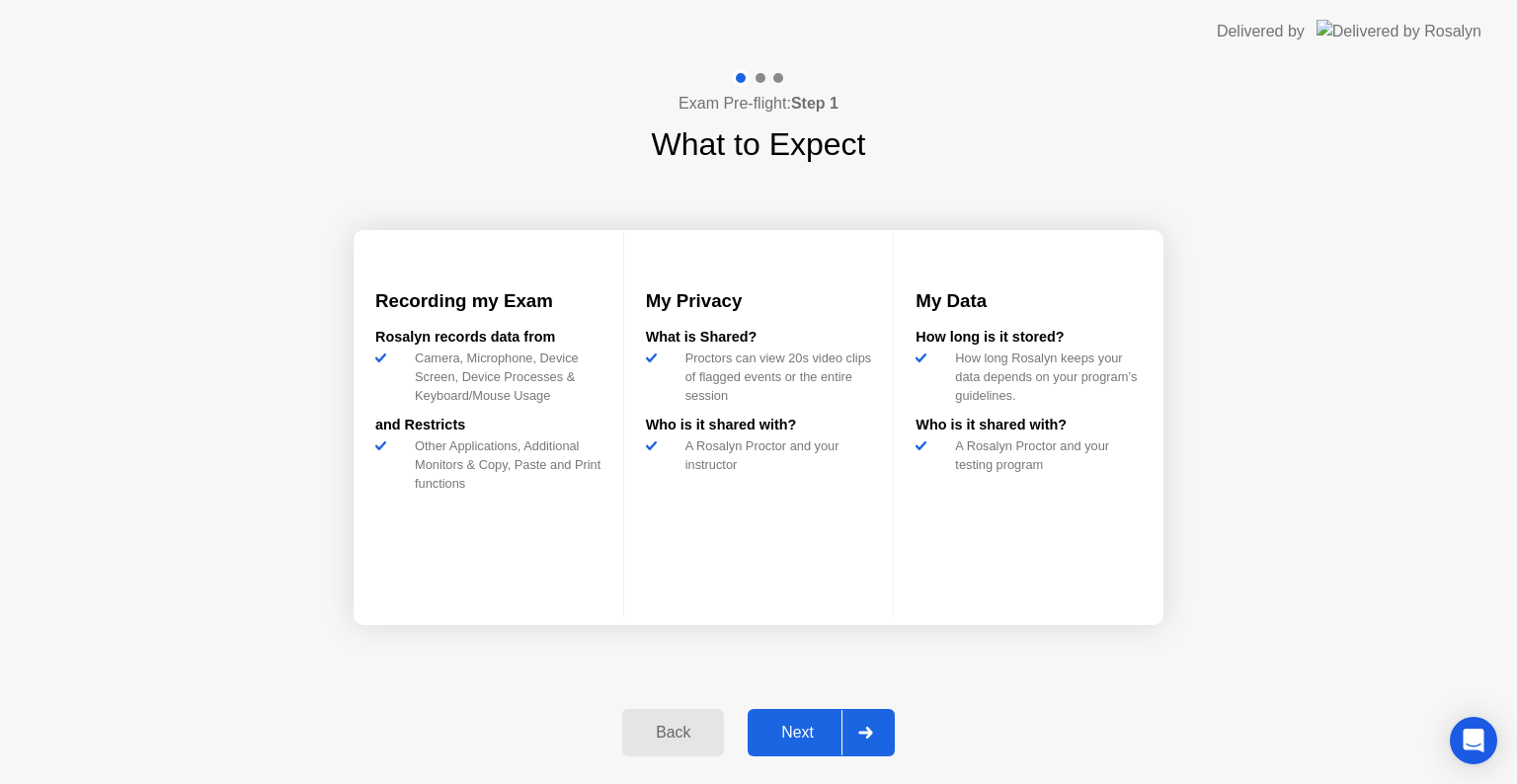 click on "Next" 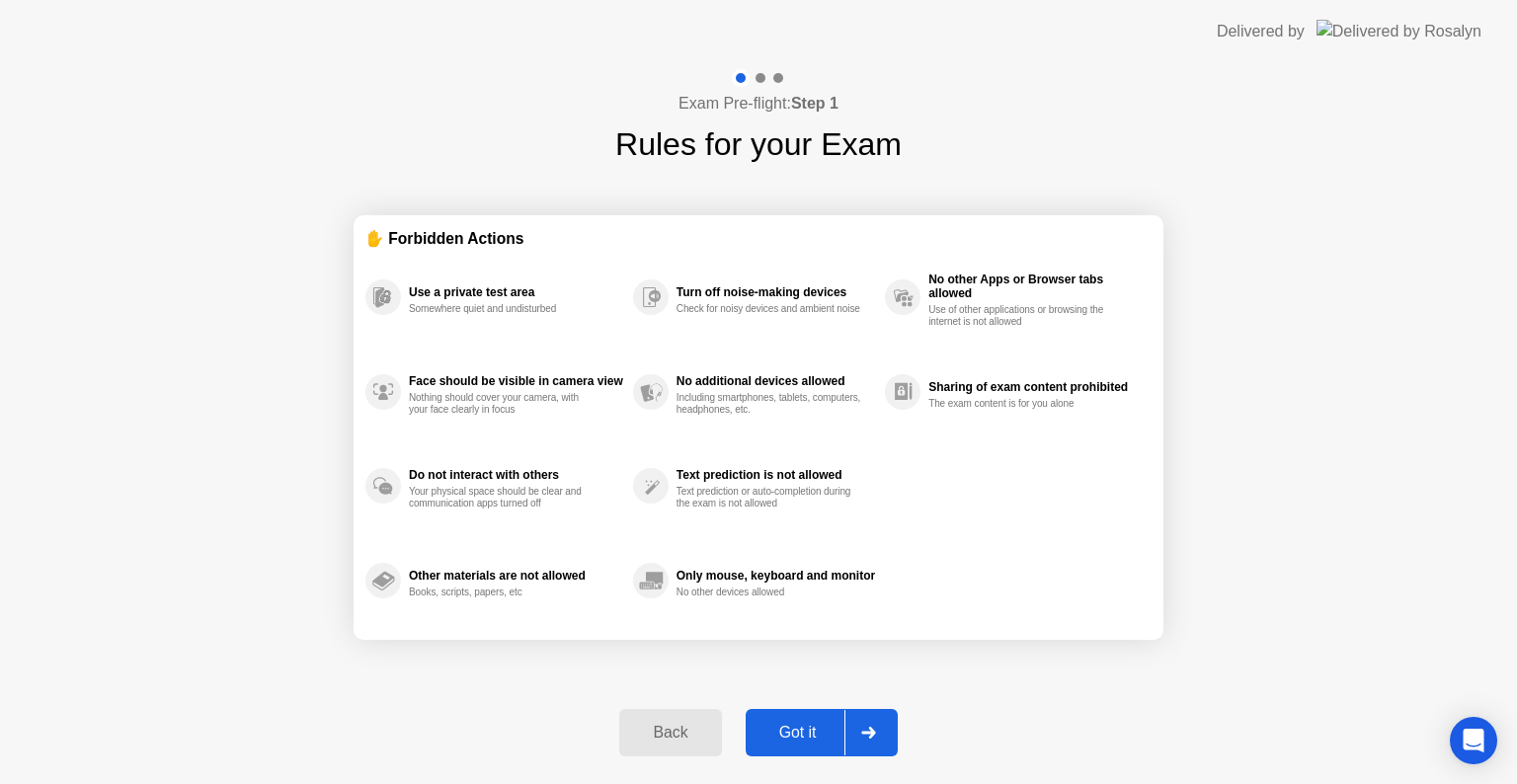 click on "Got it" 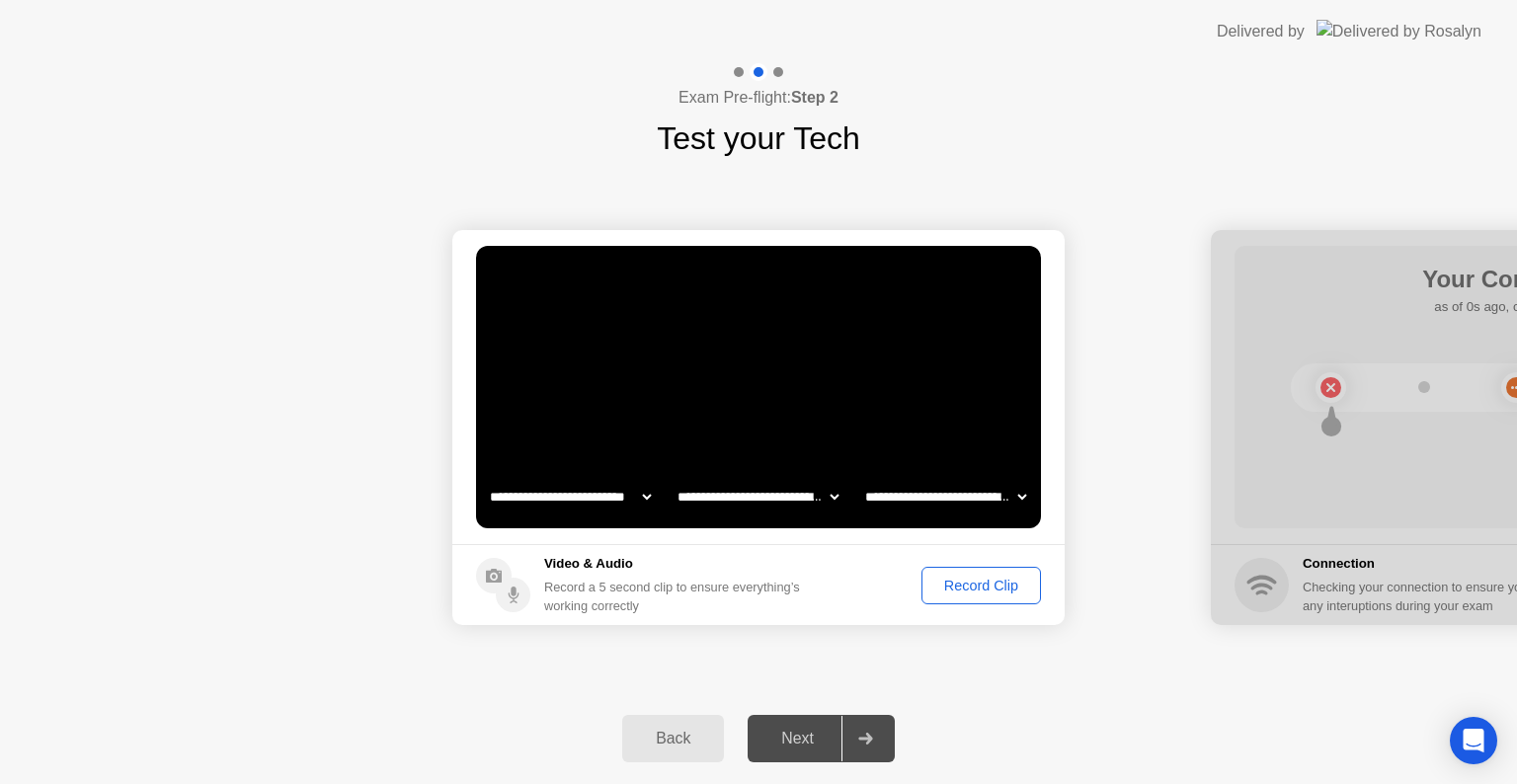 click on "Record Clip" 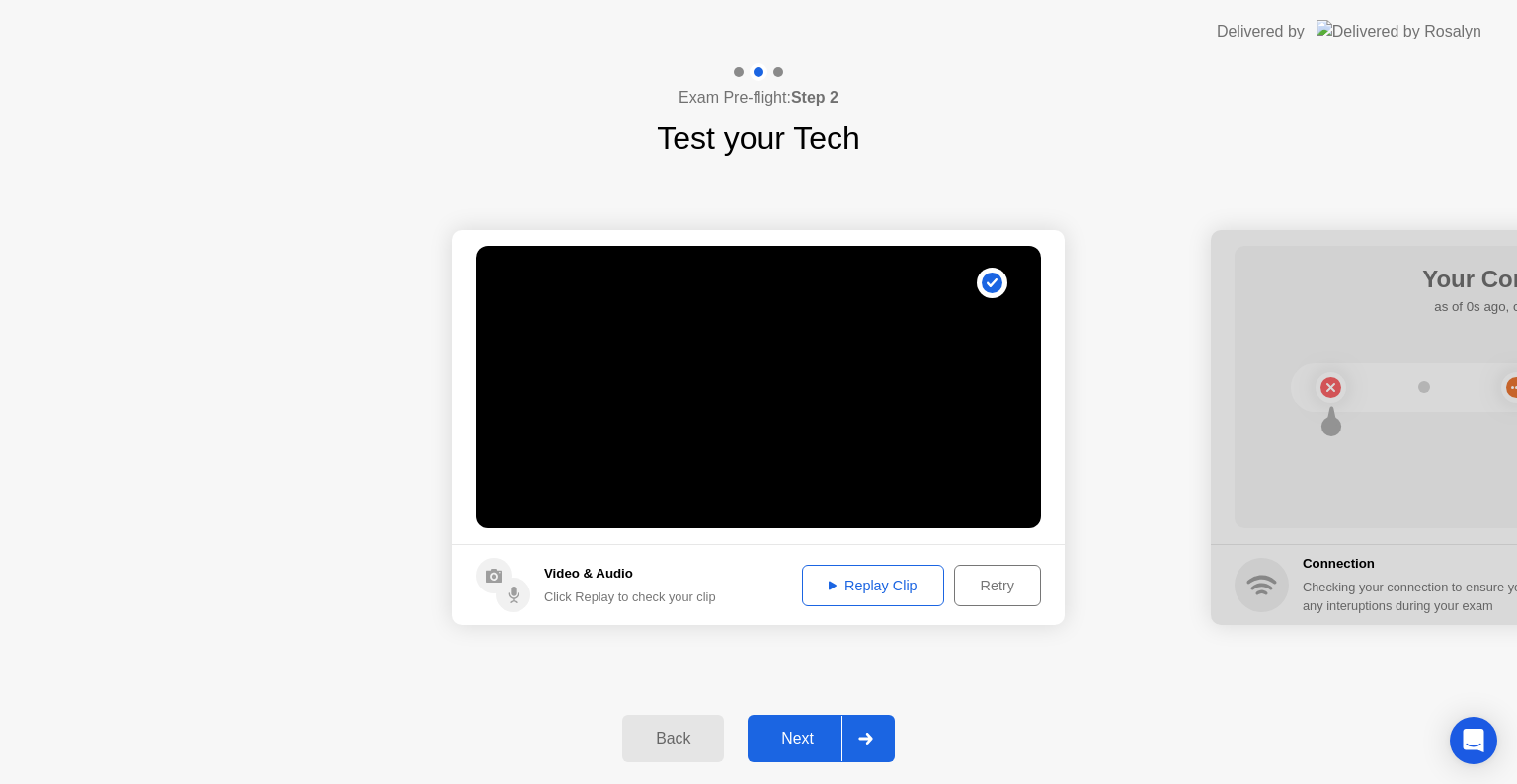 click on "Replay Clip" 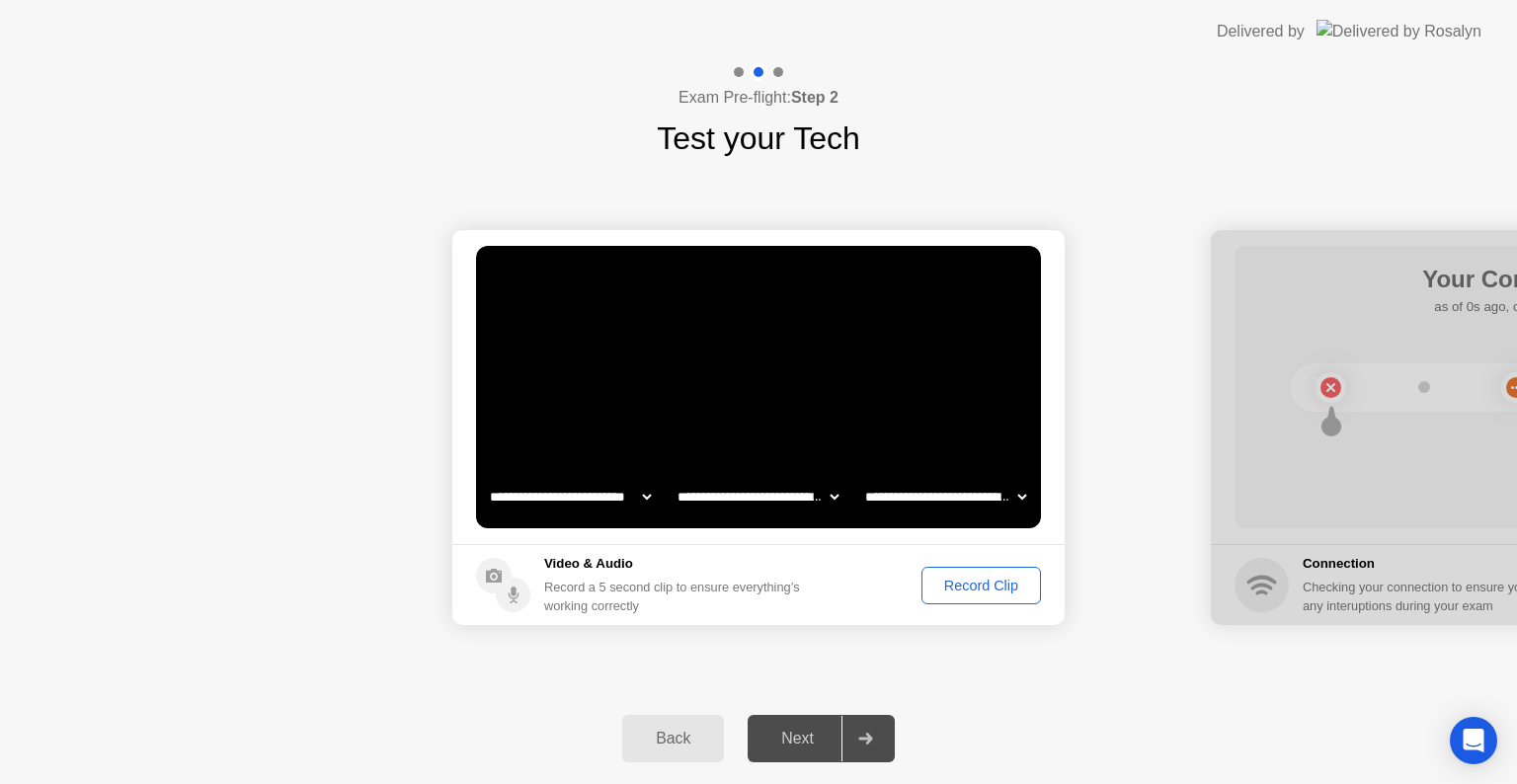 click on "**********" 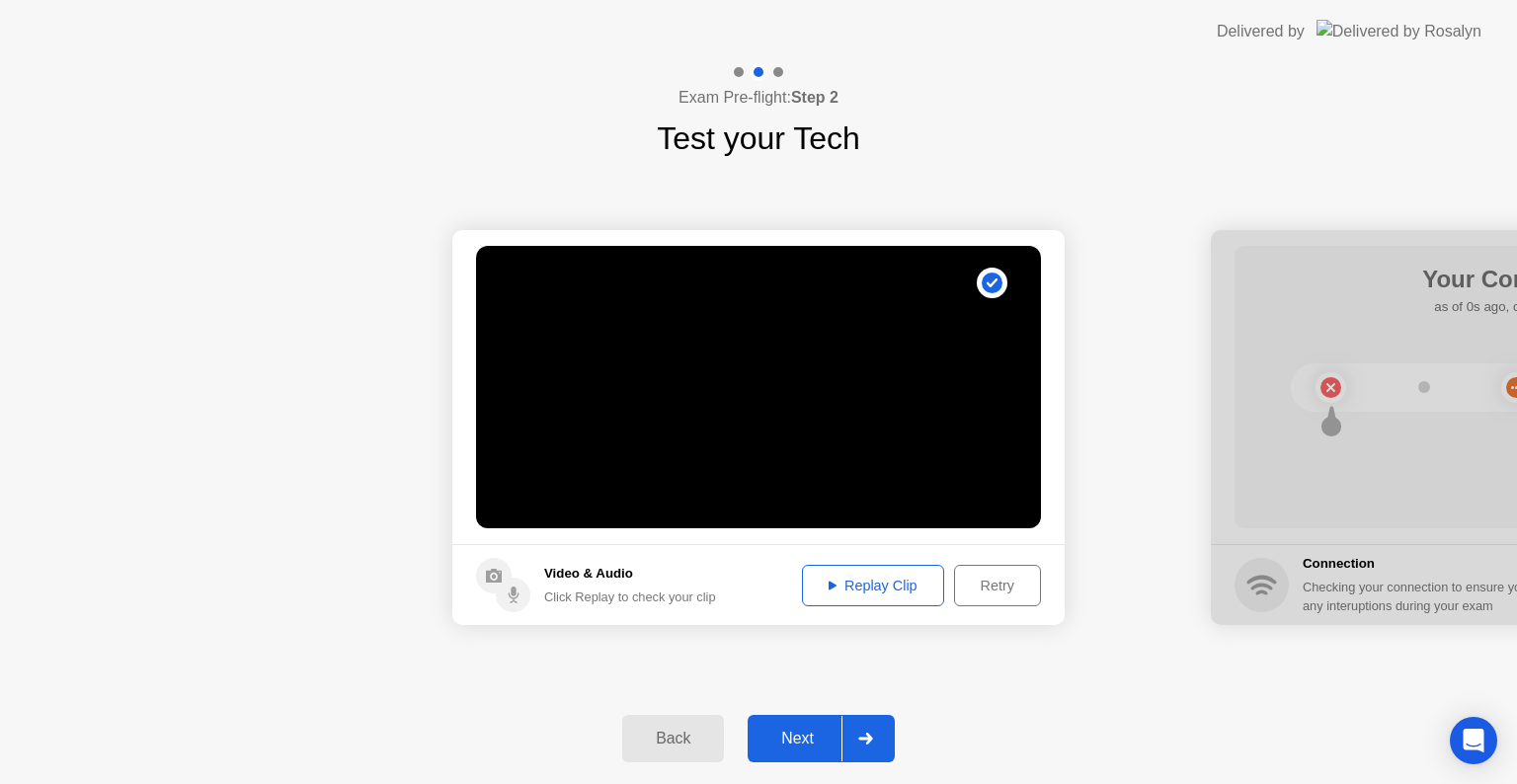 click on "Replay Clip" 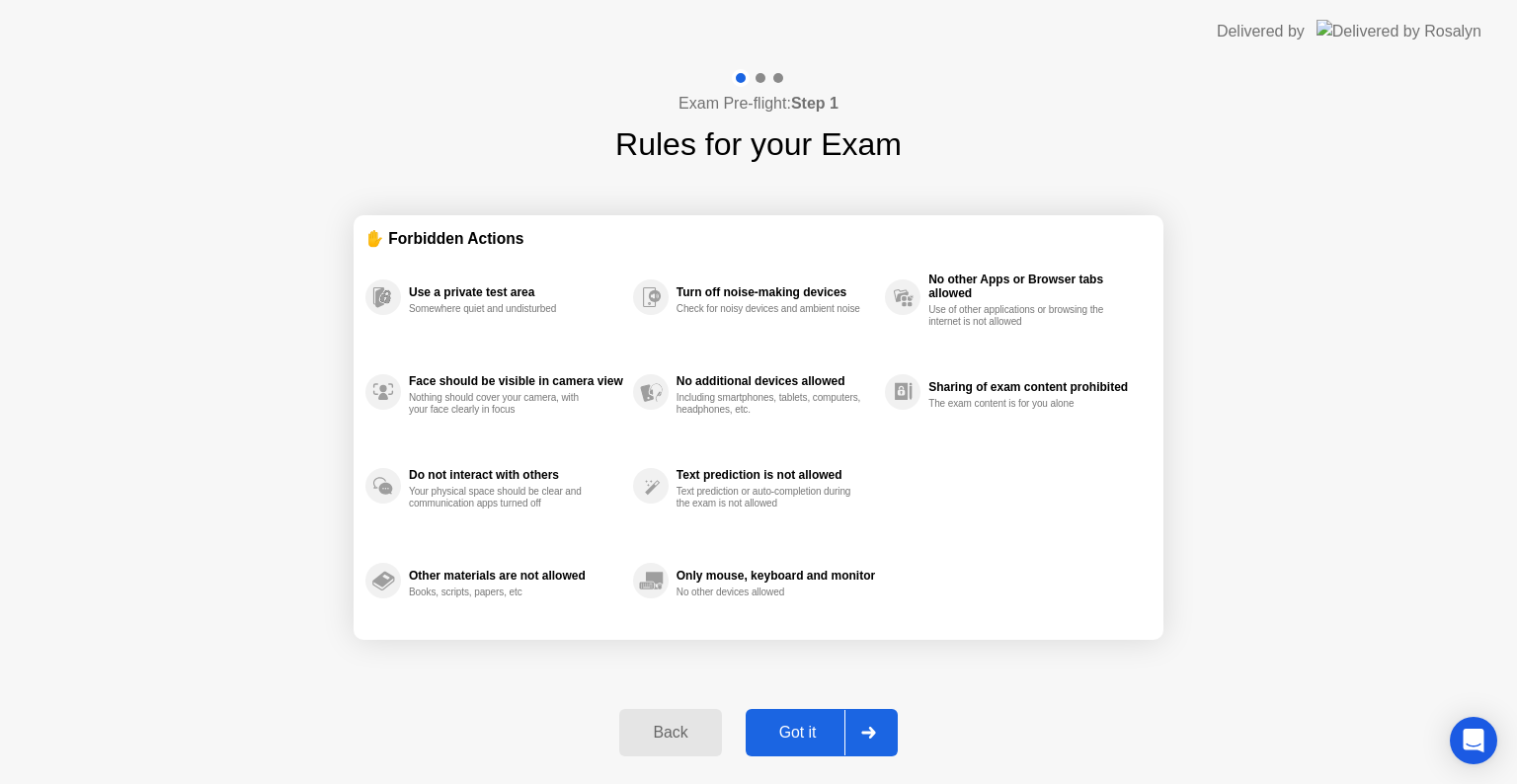 click on "Back" 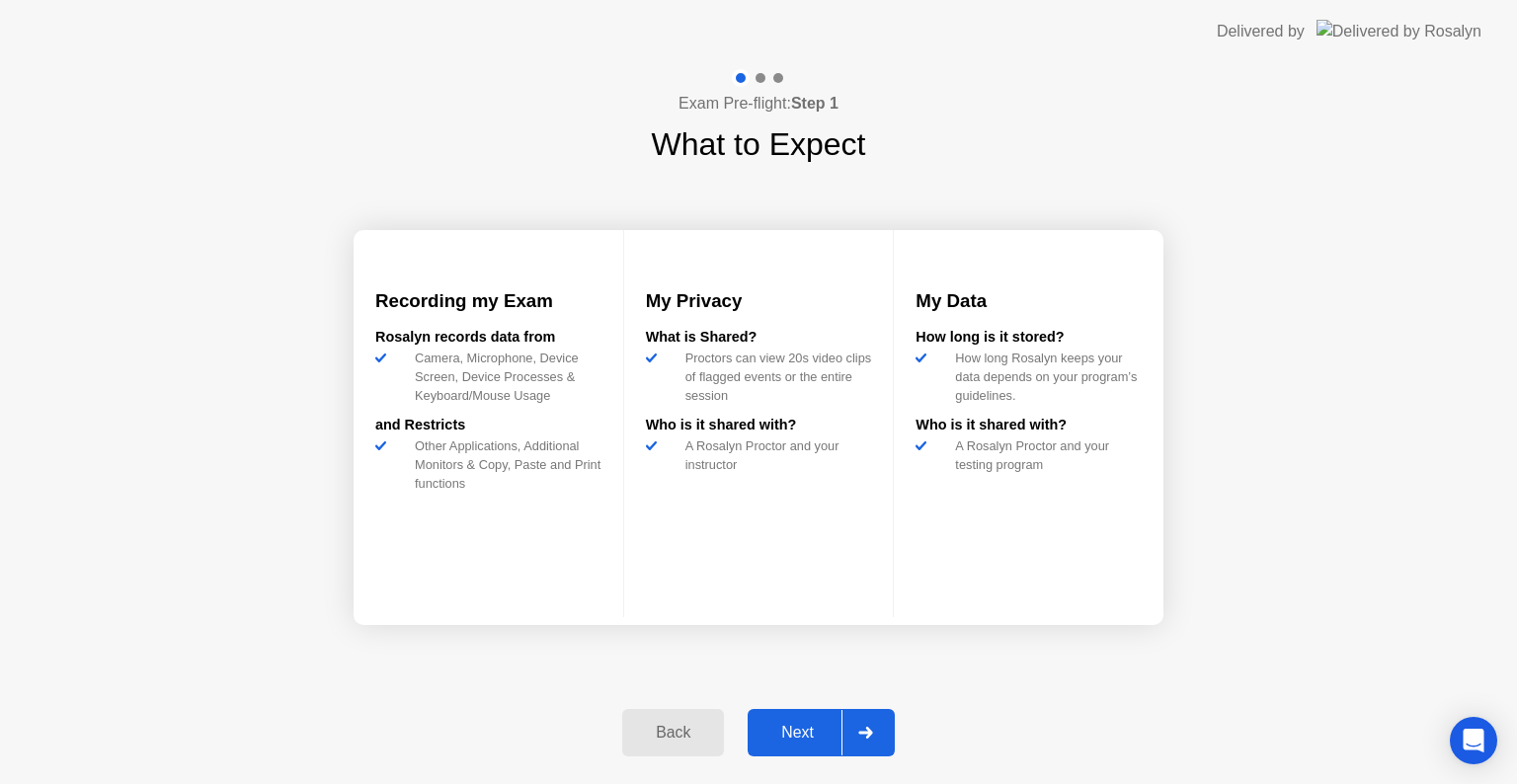 click on "Back" 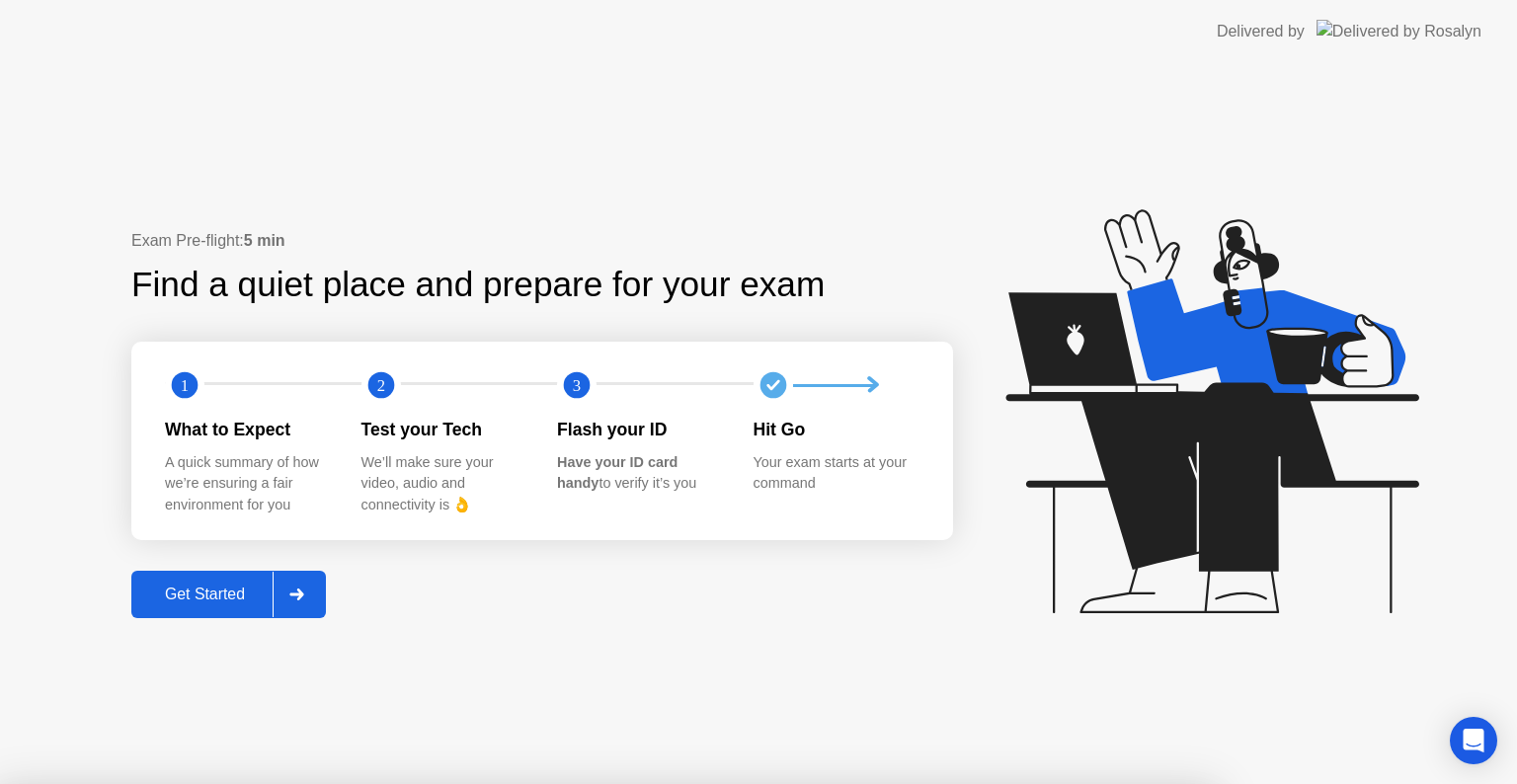 click on "No" at bounding box center [654, 896] 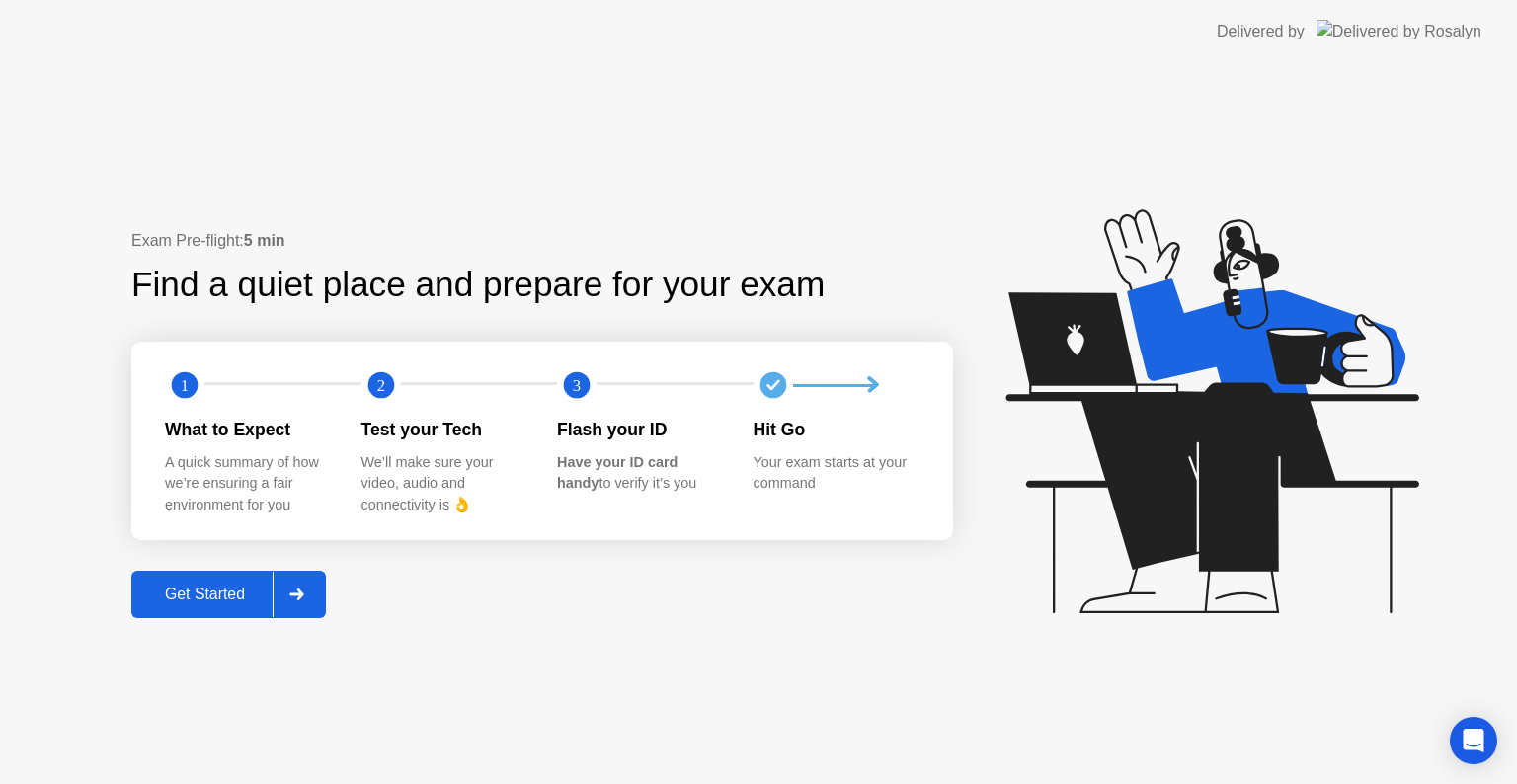 click on "Get Started" 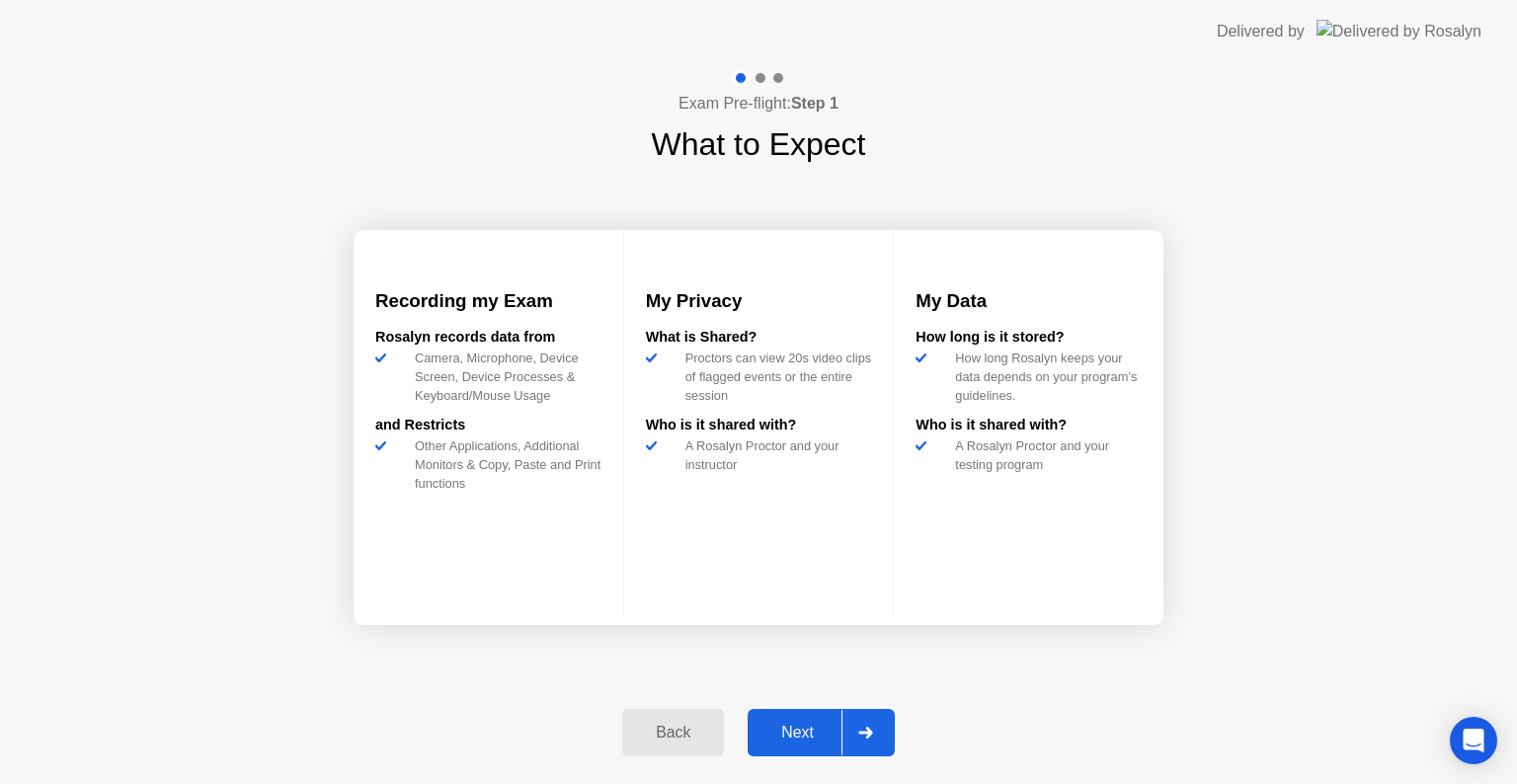 click on "Next" 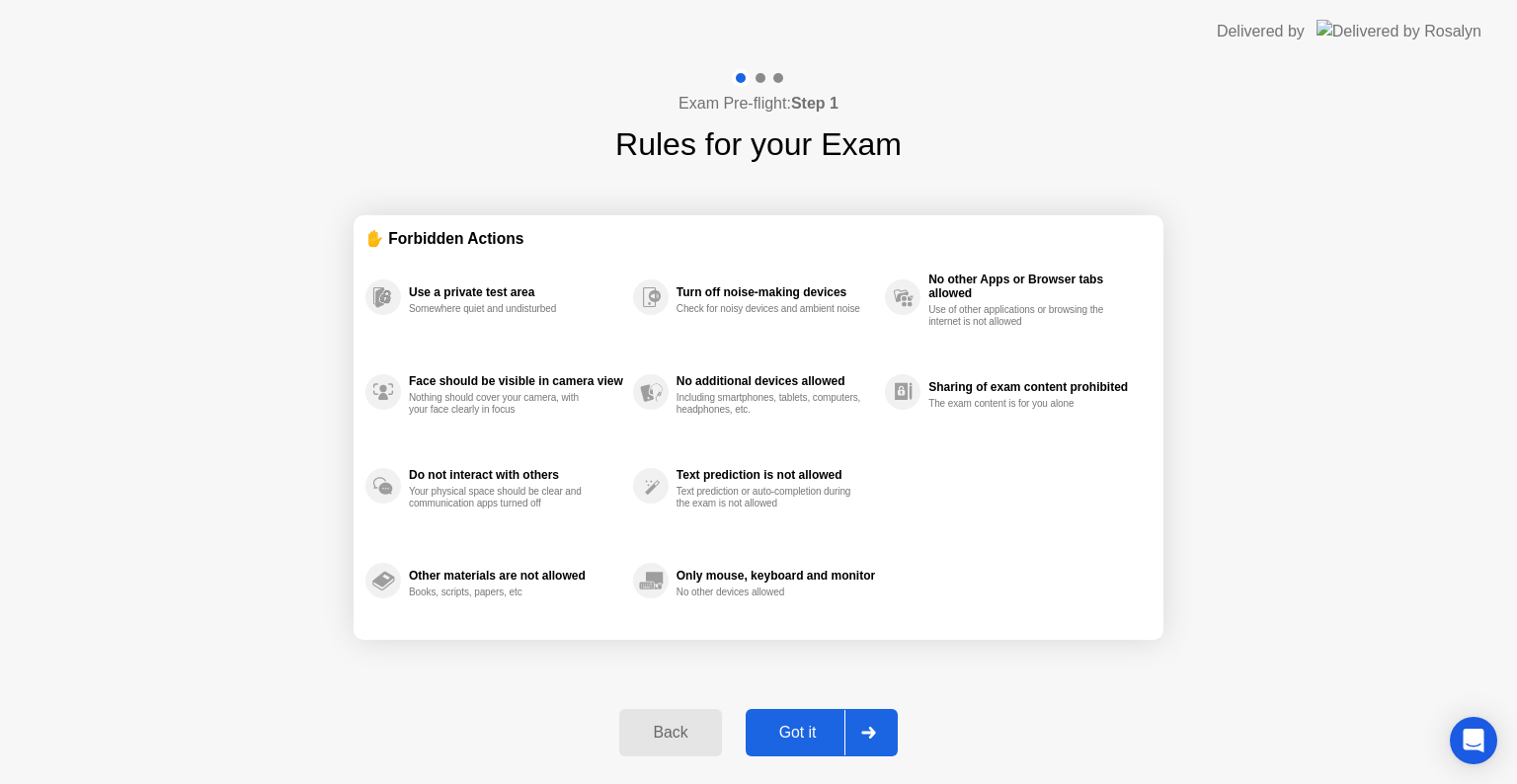 click on "Got it" 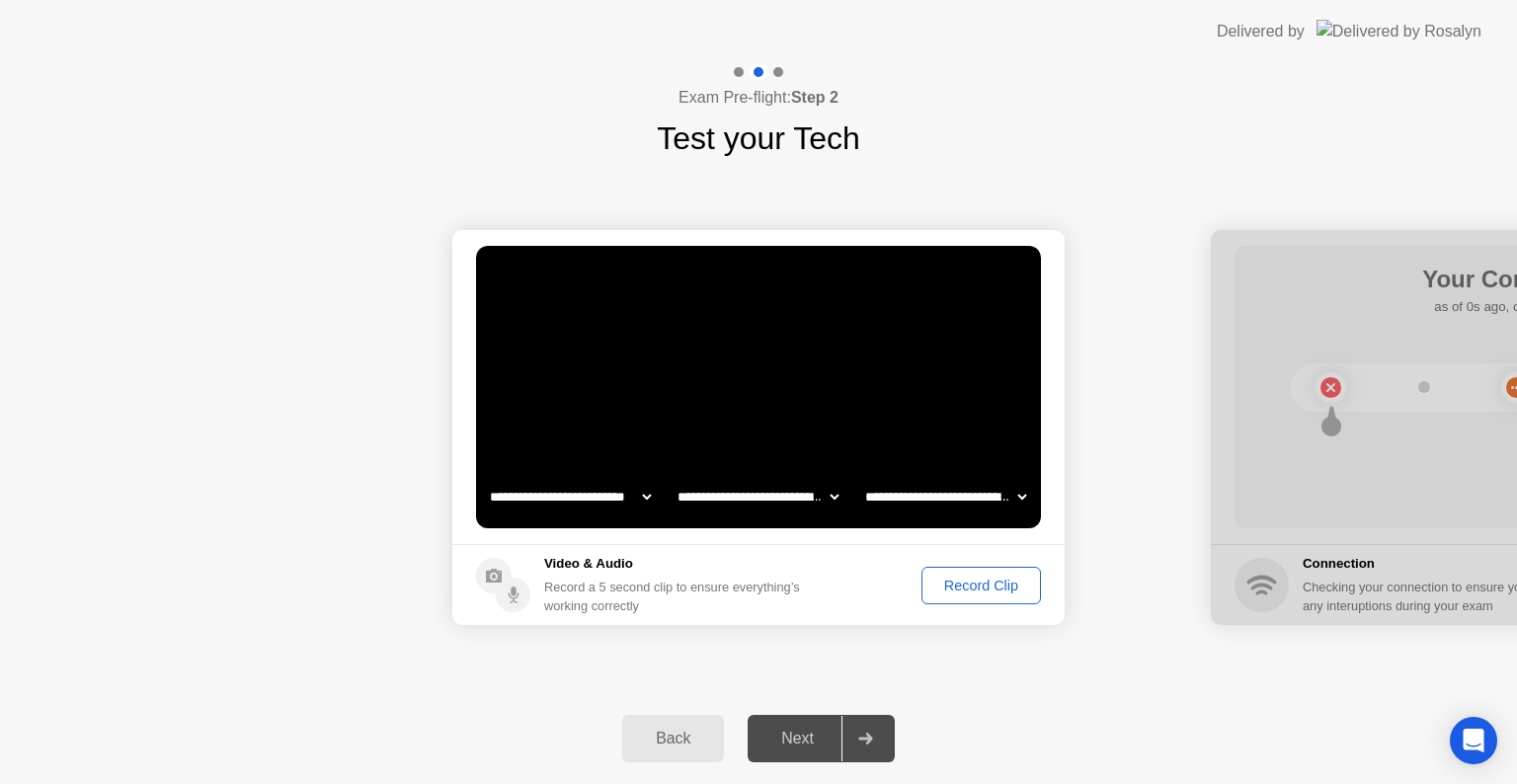 click on "Record Clip" 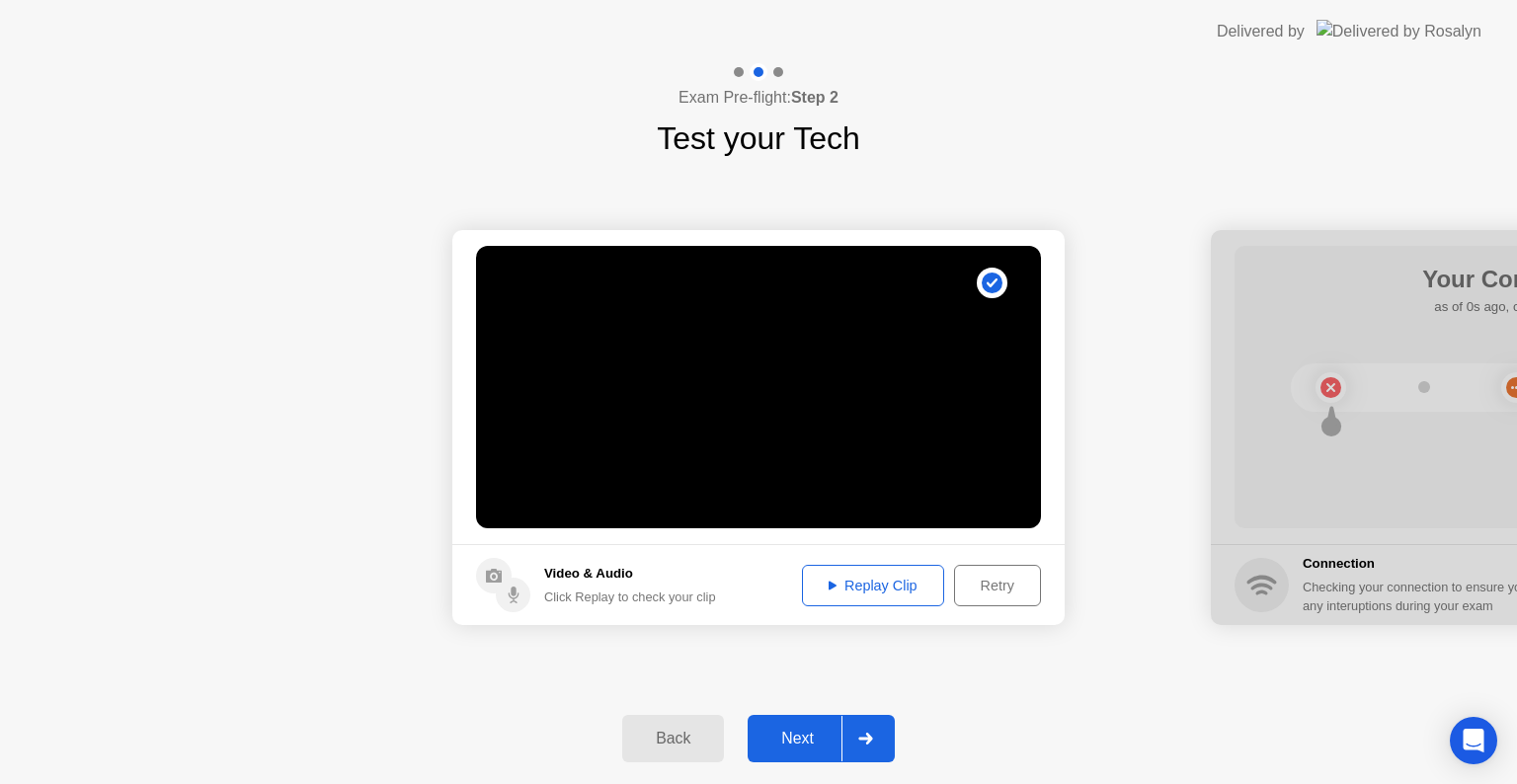 click on "Replay Clip" 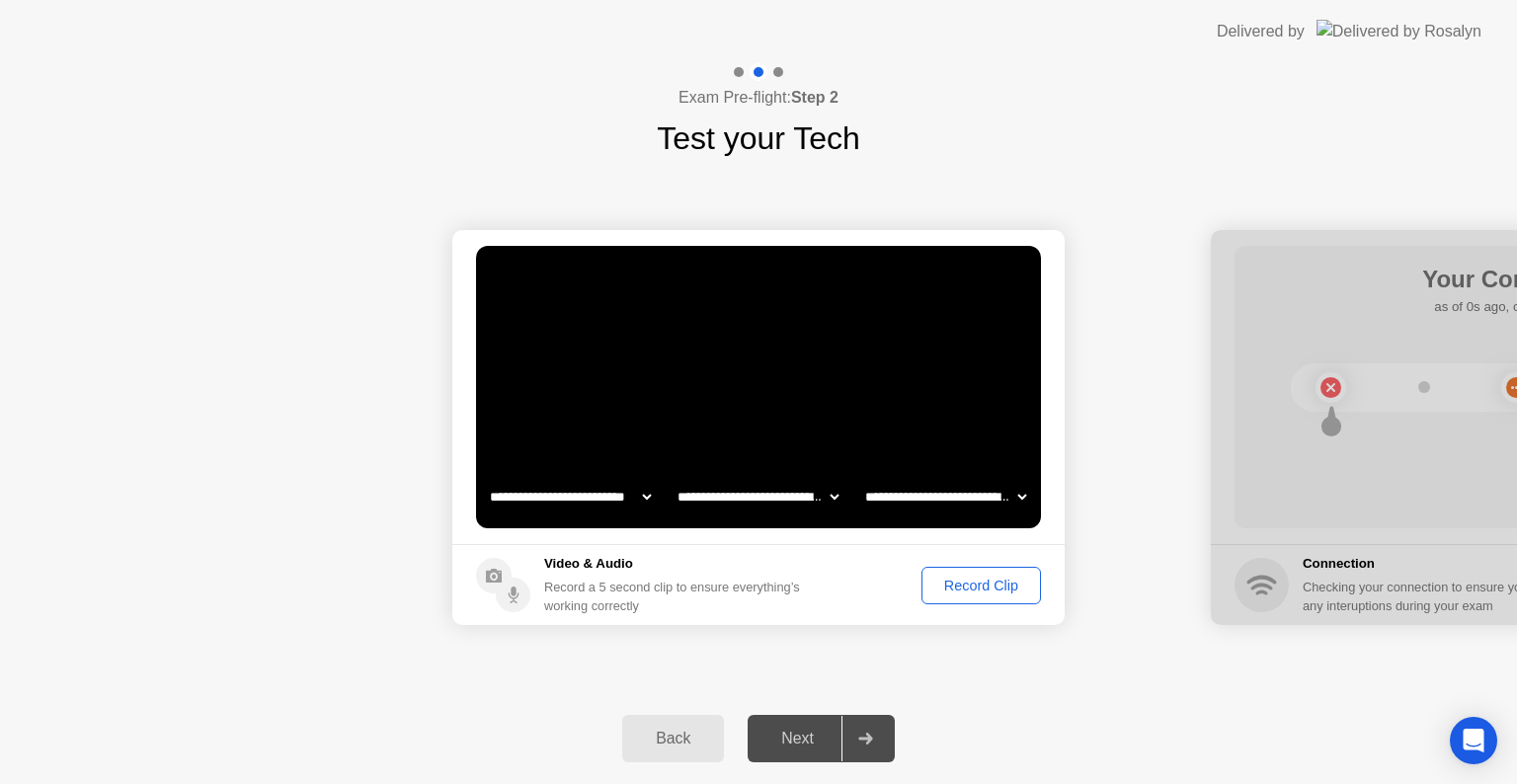 click on "Record Clip" 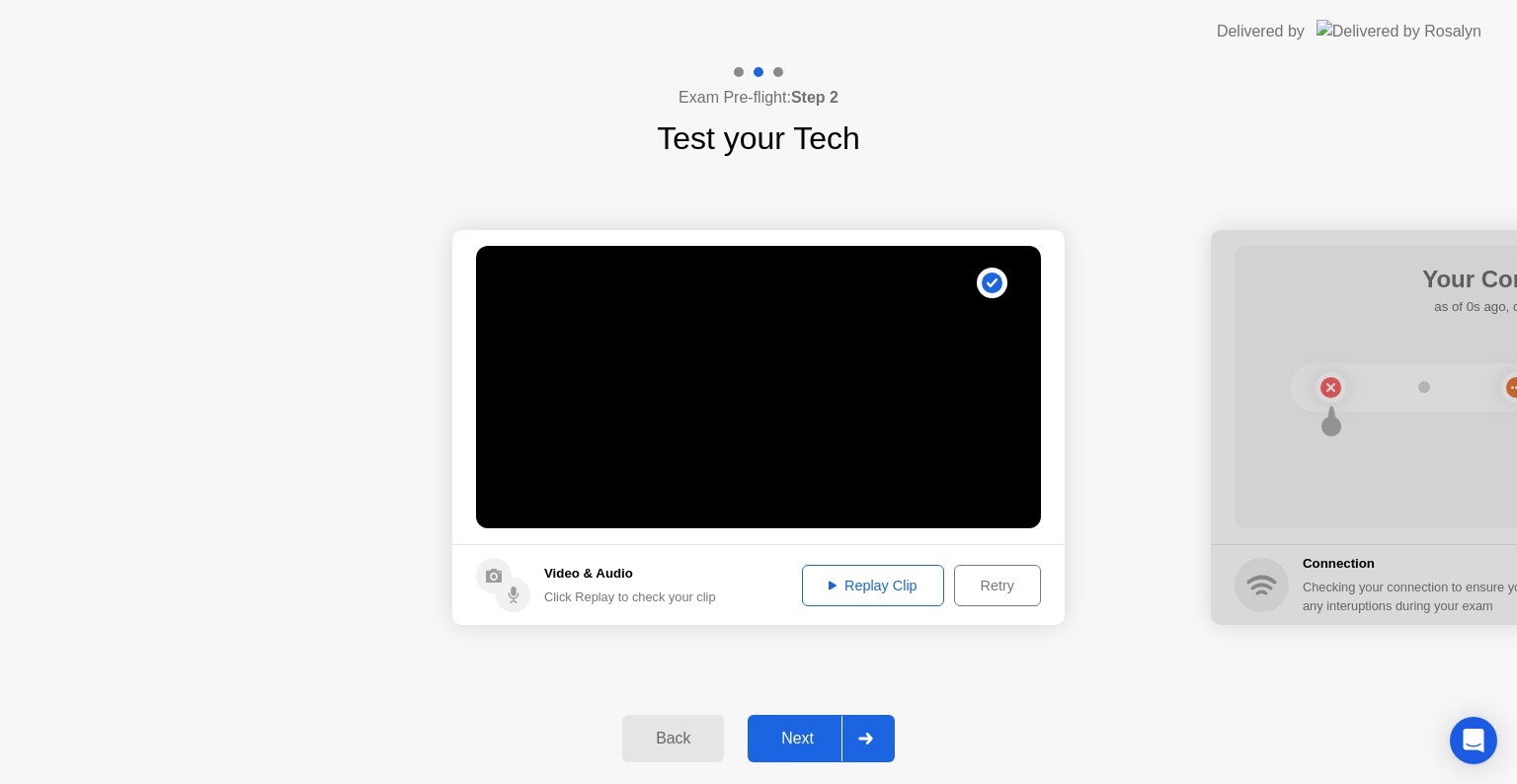 click on "Replay Clip" 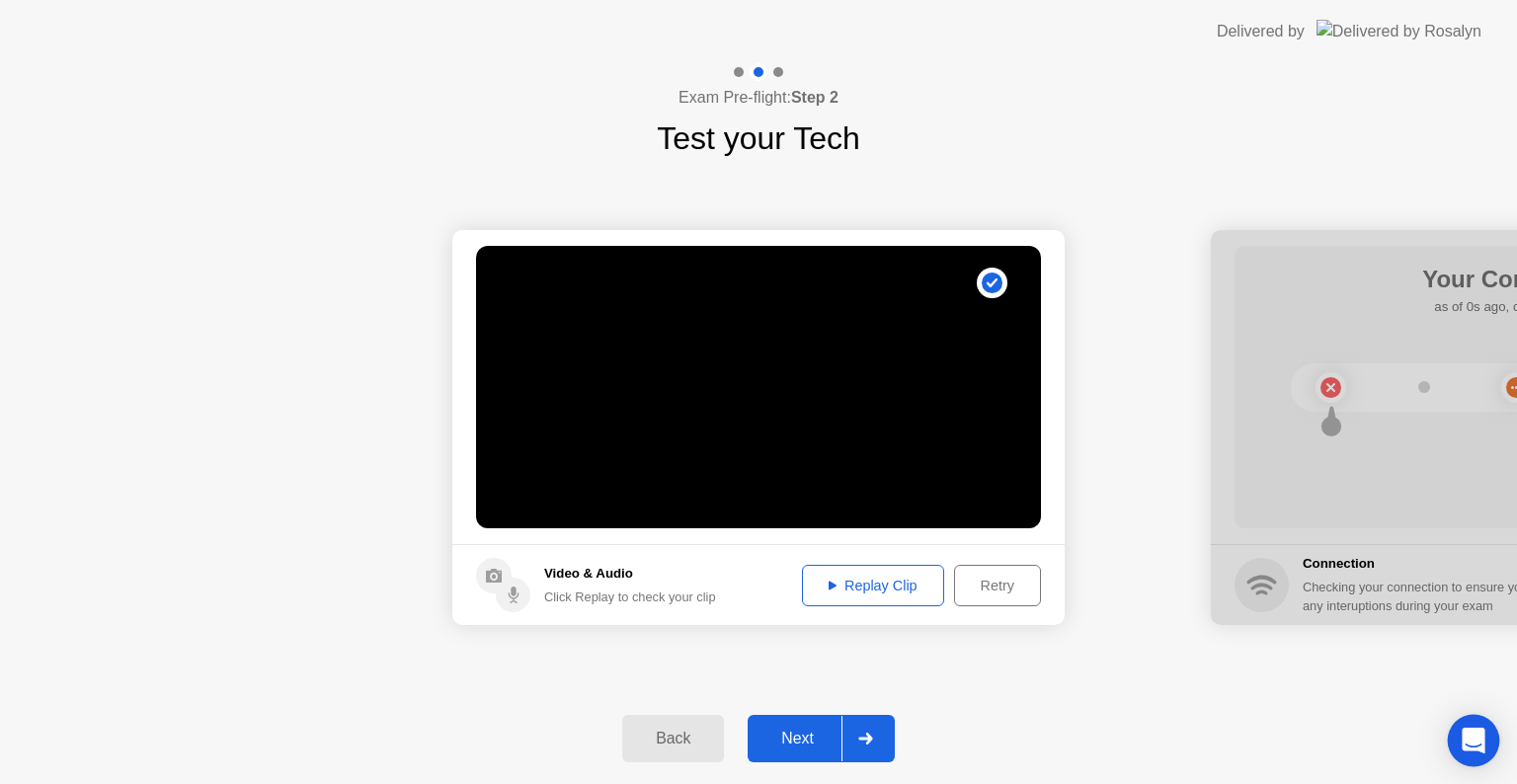 click at bounding box center [1474, 741] 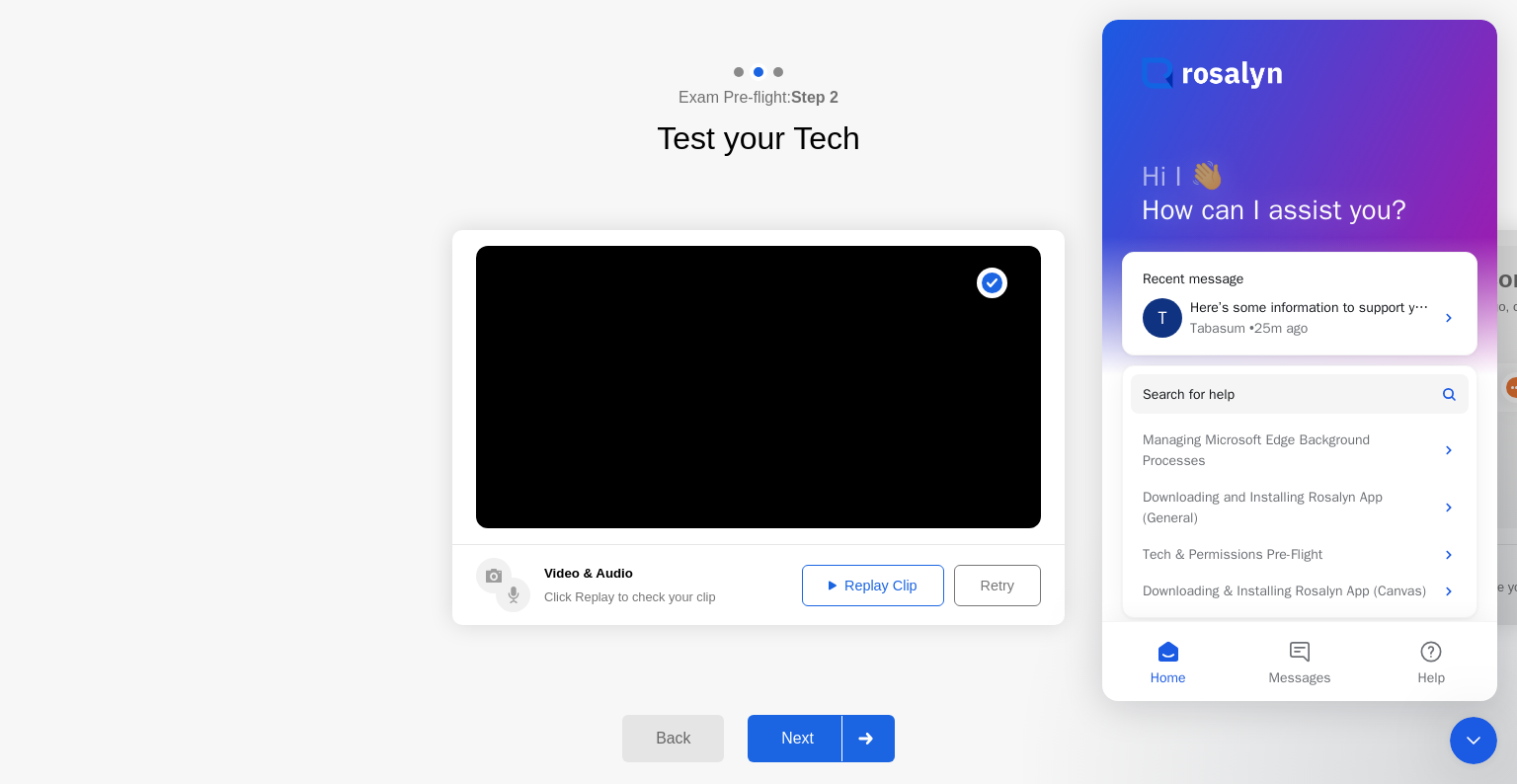 scroll, scrollTop: 0, scrollLeft: 0, axis: both 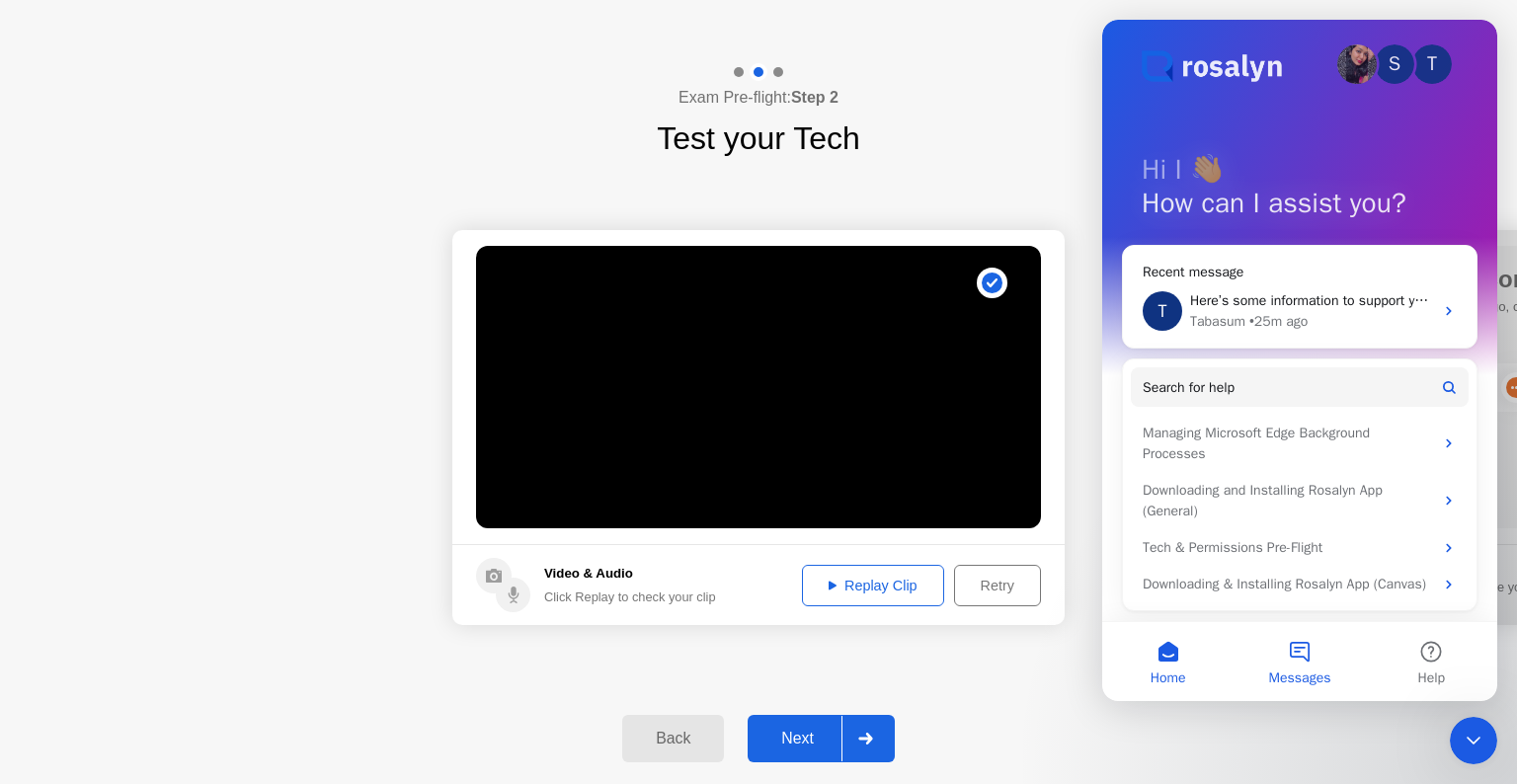 click on "Messages" at bounding box center [1299, 662] 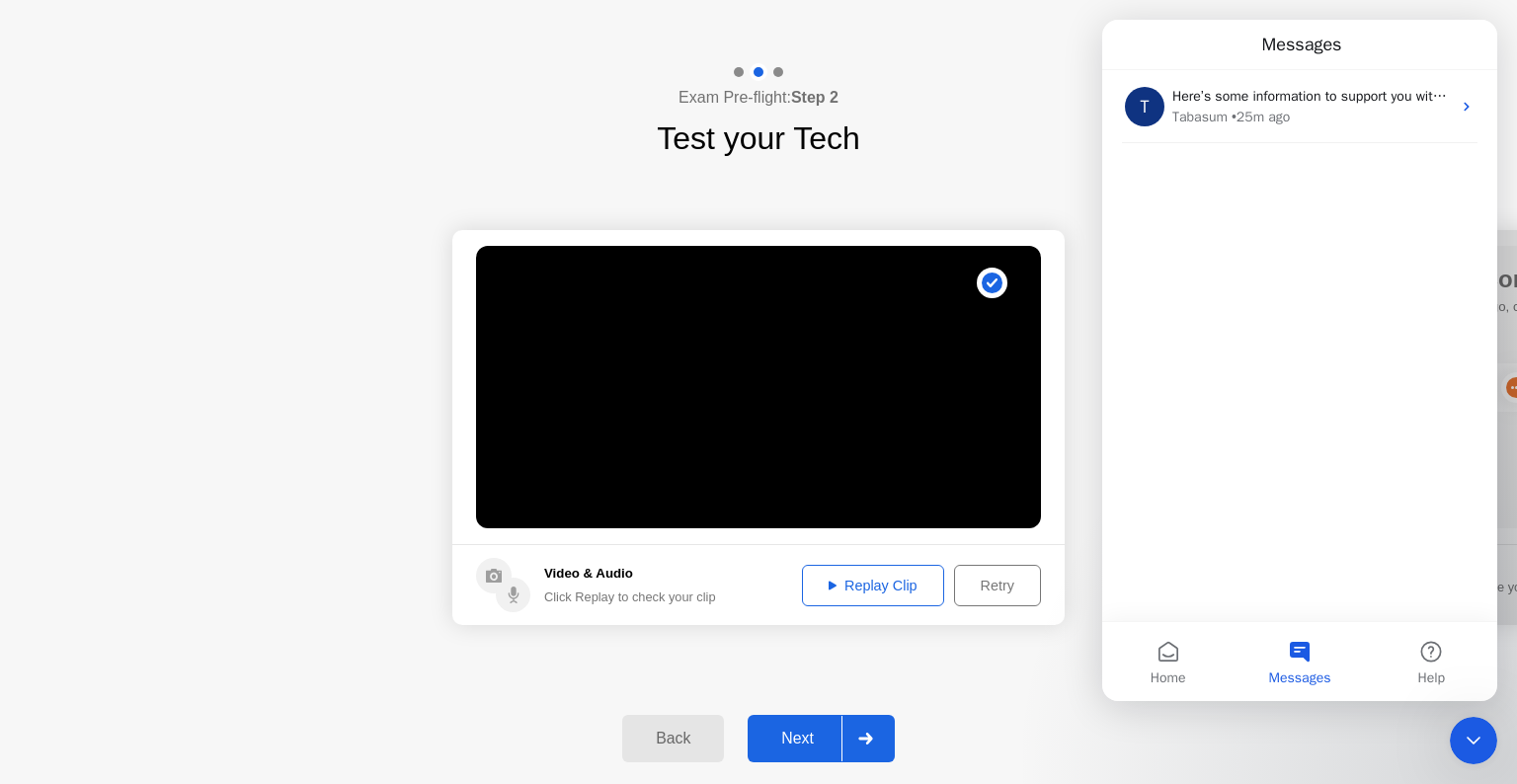 click on "T Here’s some information to support you with your issue, please review the article below👇.      Let me know if you have any other questions 🤞 [NAME] •  25m ago" at bounding box center (1300, 346) 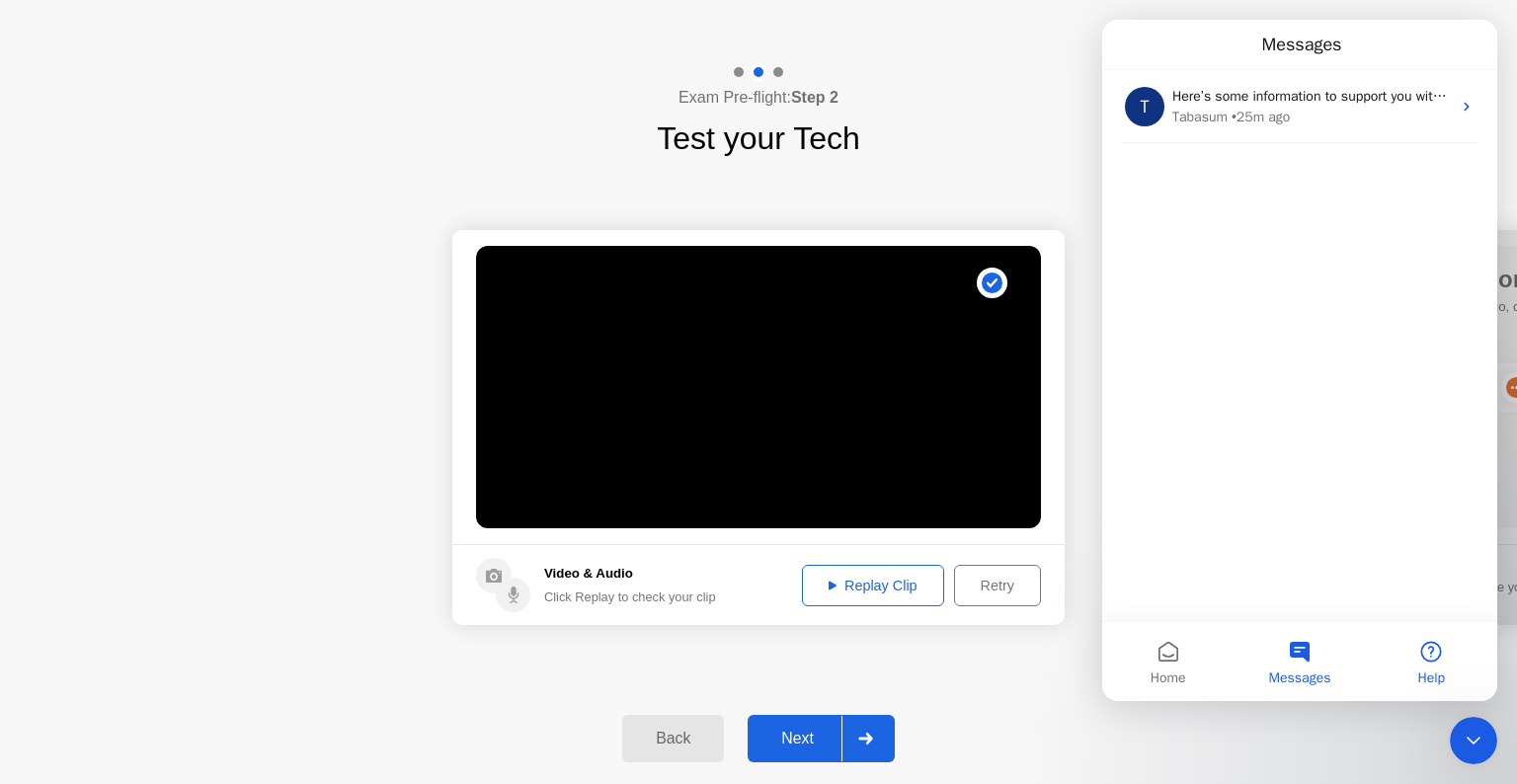 click on "Help" at bounding box center [1431, 662] 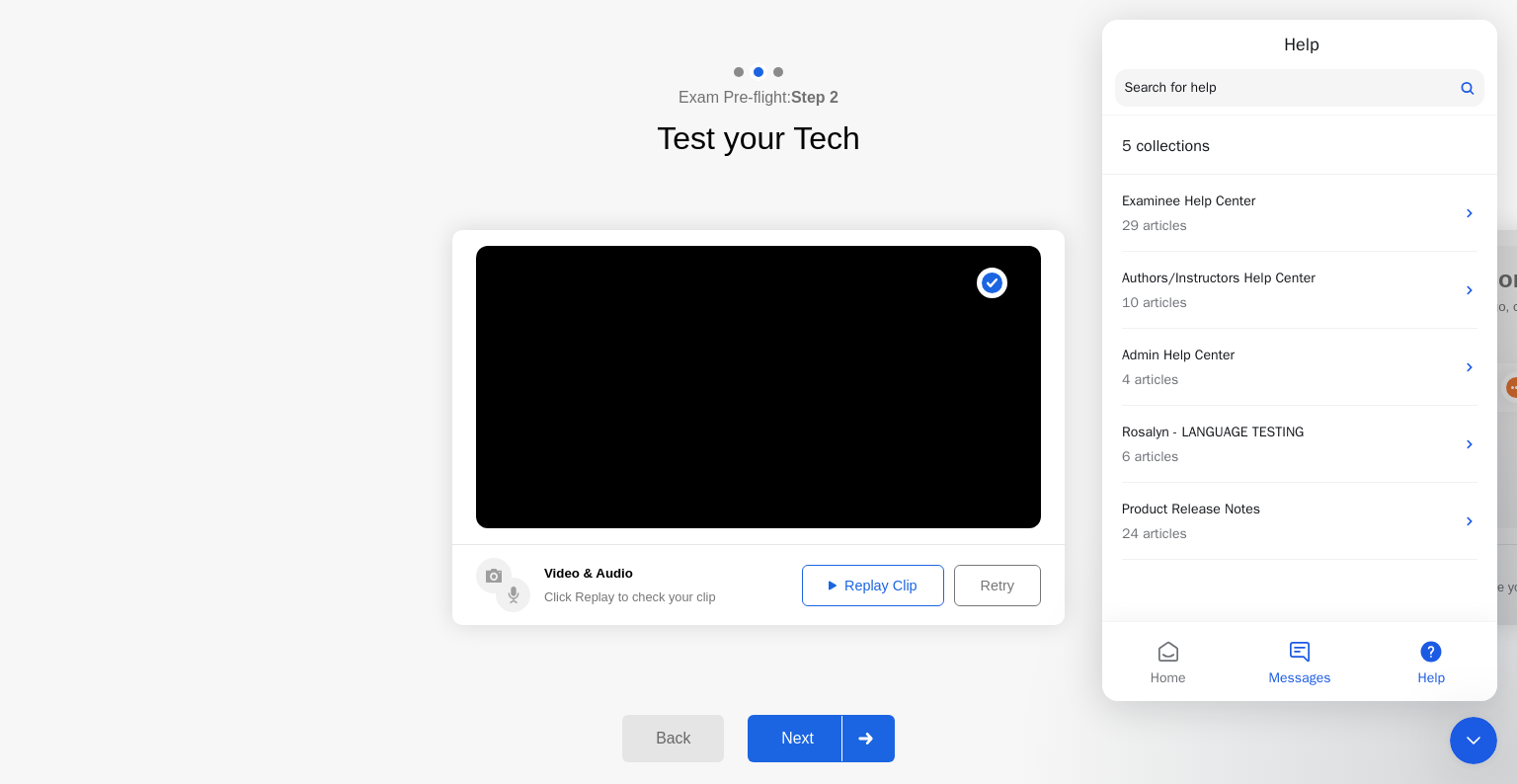 click on "Messages" at bounding box center [1299, 662] 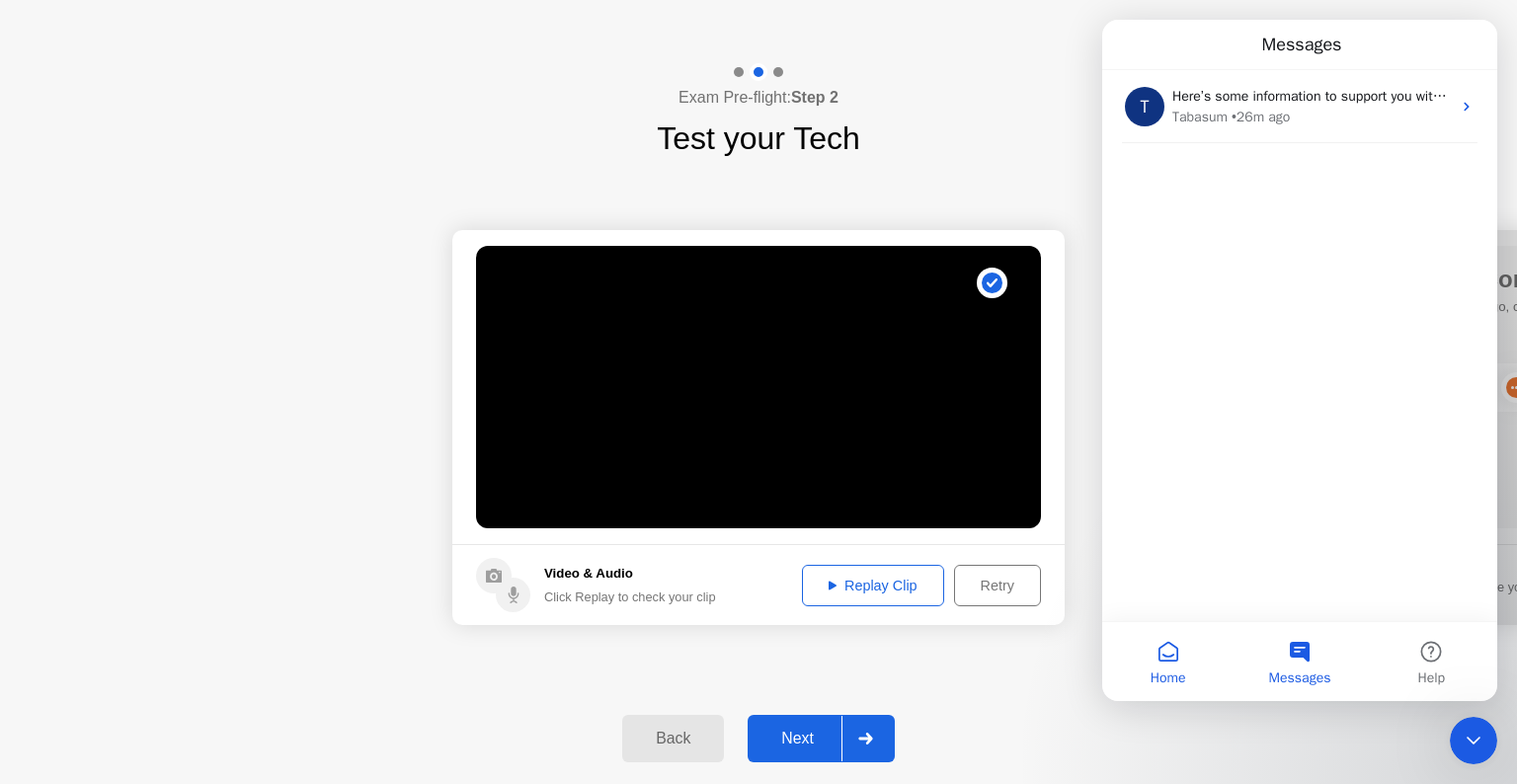 click on "Home" at bounding box center (1167, 662) 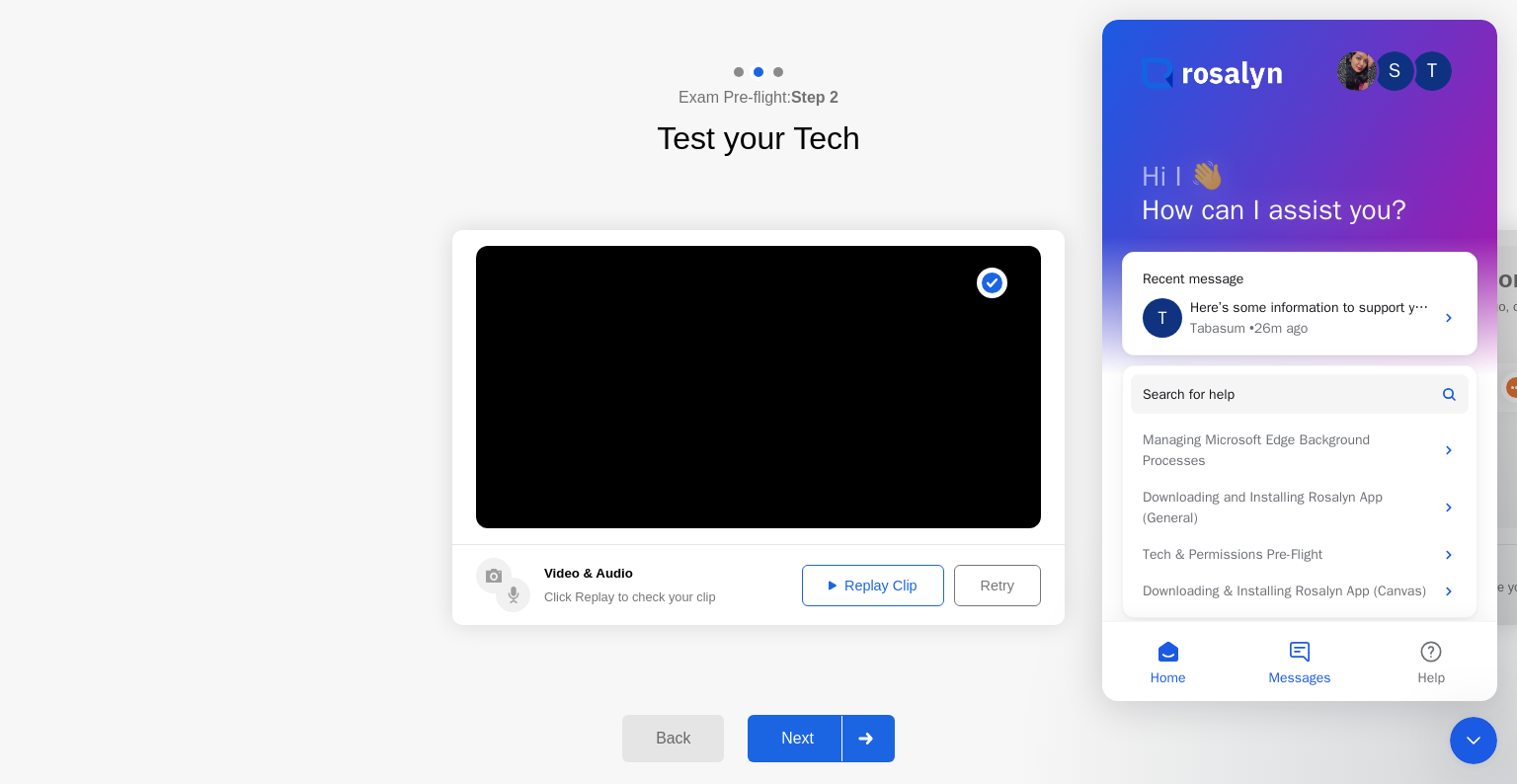 click on "Messages" at bounding box center [1299, 662] 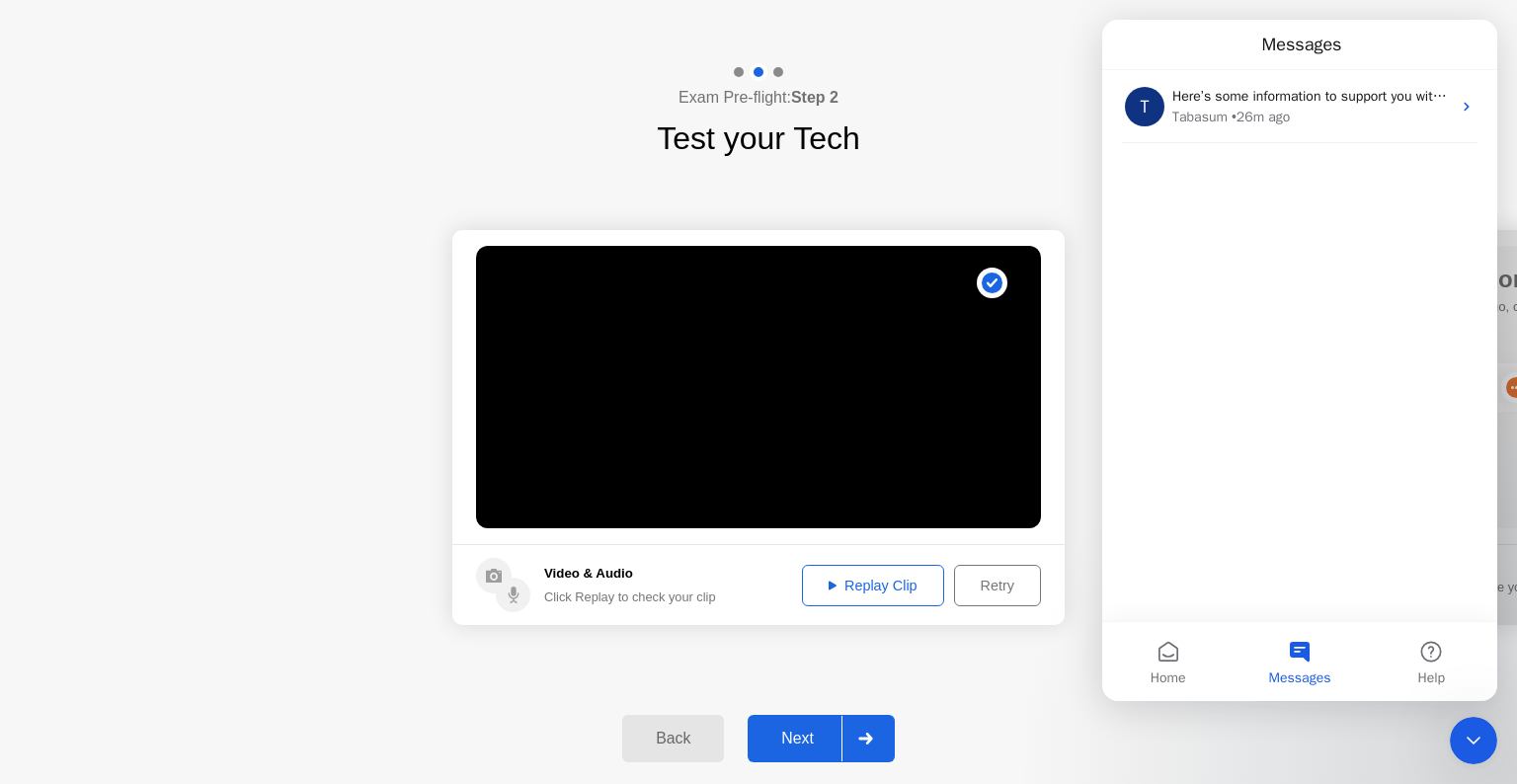 click on "T Here’s some information to support you with your issue, please review the article below👇.      Let me know if you have any other questions 🤞 [NAME] •  26m ago" at bounding box center [1300, 346] 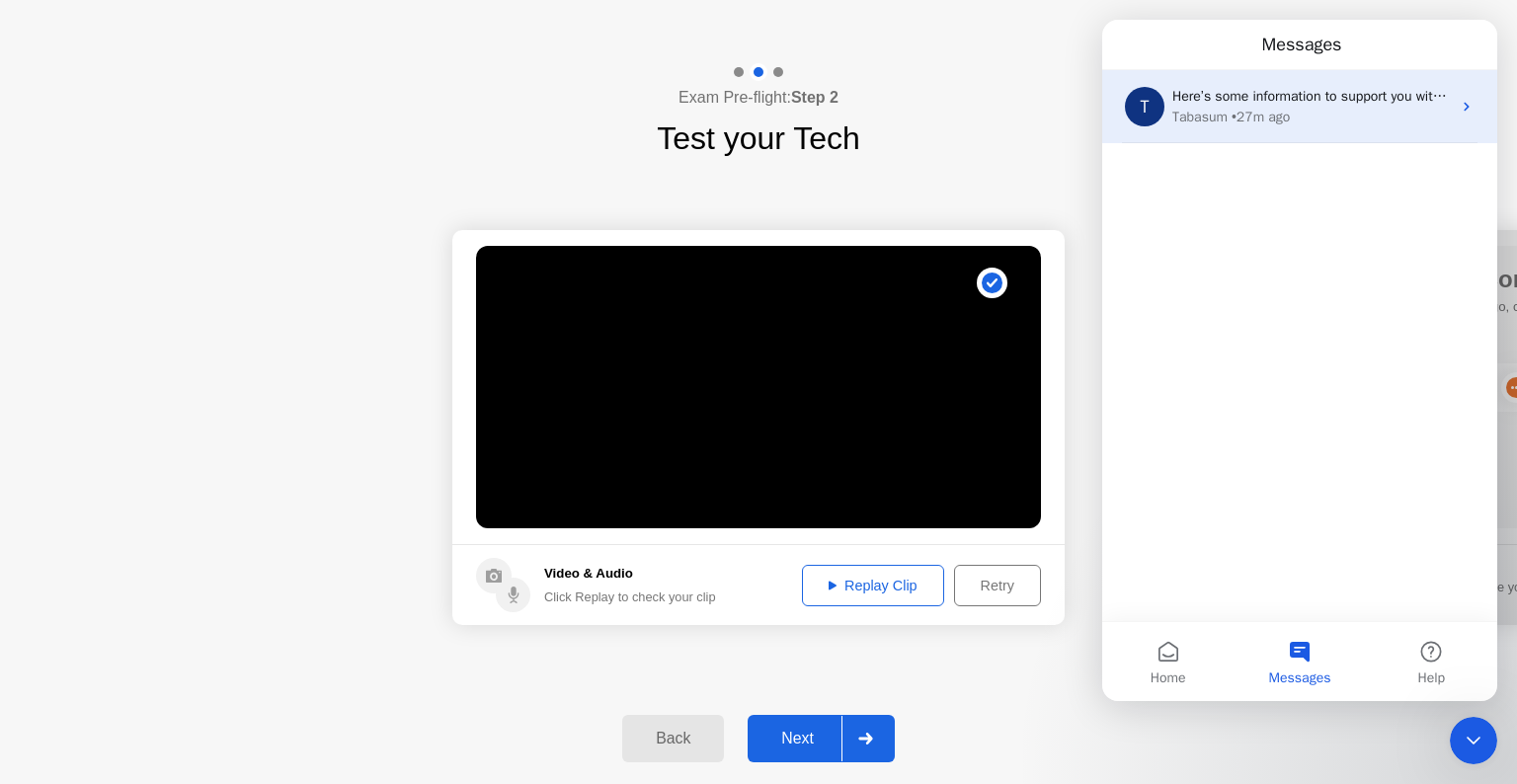 click 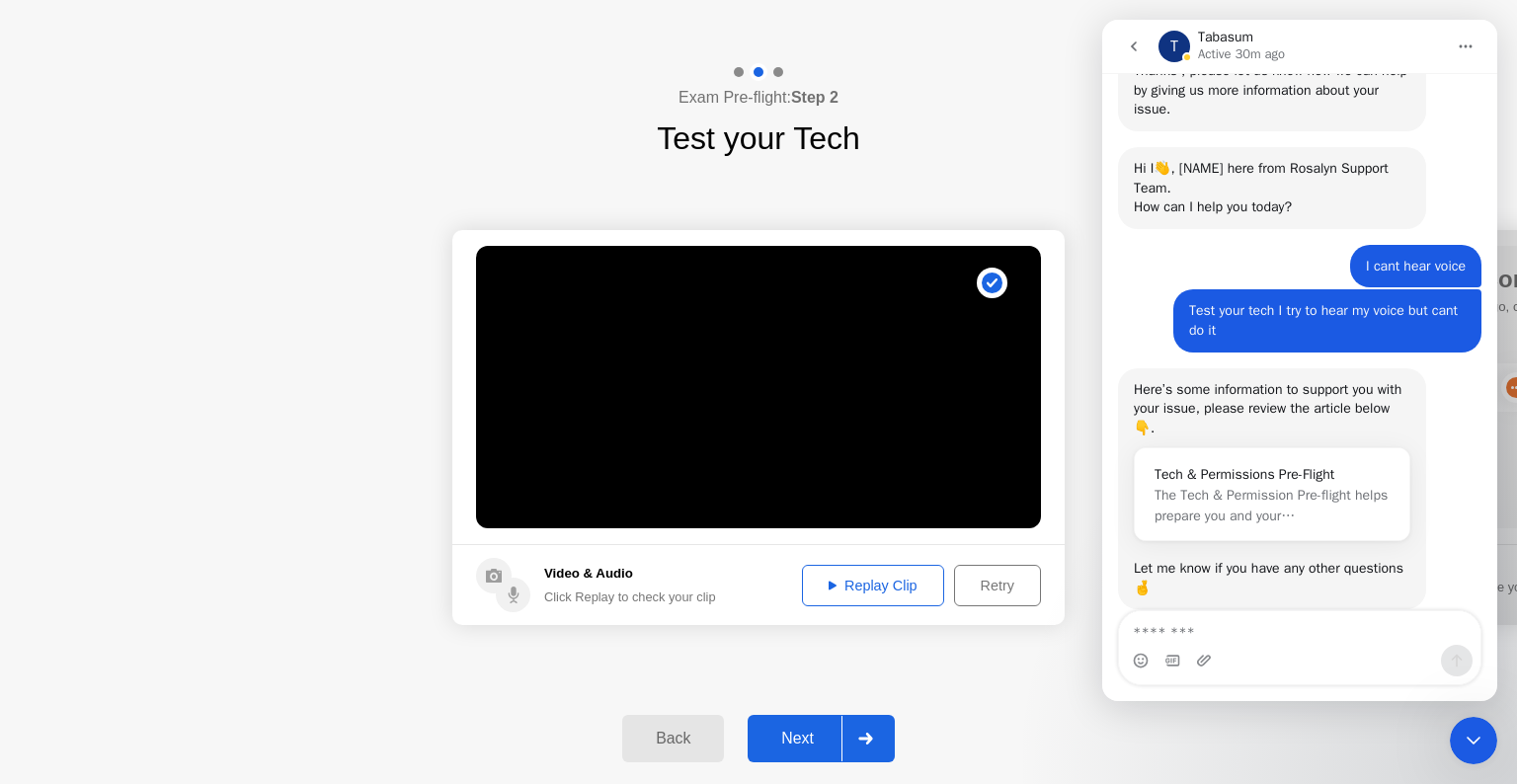 scroll, scrollTop: 683, scrollLeft: 0, axis: vertical 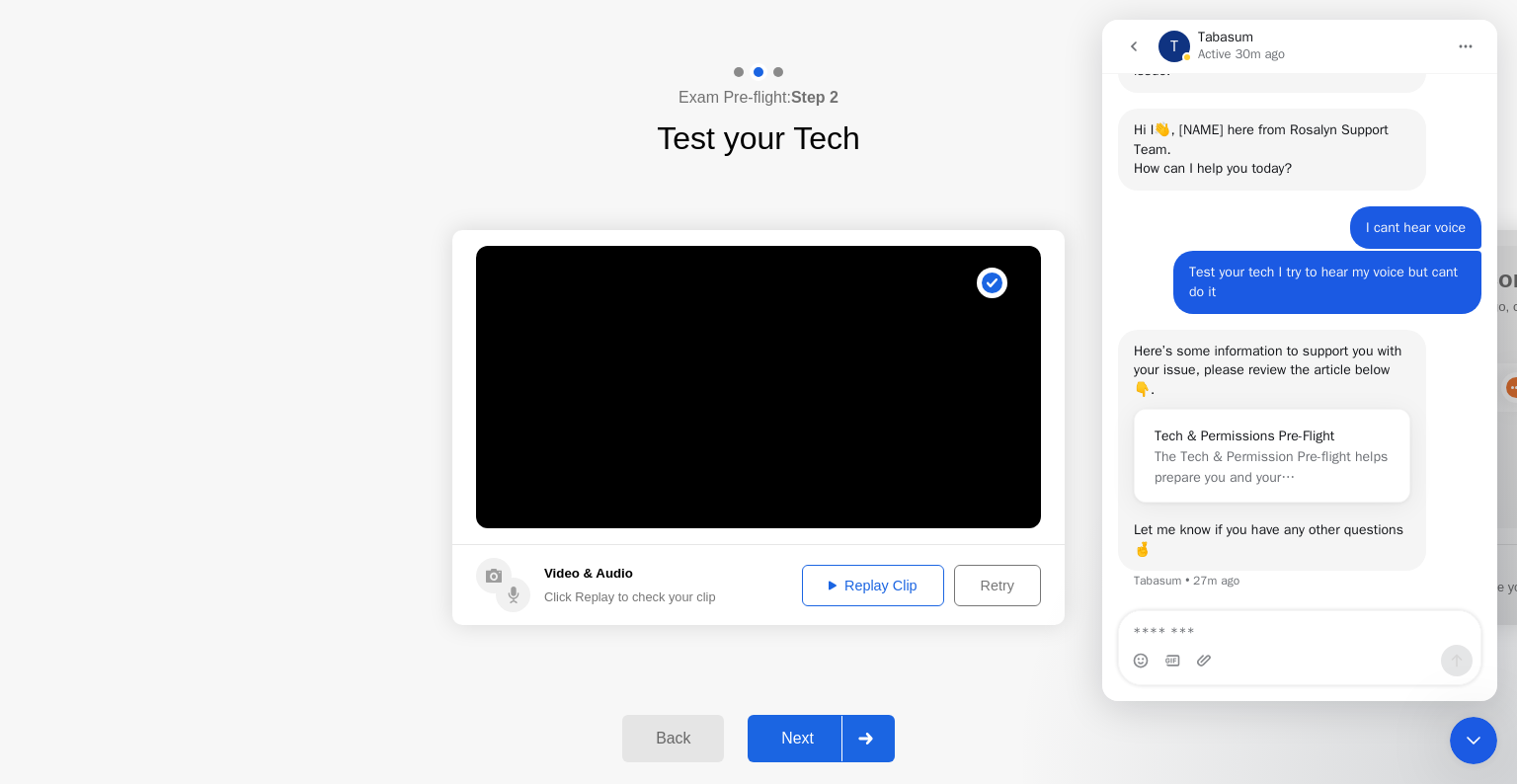 click at bounding box center [1466, 46] 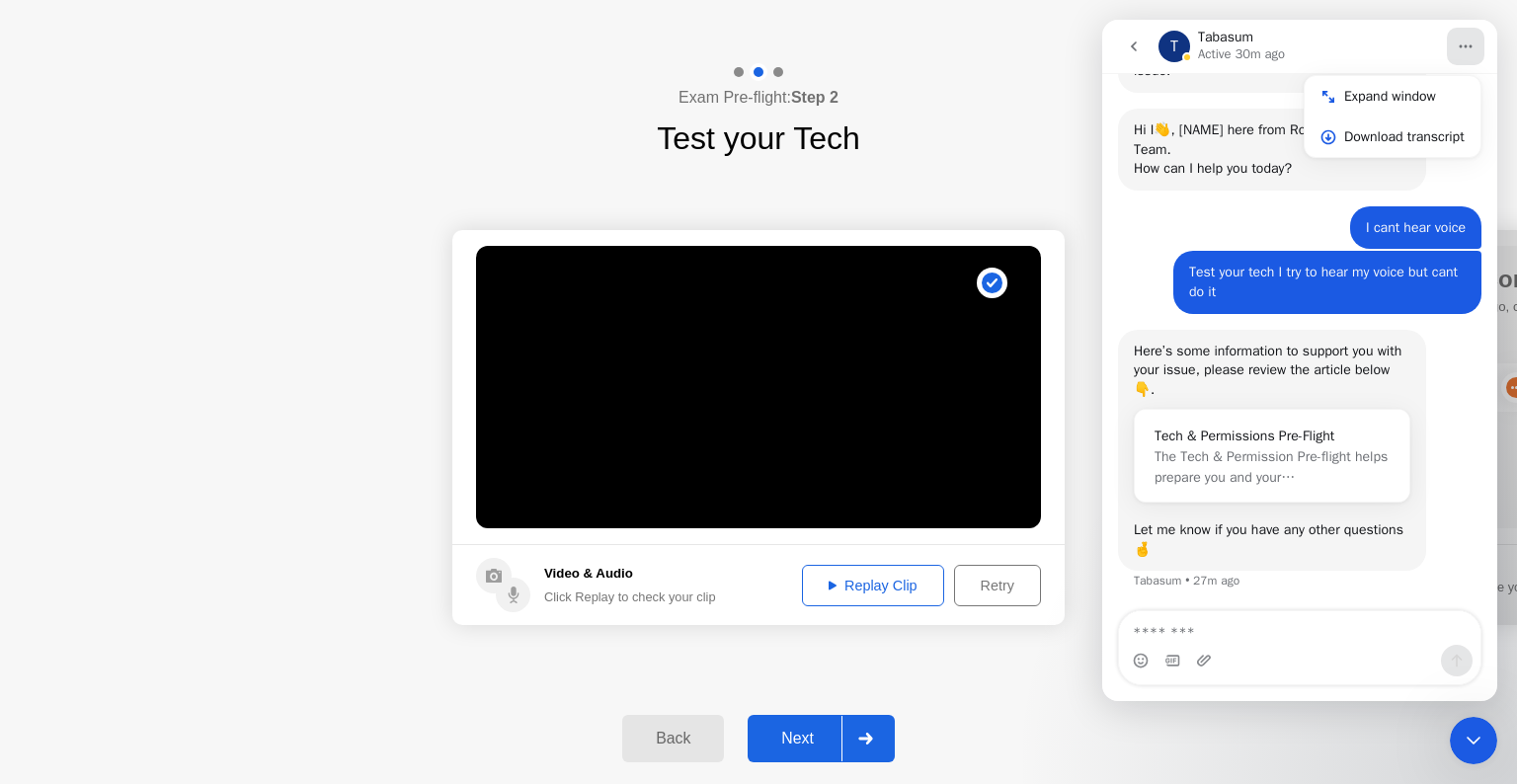 click 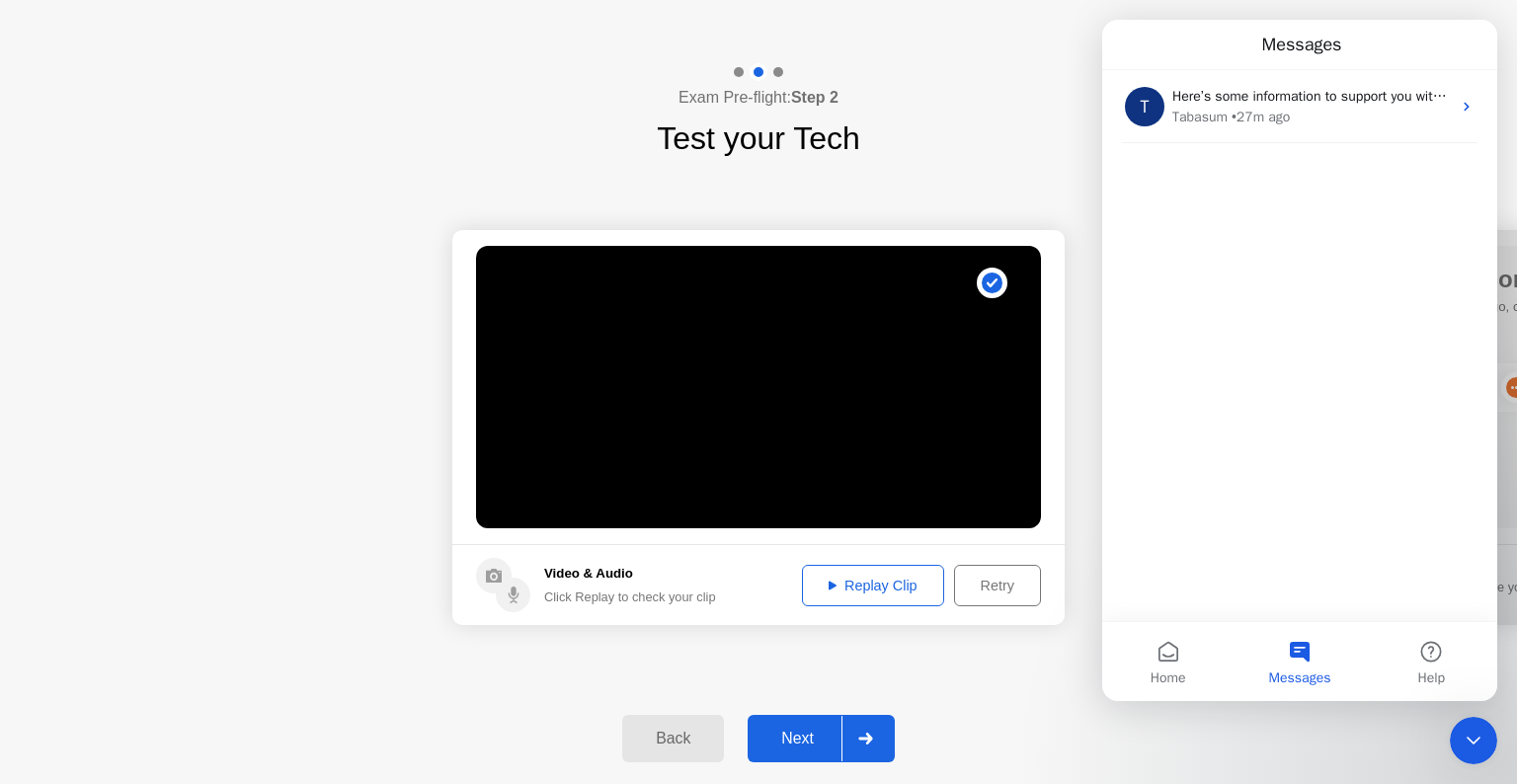 scroll, scrollTop: 0, scrollLeft: 0, axis: both 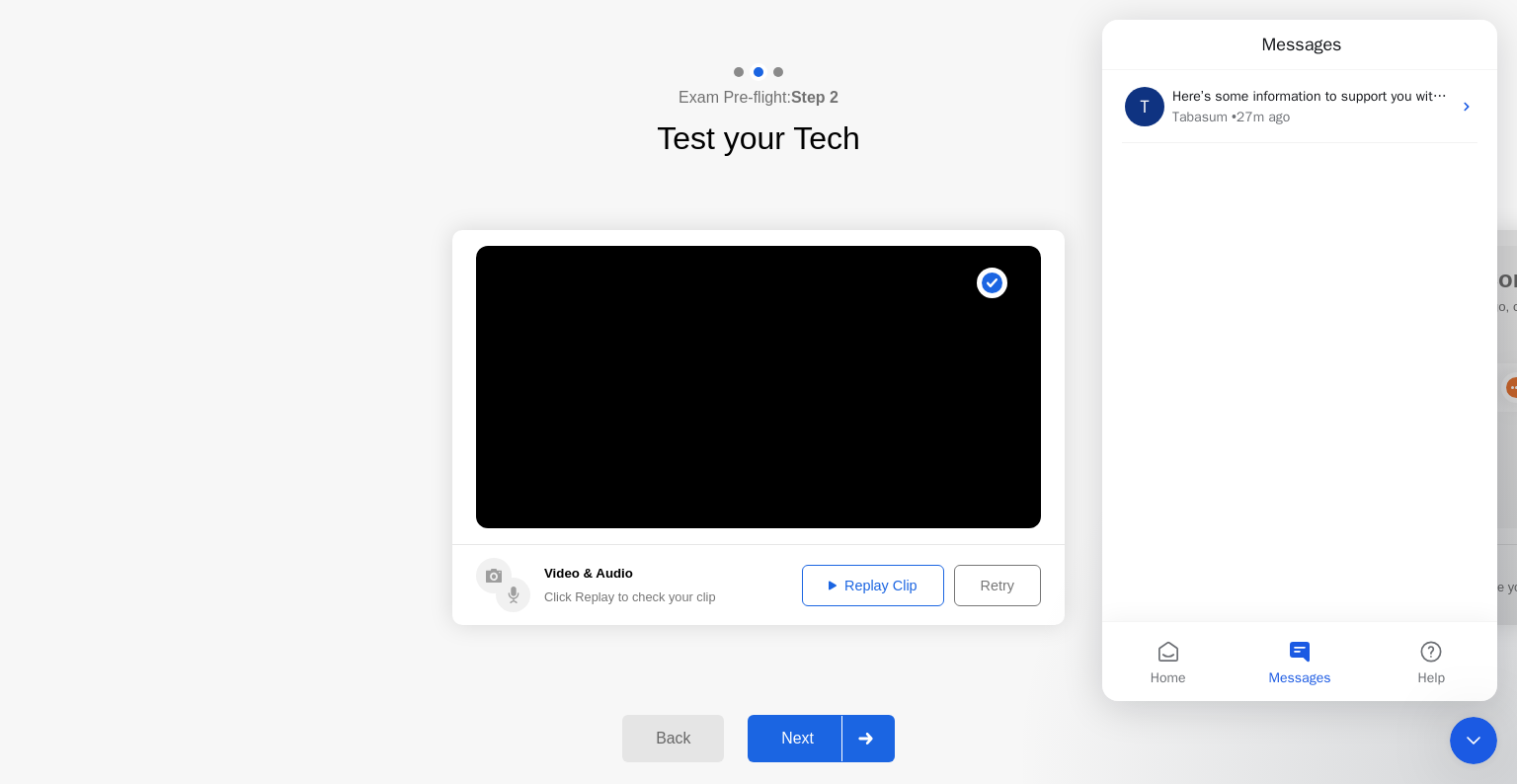 click 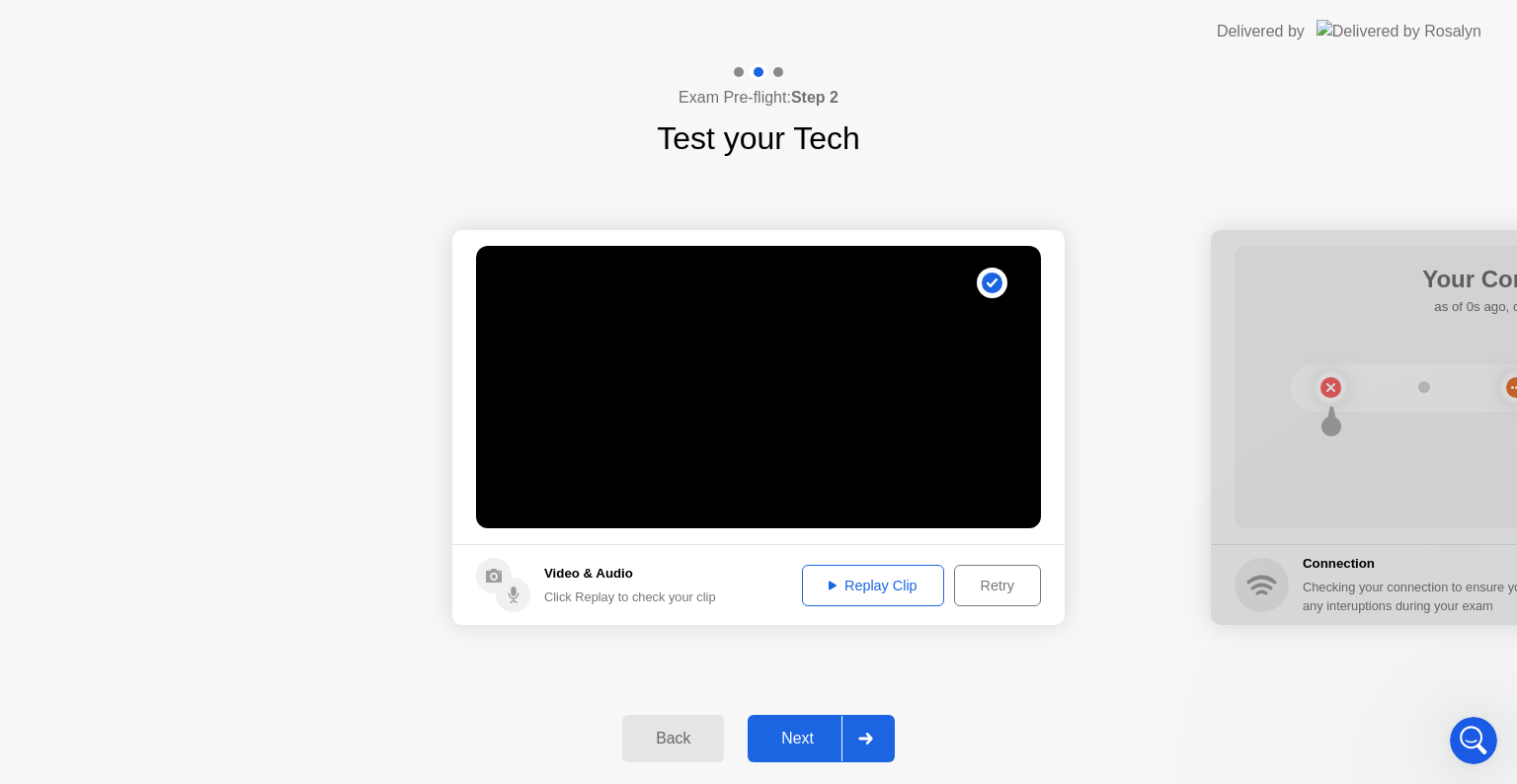 scroll, scrollTop: 0, scrollLeft: 0, axis: both 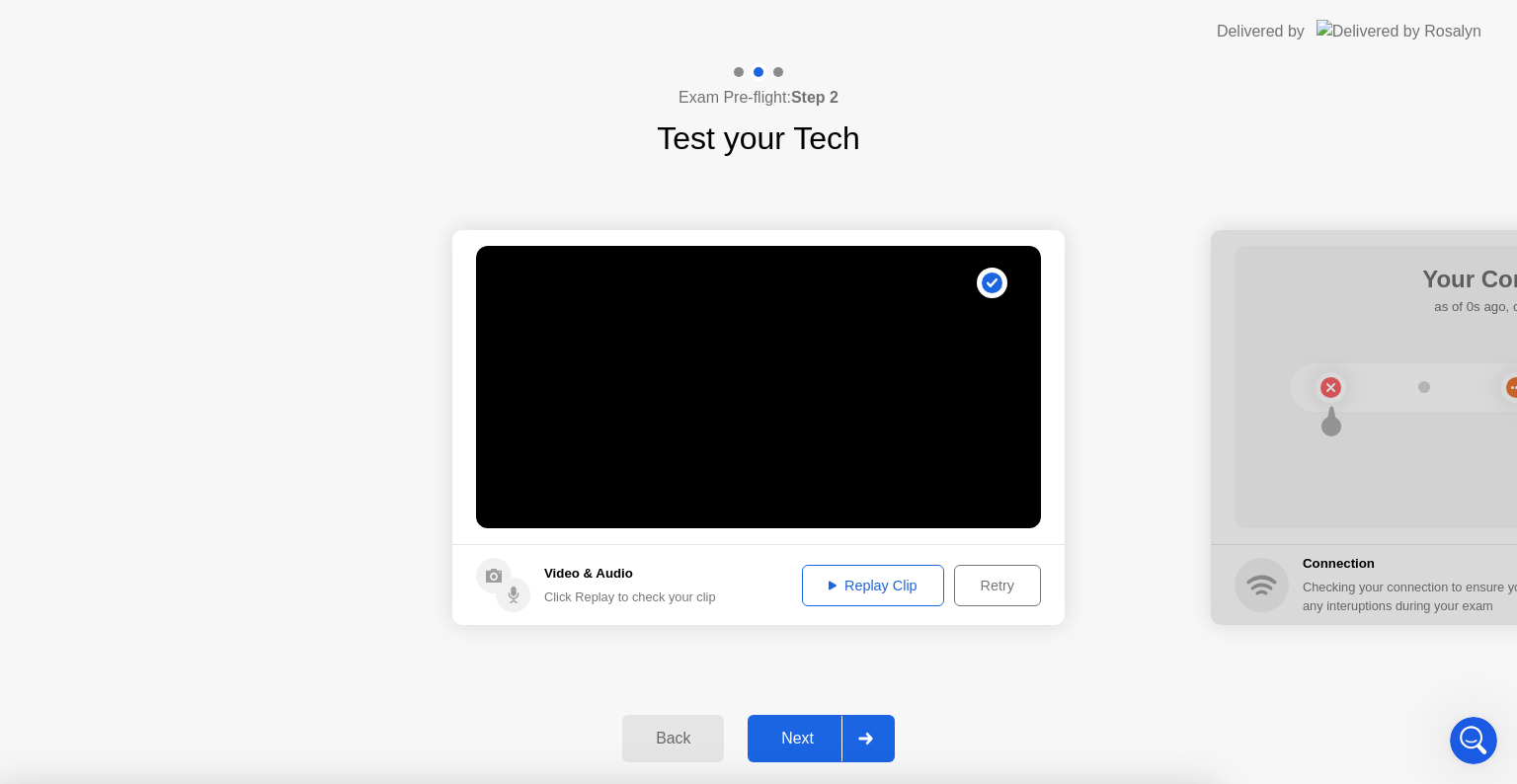 click on "Yes" at bounding box center [559, 896] 